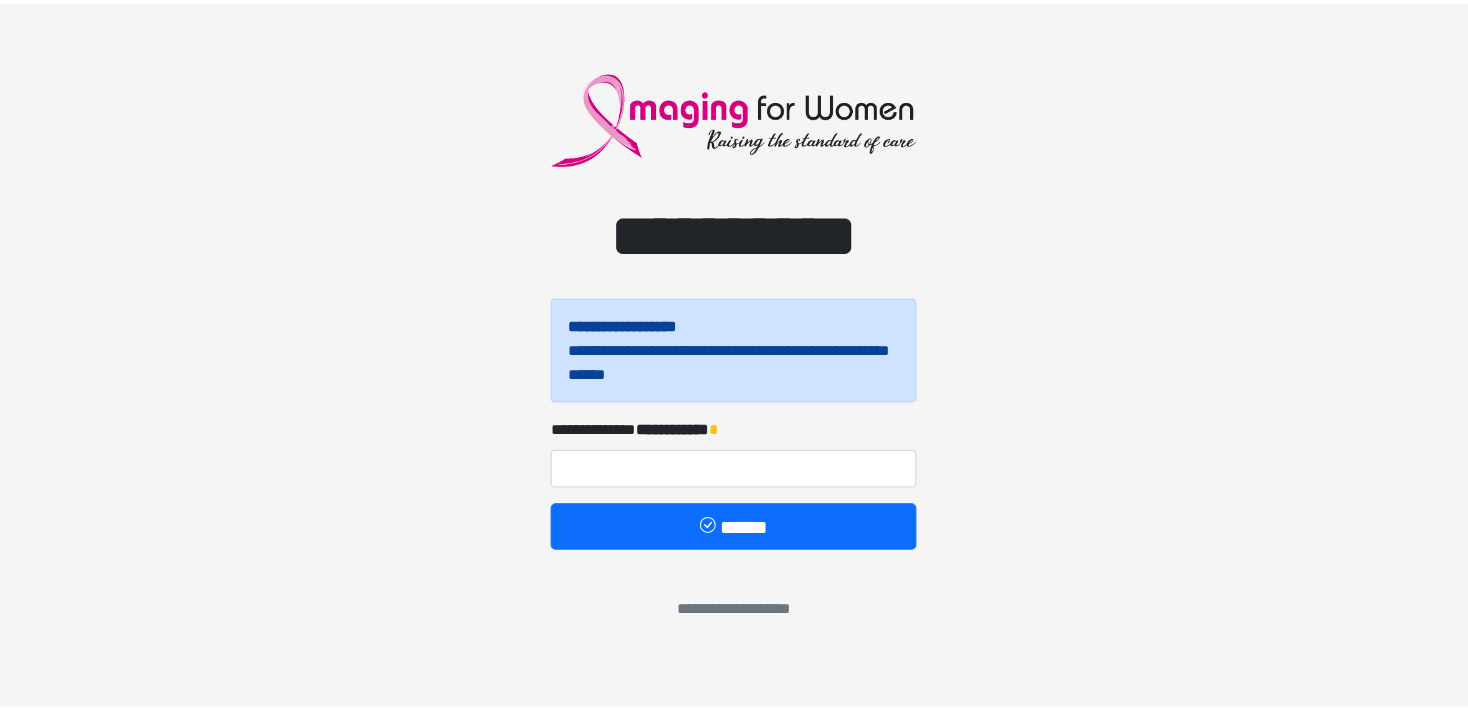 scroll, scrollTop: 0, scrollLeft: 0, axis: both 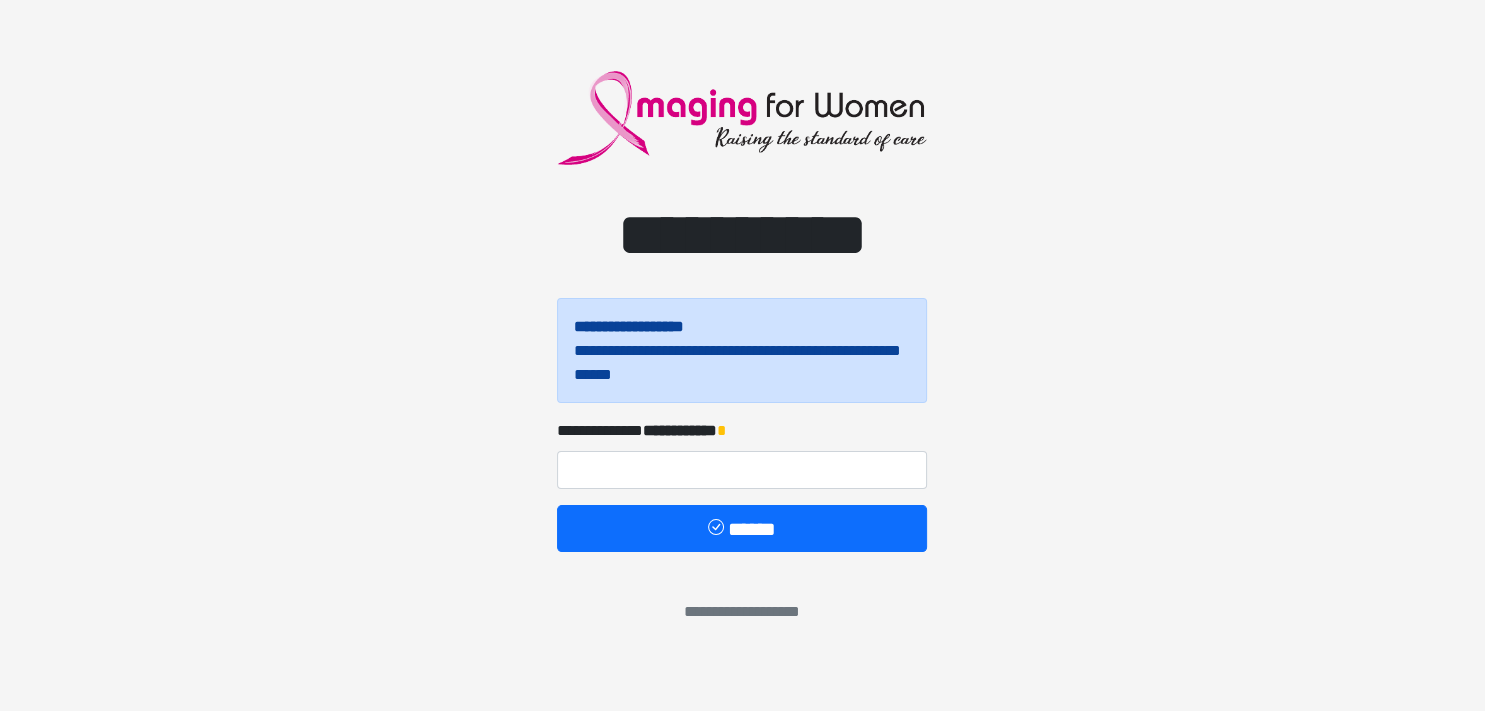click on "**********" at bounding box center [680, 430] 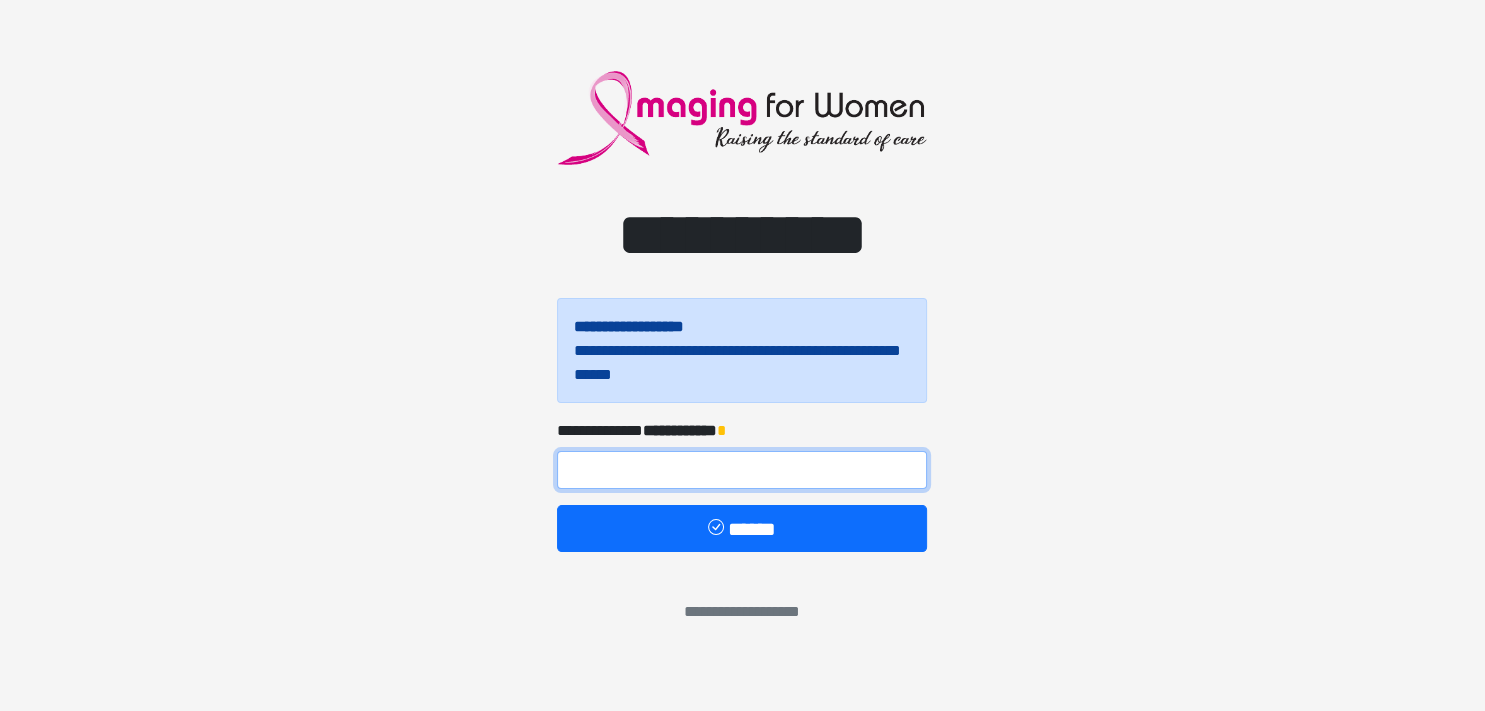 click at bounding box center (742, 470) 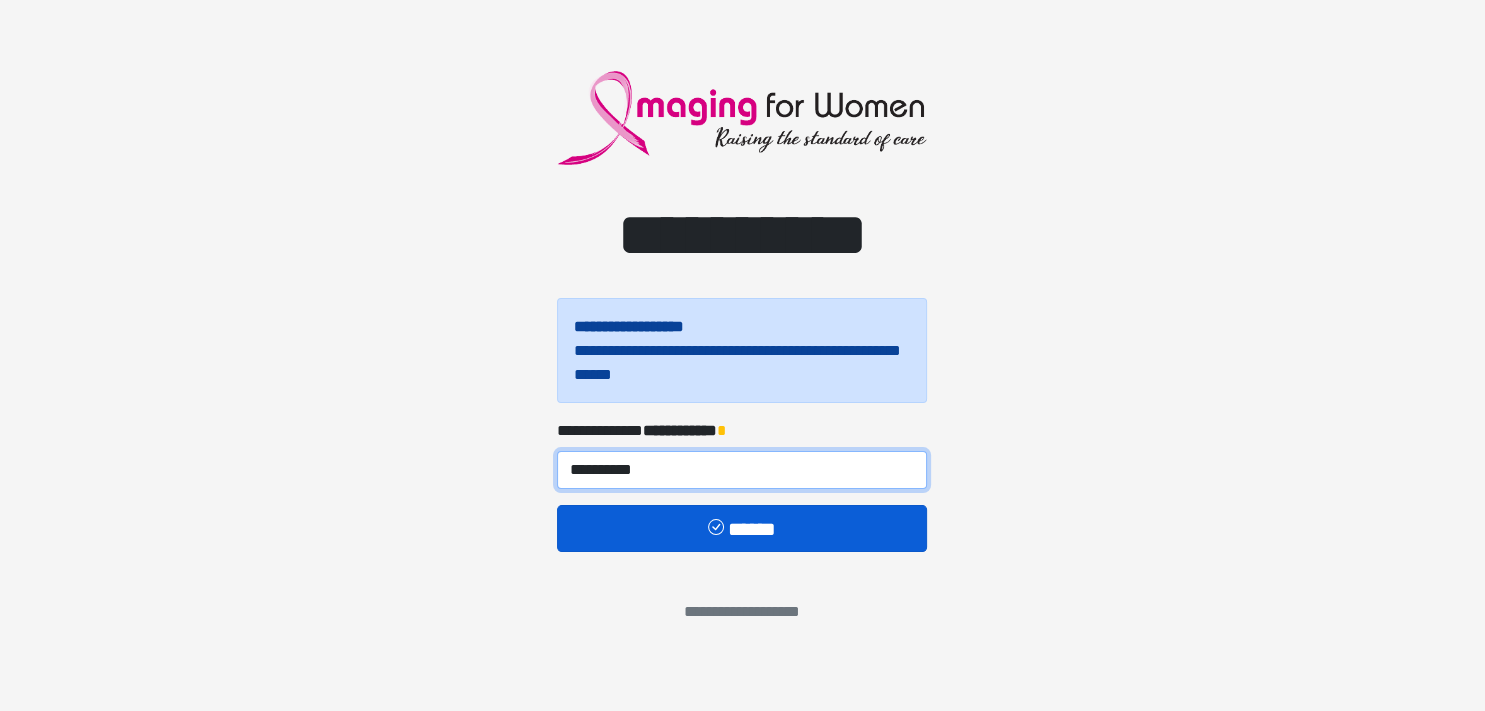 type on "**********" 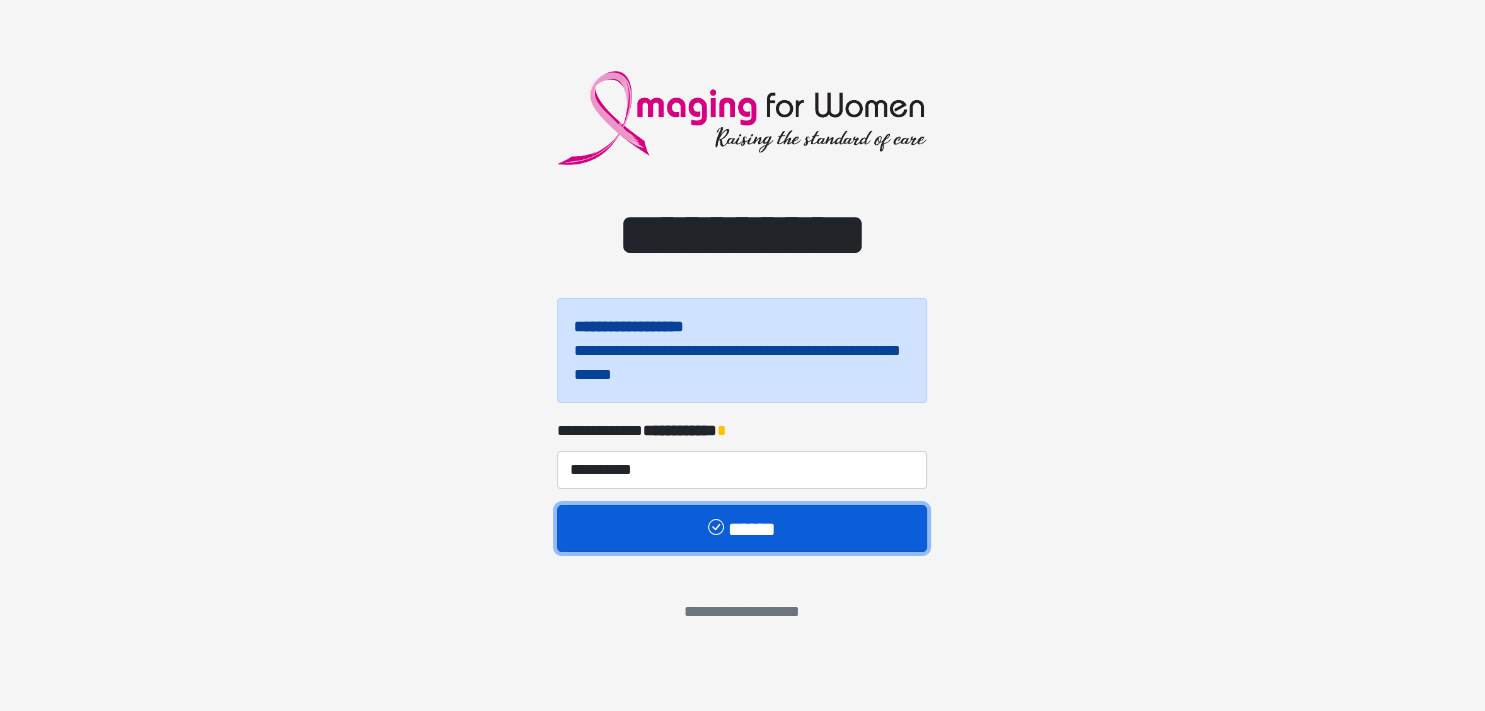 click on "******" at bounding box center [742, 529] 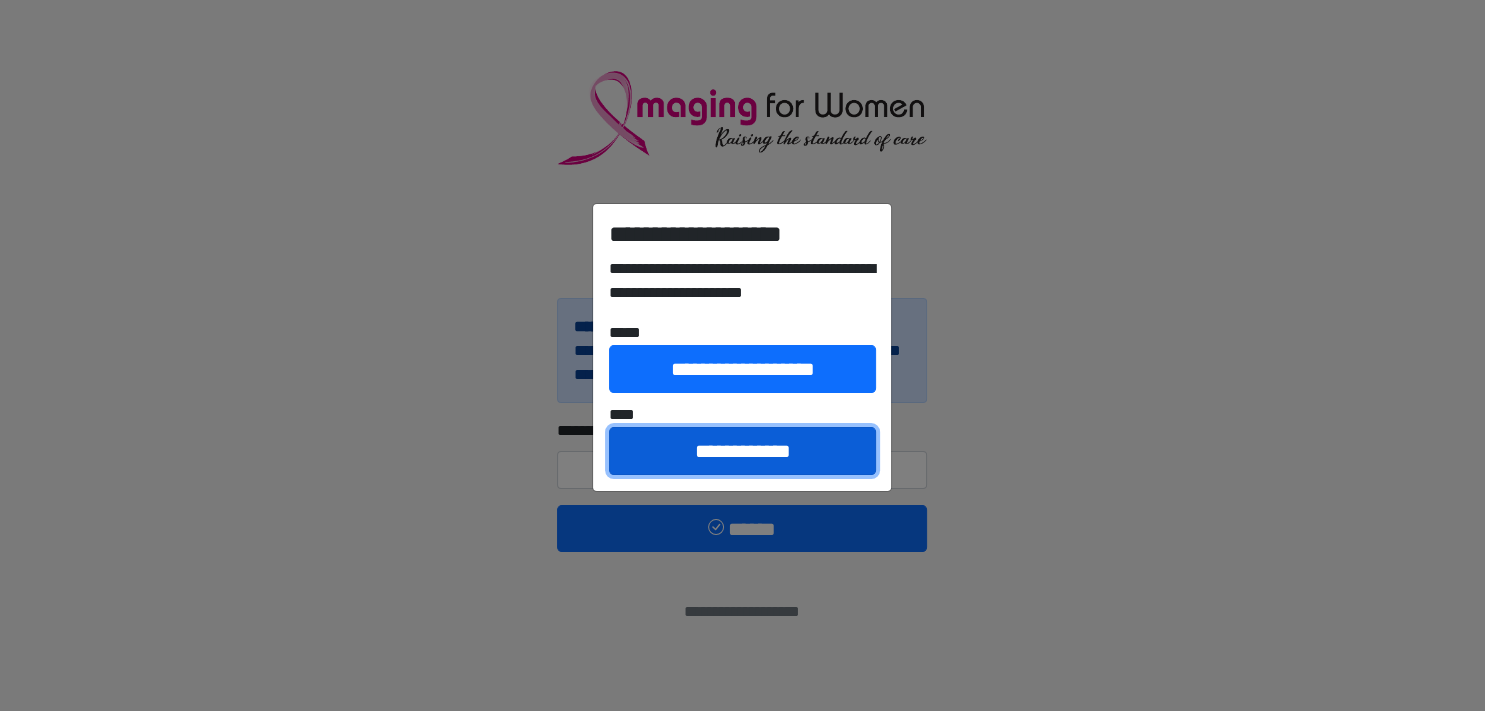 click on "**********" at bounding box center [742, 451] 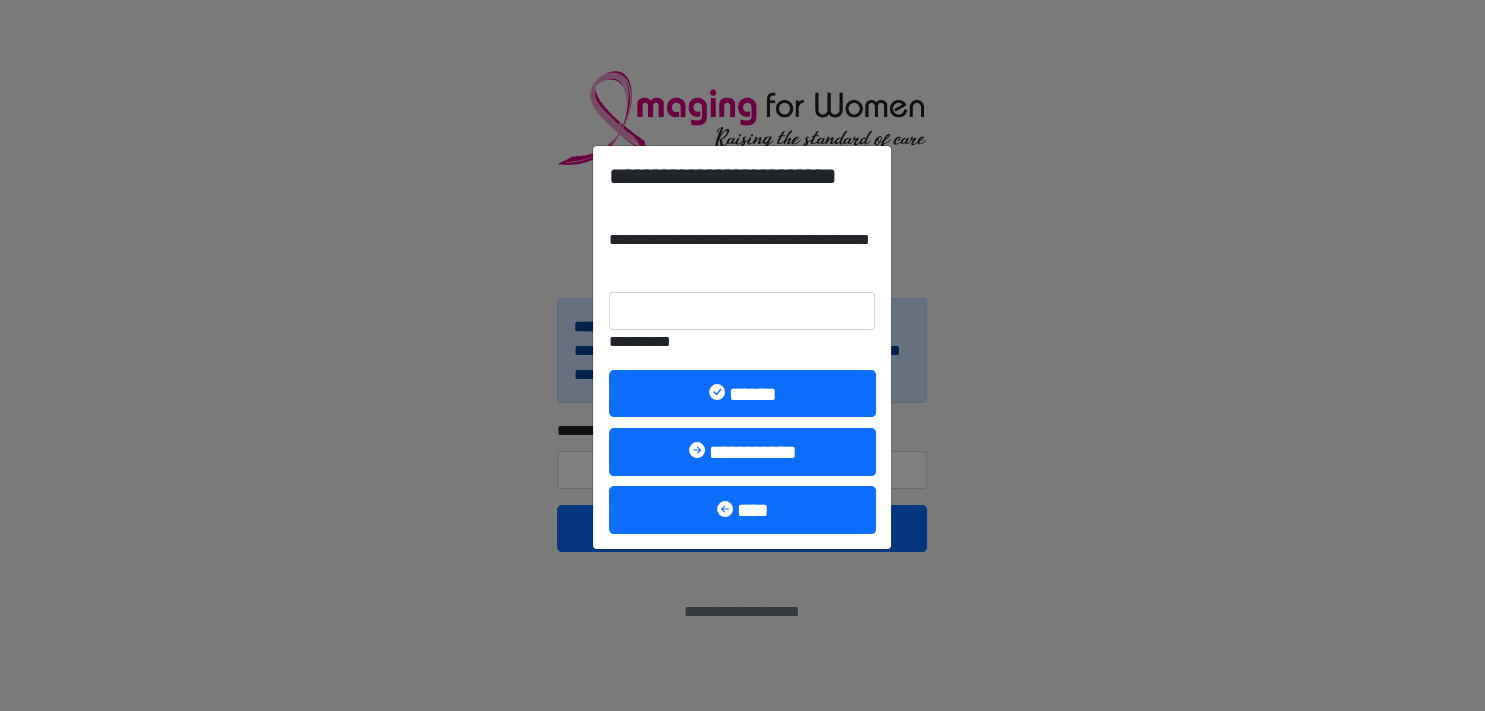 click on "**********" at bounding box center [742, 347] 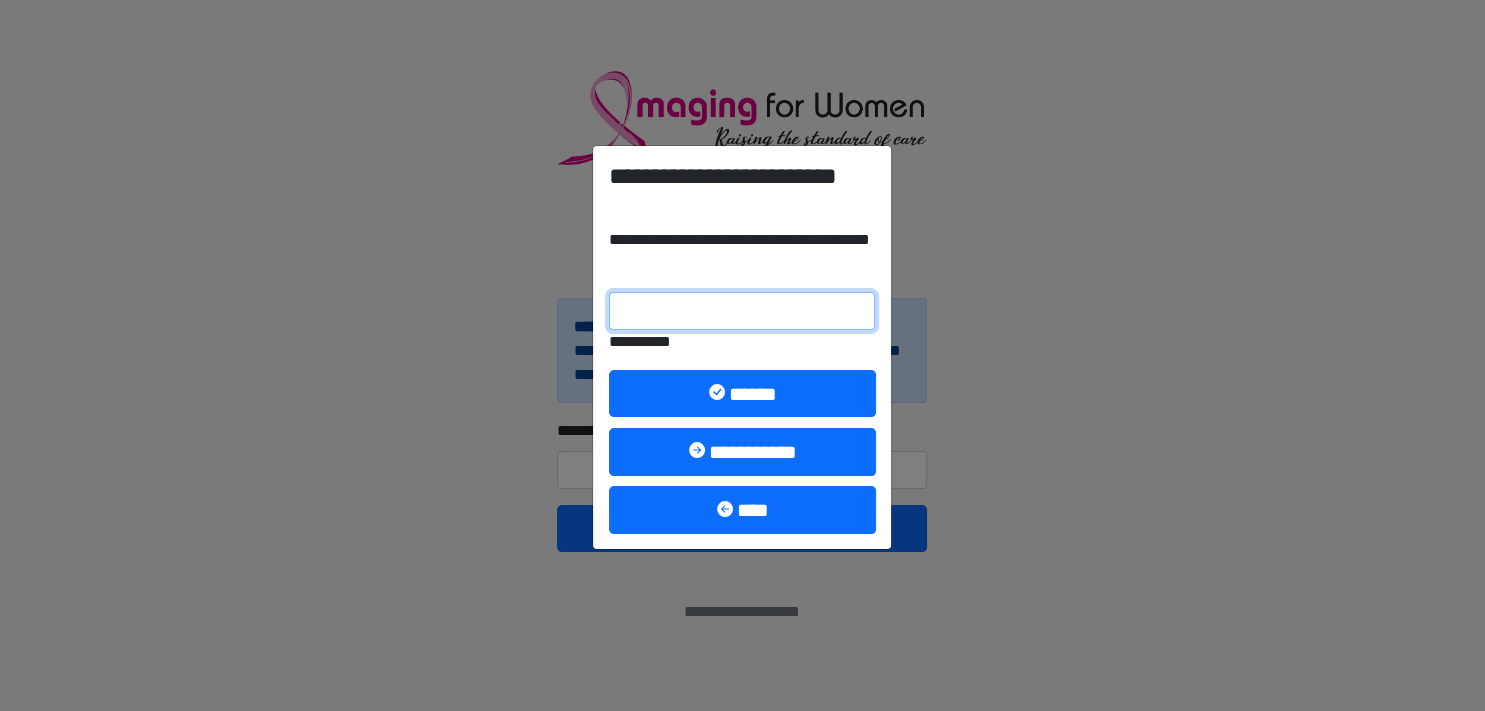 click on "**********" at bounding box center [742, 311] 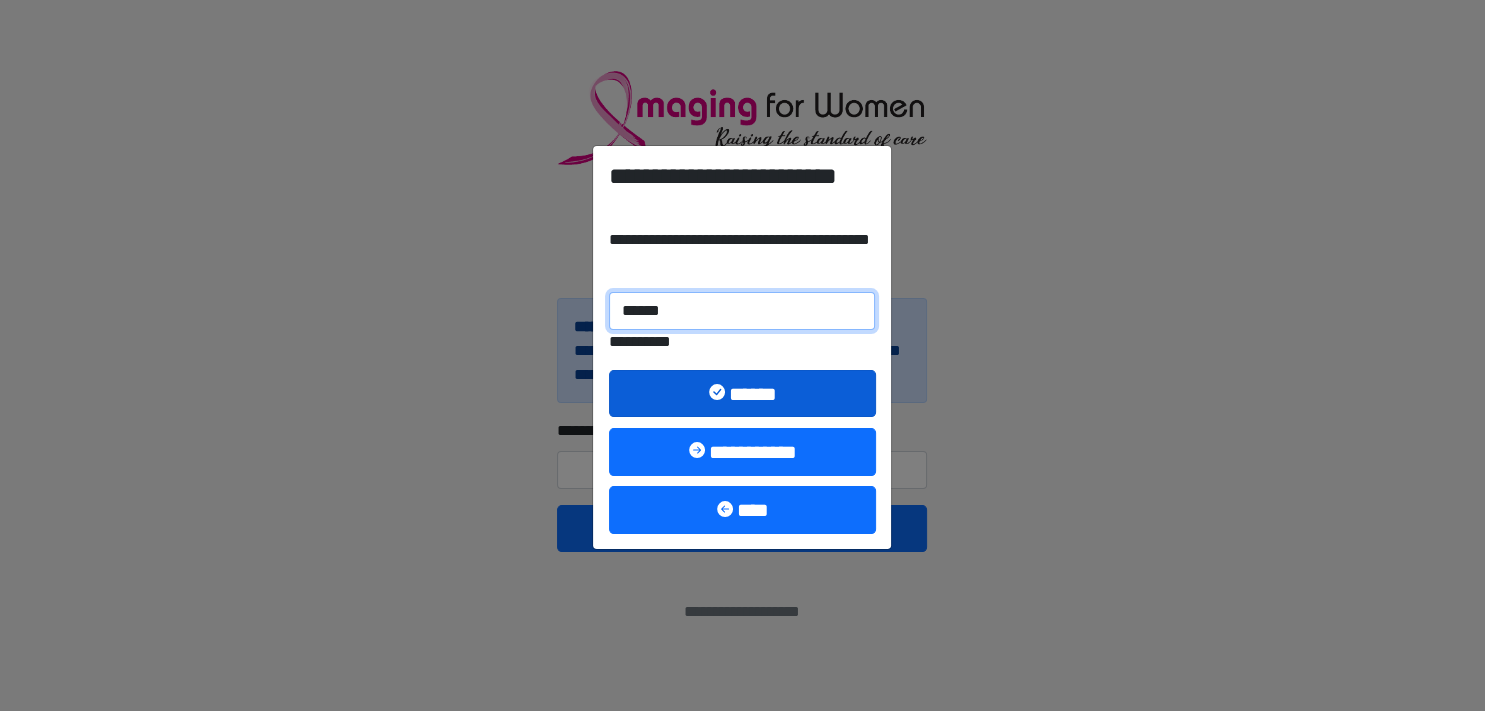 type on "******" 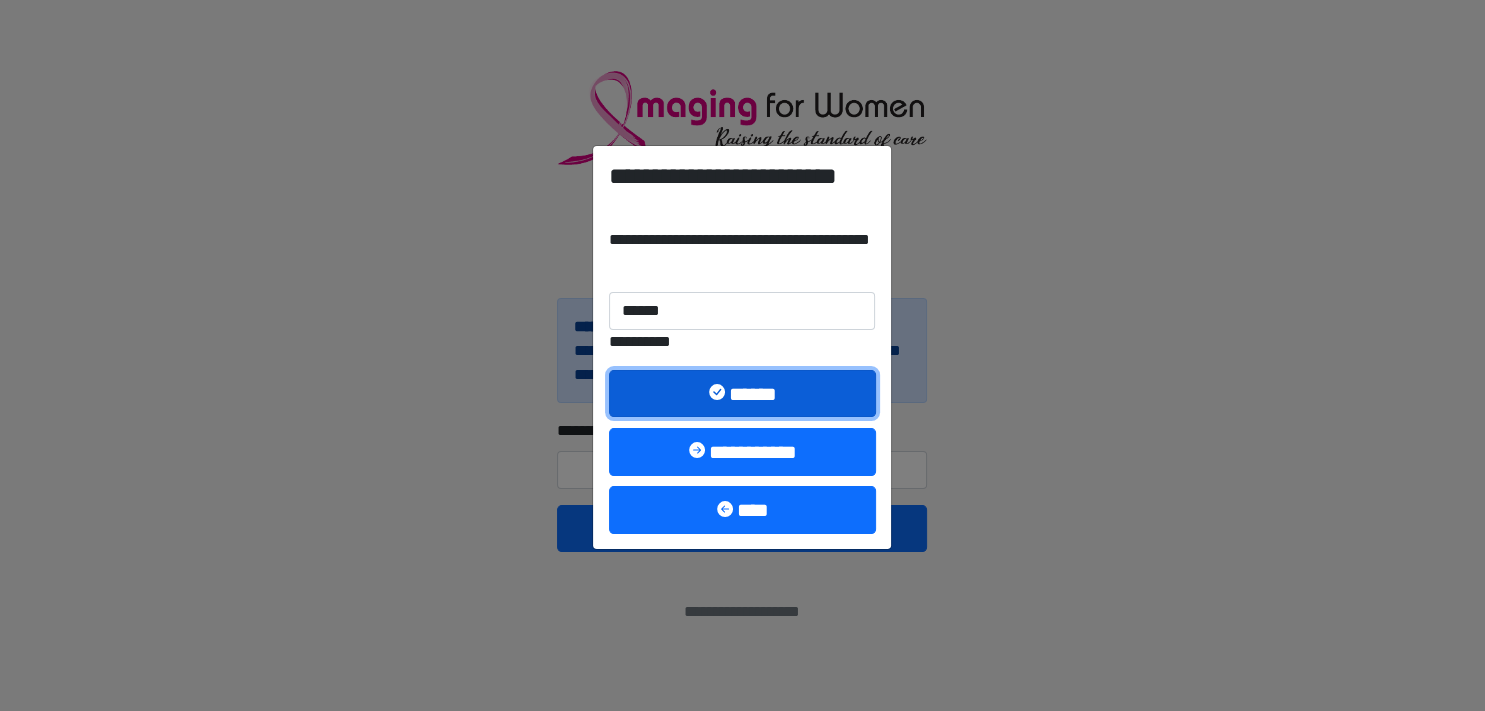 click on "******" at bounding box center (742, 394) 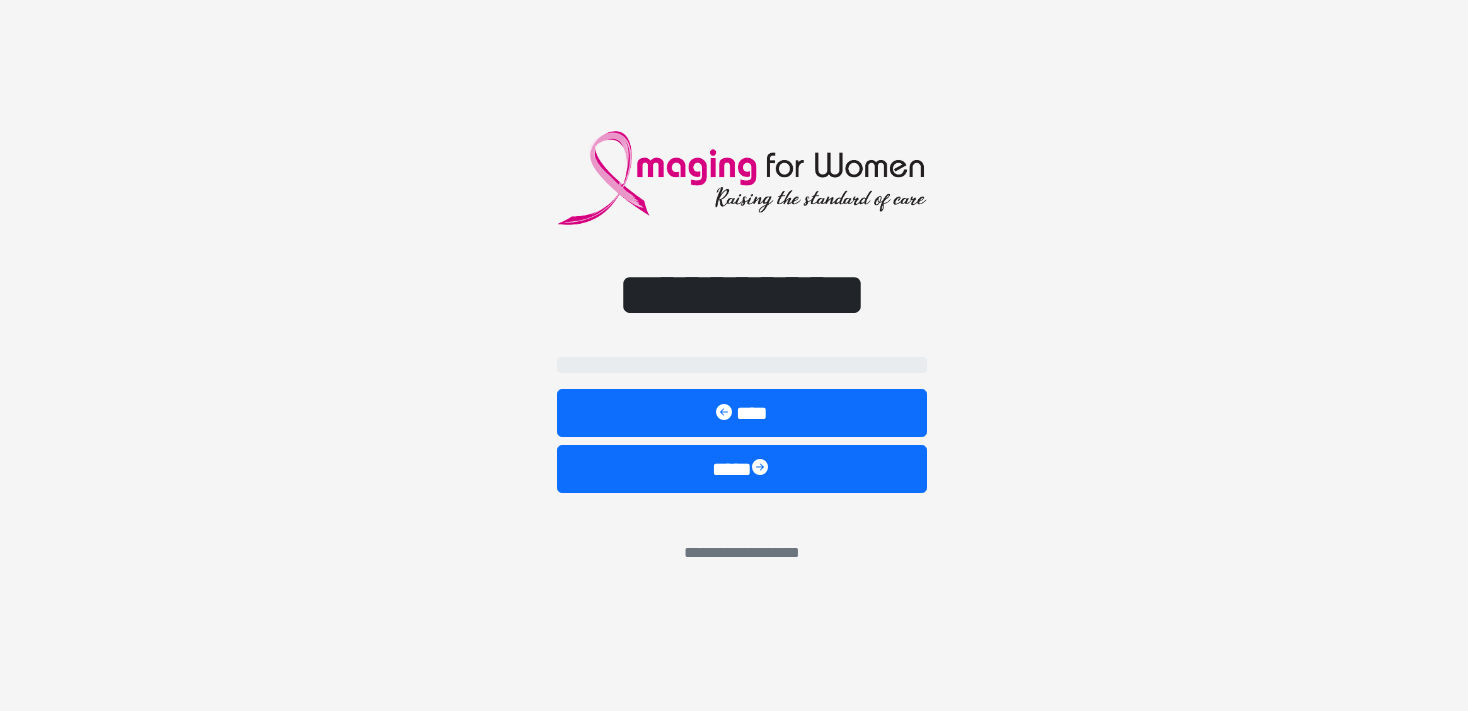 select on "**" 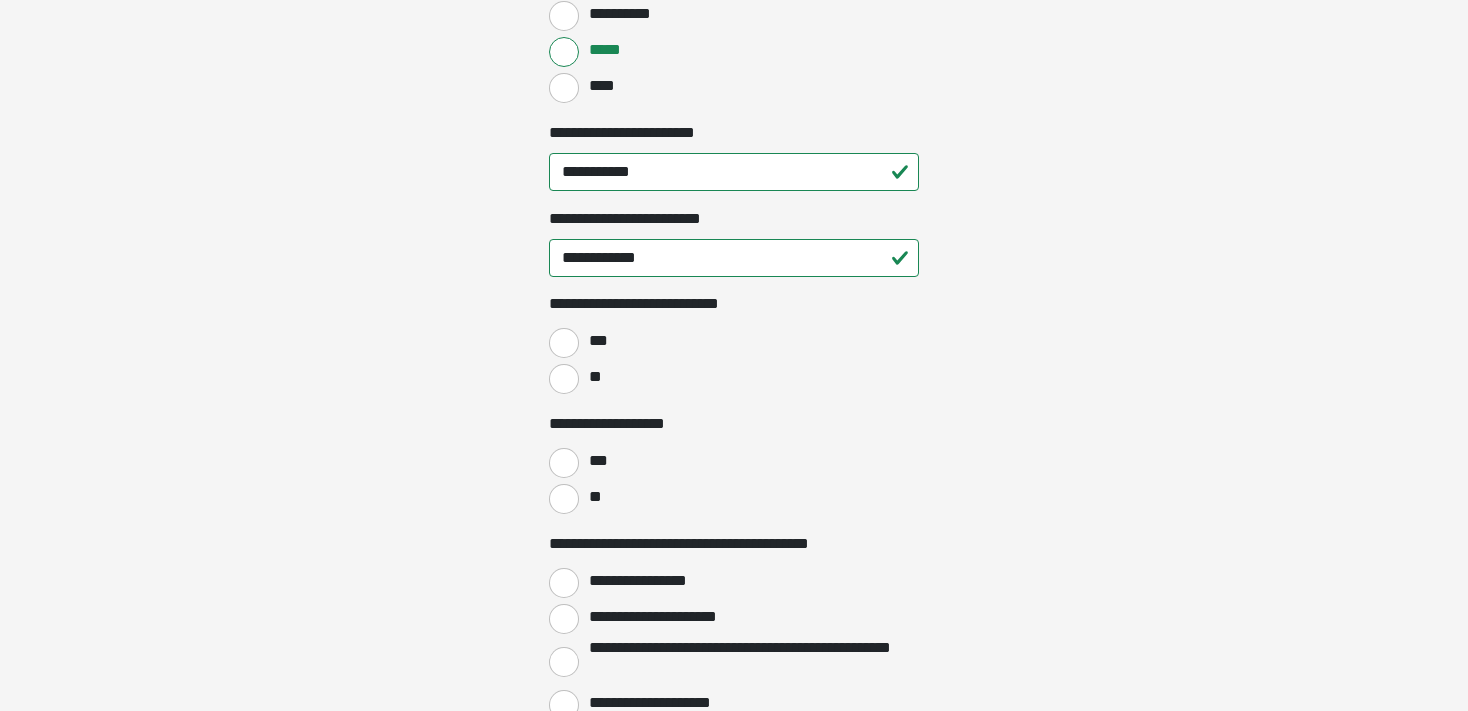 scroll, scrollTop: 2904, scrollLeft: 0, axis: vertical 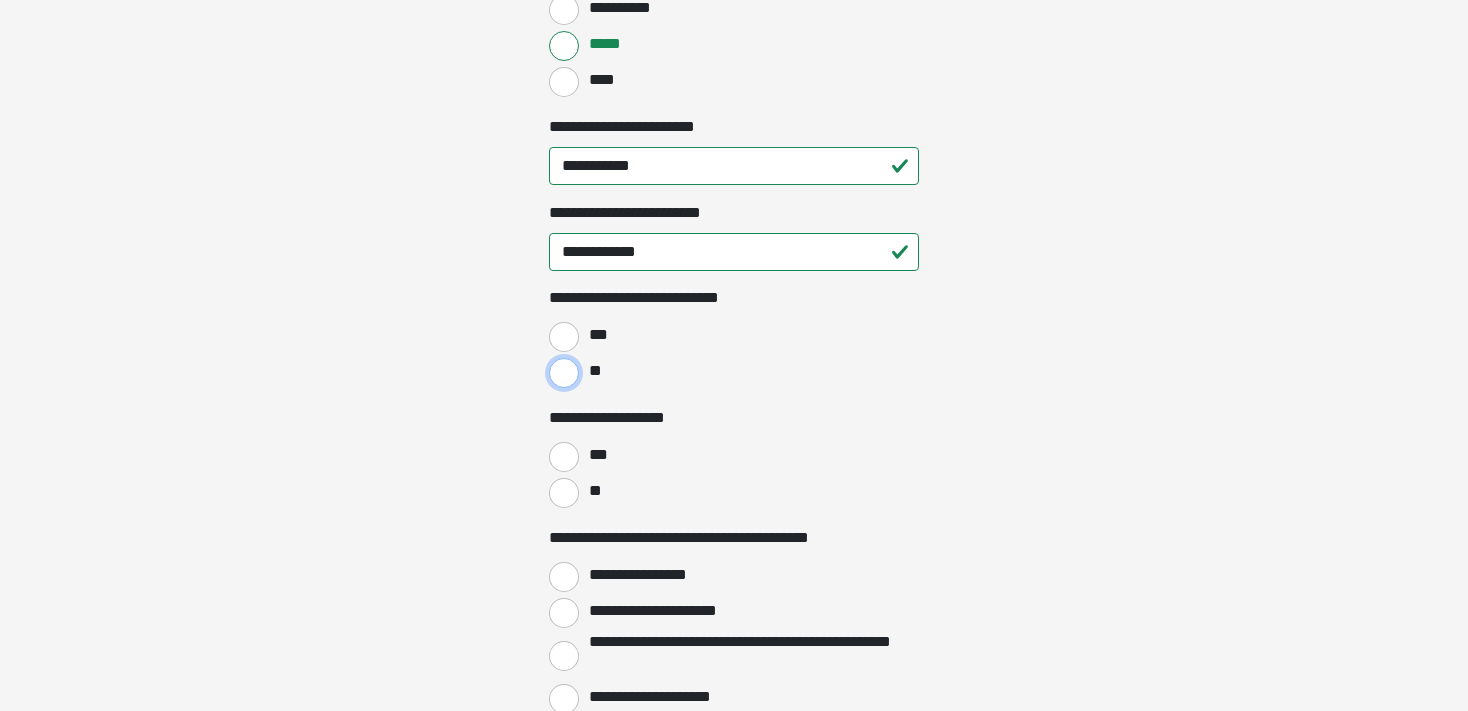 click on "**" at bounding box center (564, 373) 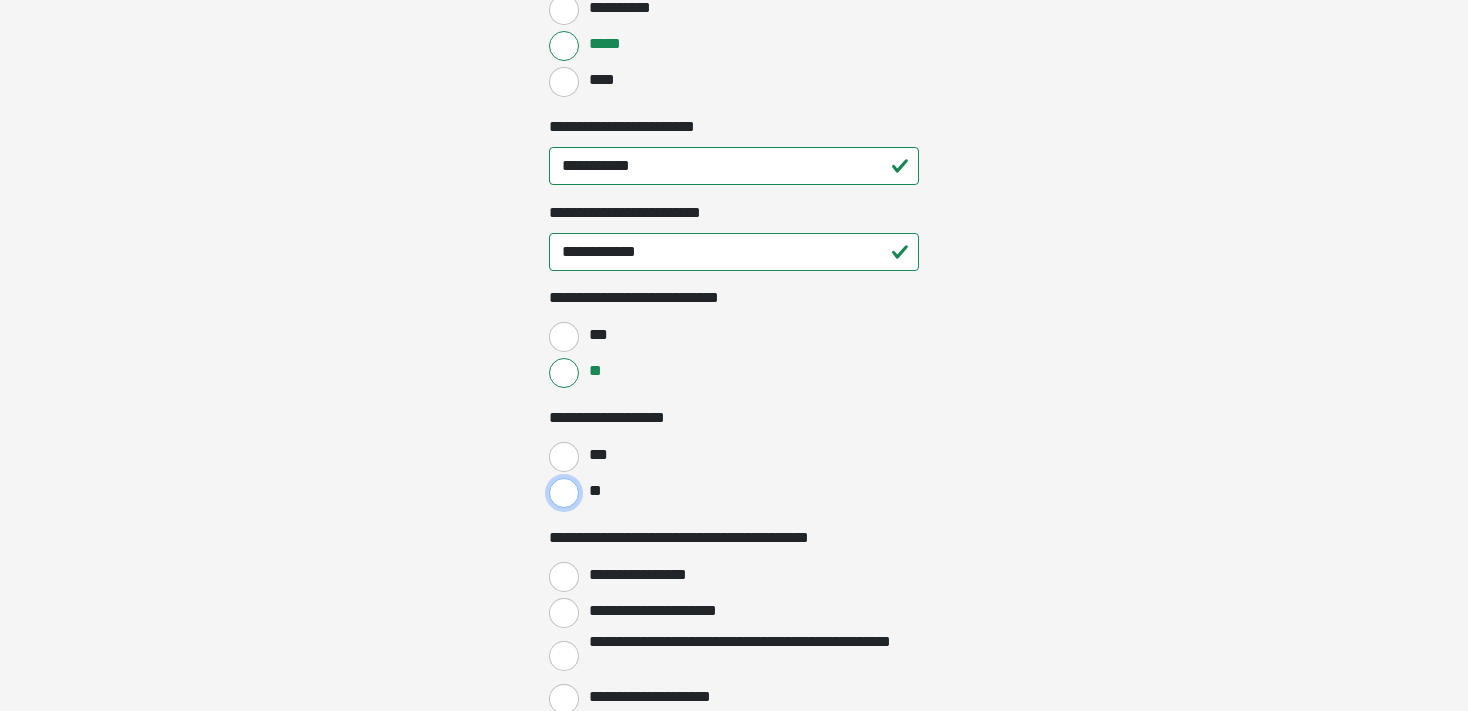 click on "**" at bounding box center [564, 493] 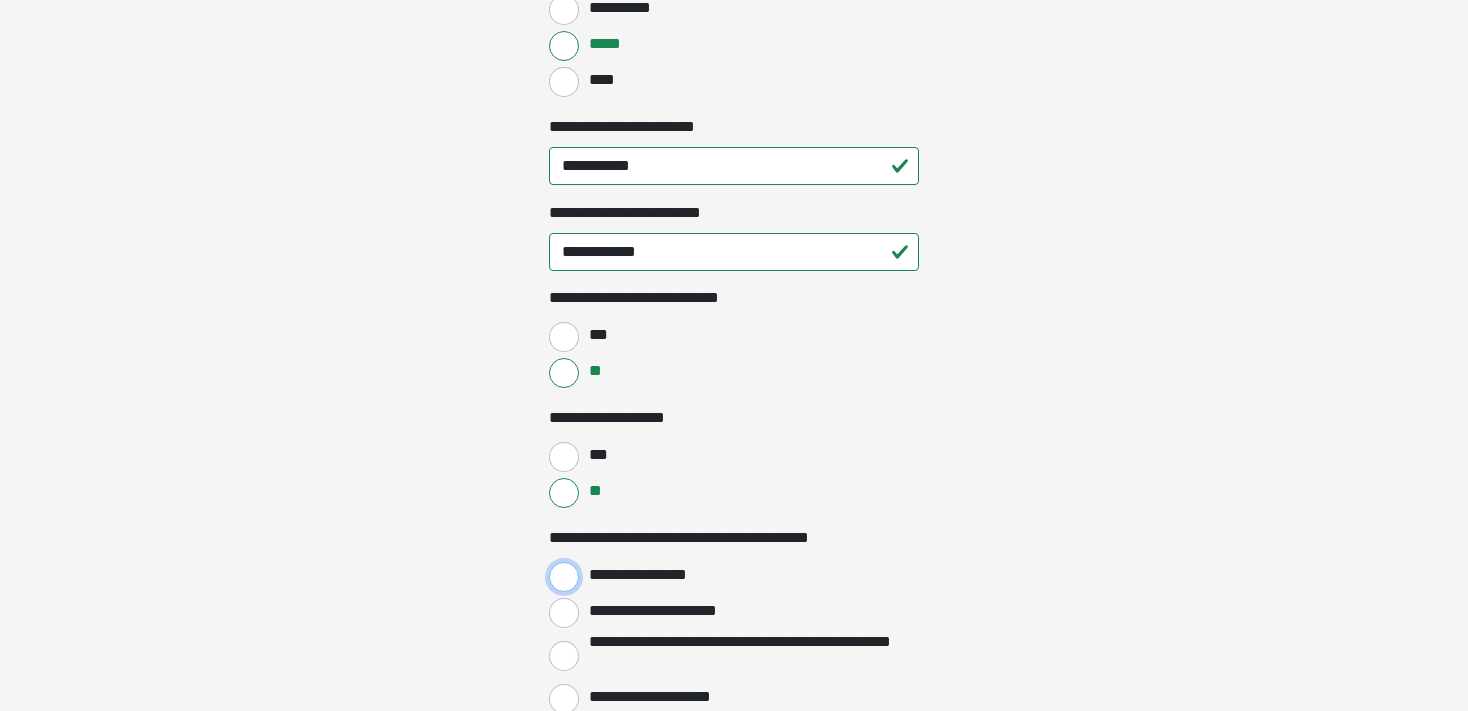 click on "**********" at bounding box center (564, 577) 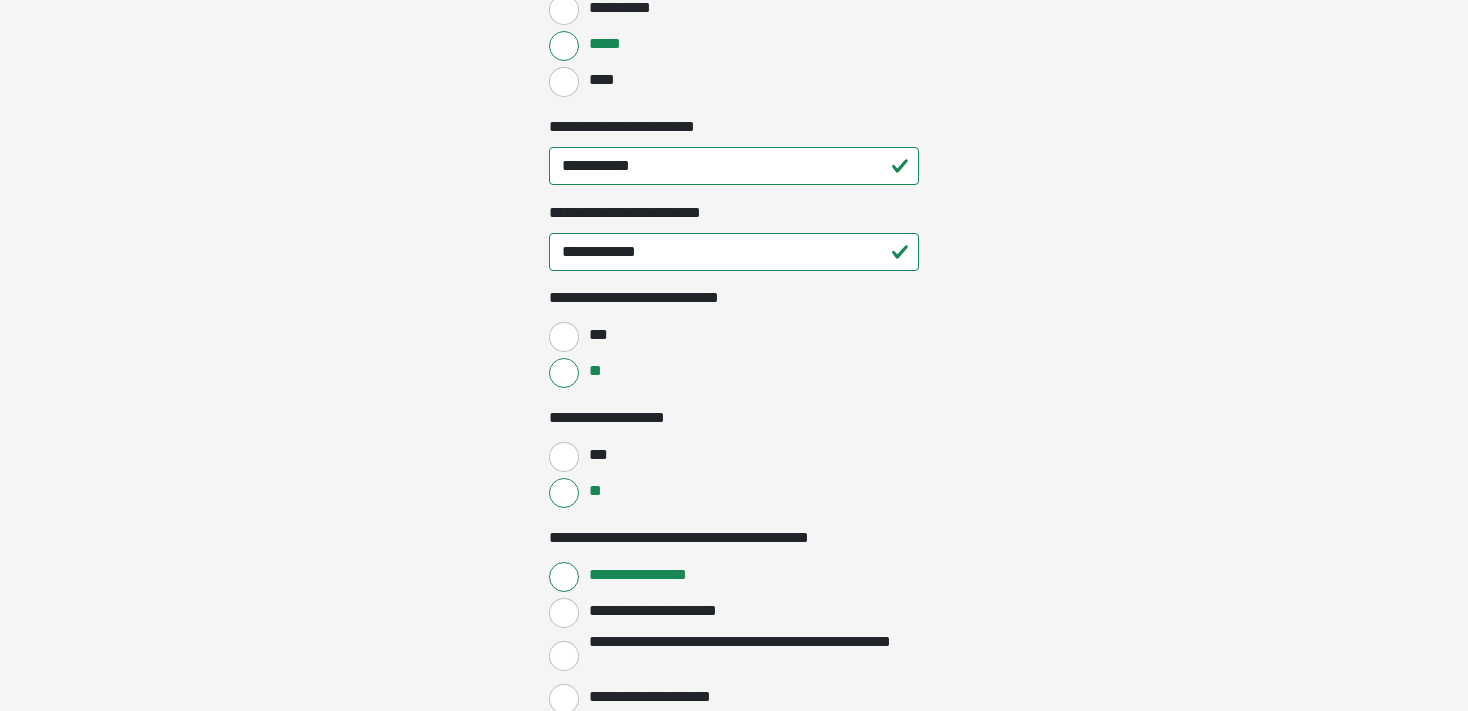 click on "**********" at bounding box center [564, 613] 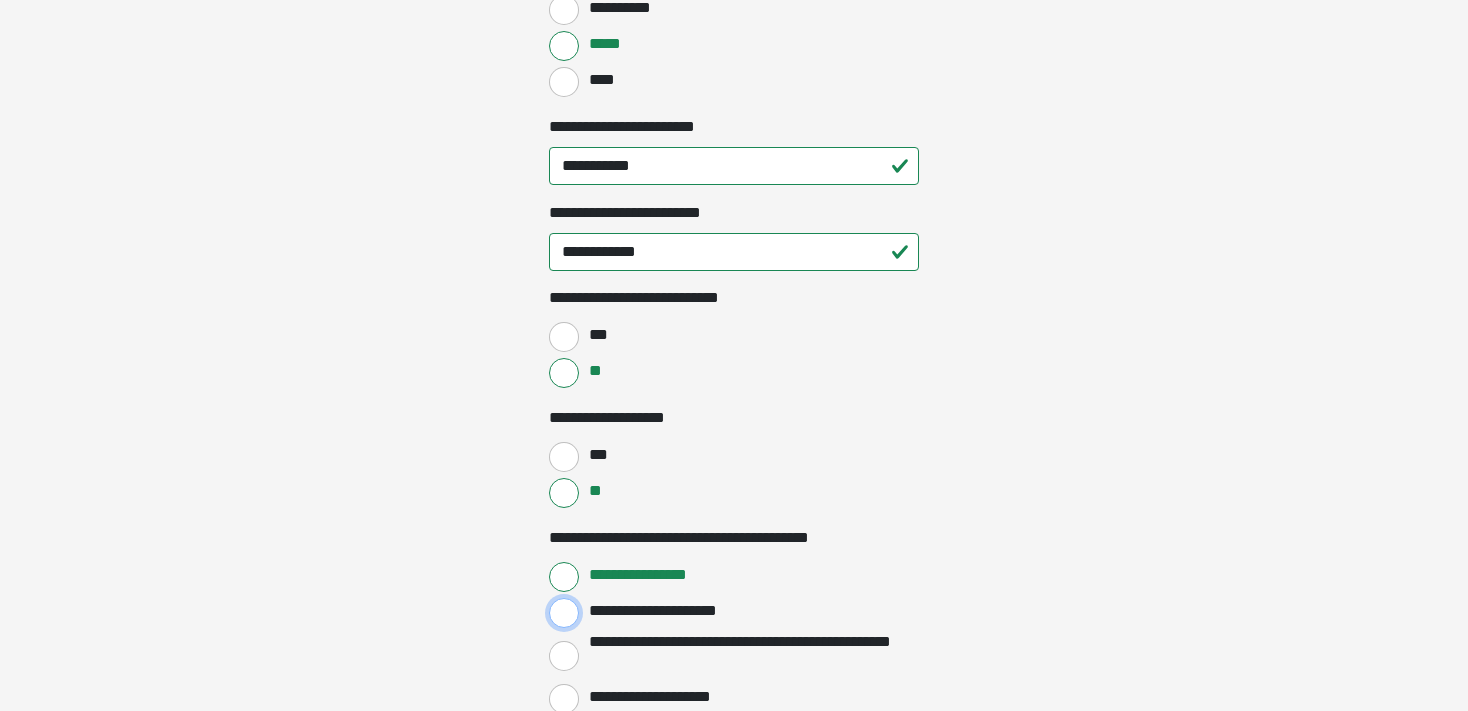 radio on "****" 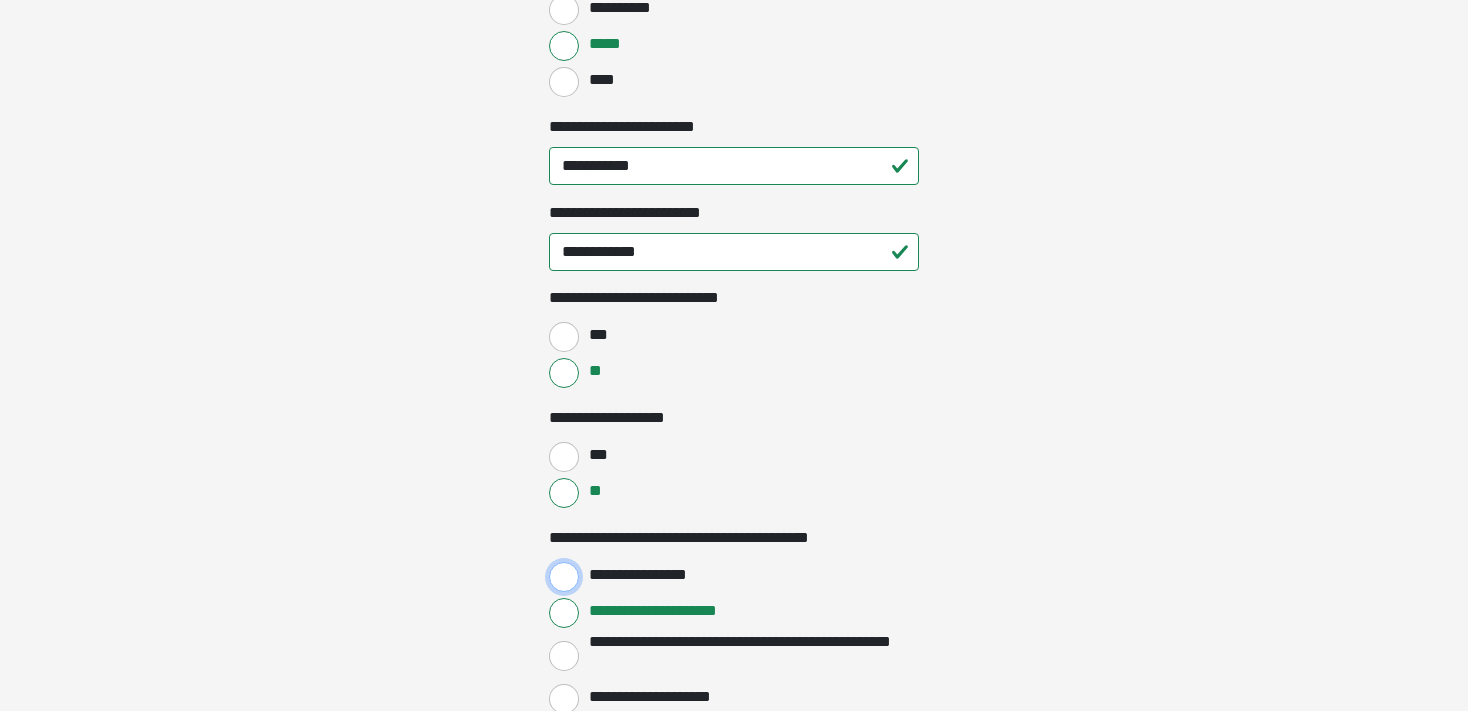 click on "**********" at bounding box center [564, 577] 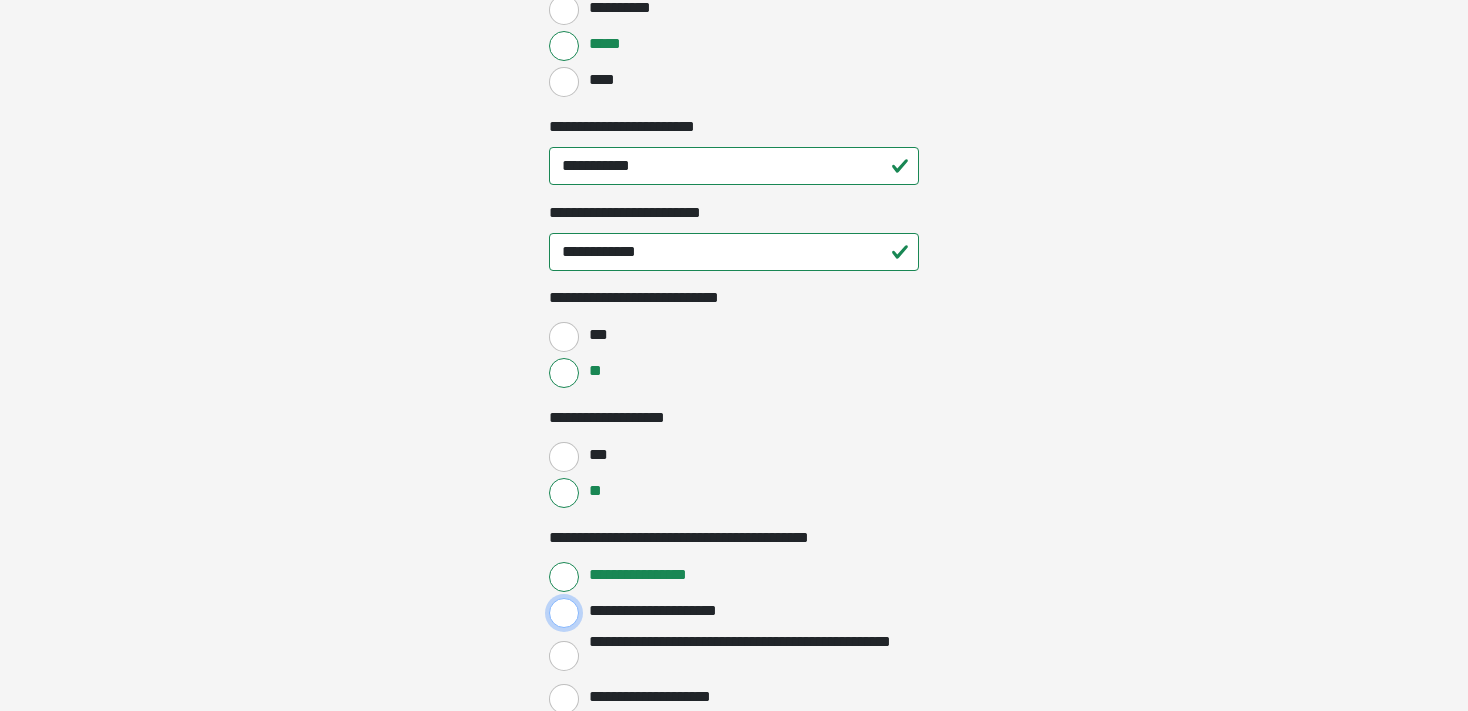 click on "**********" at bounding box center [564, 613] 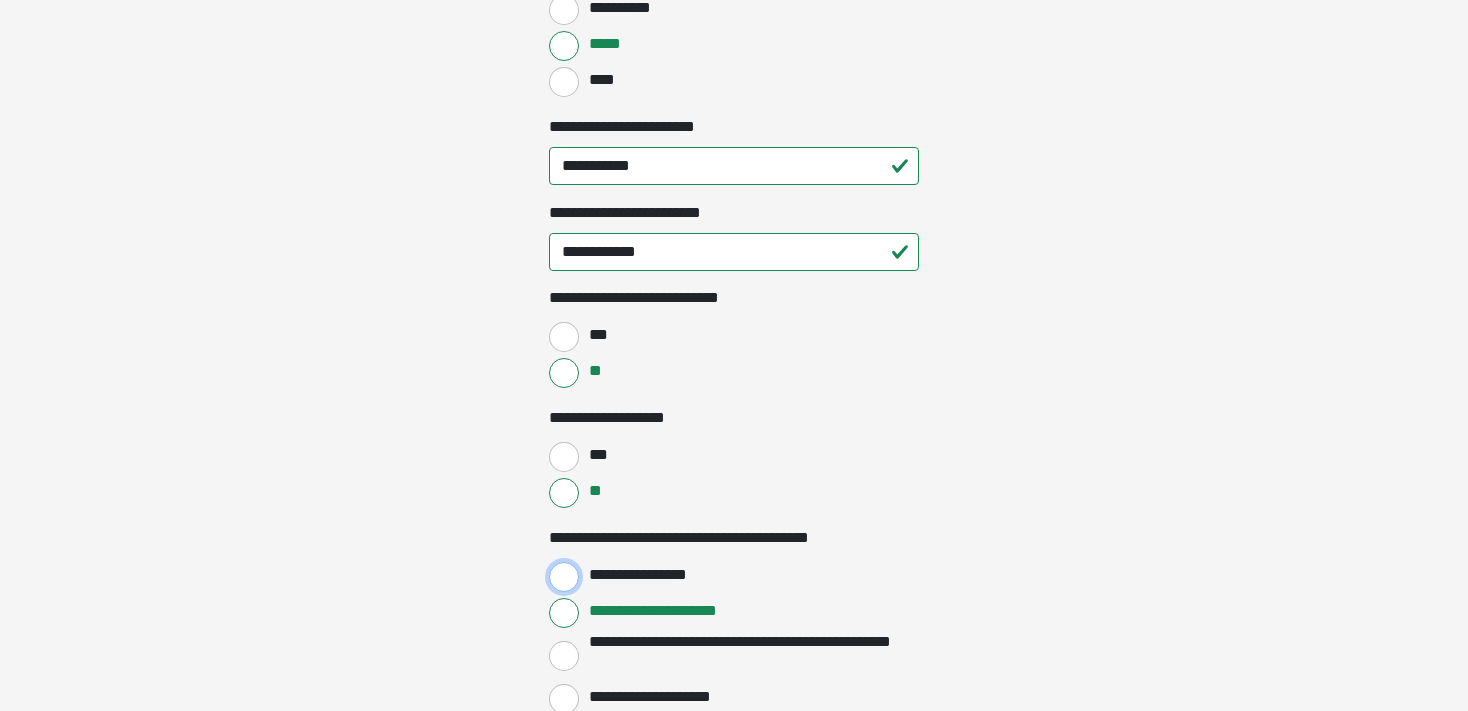 click on "**********" at bounding box center (564, 577) 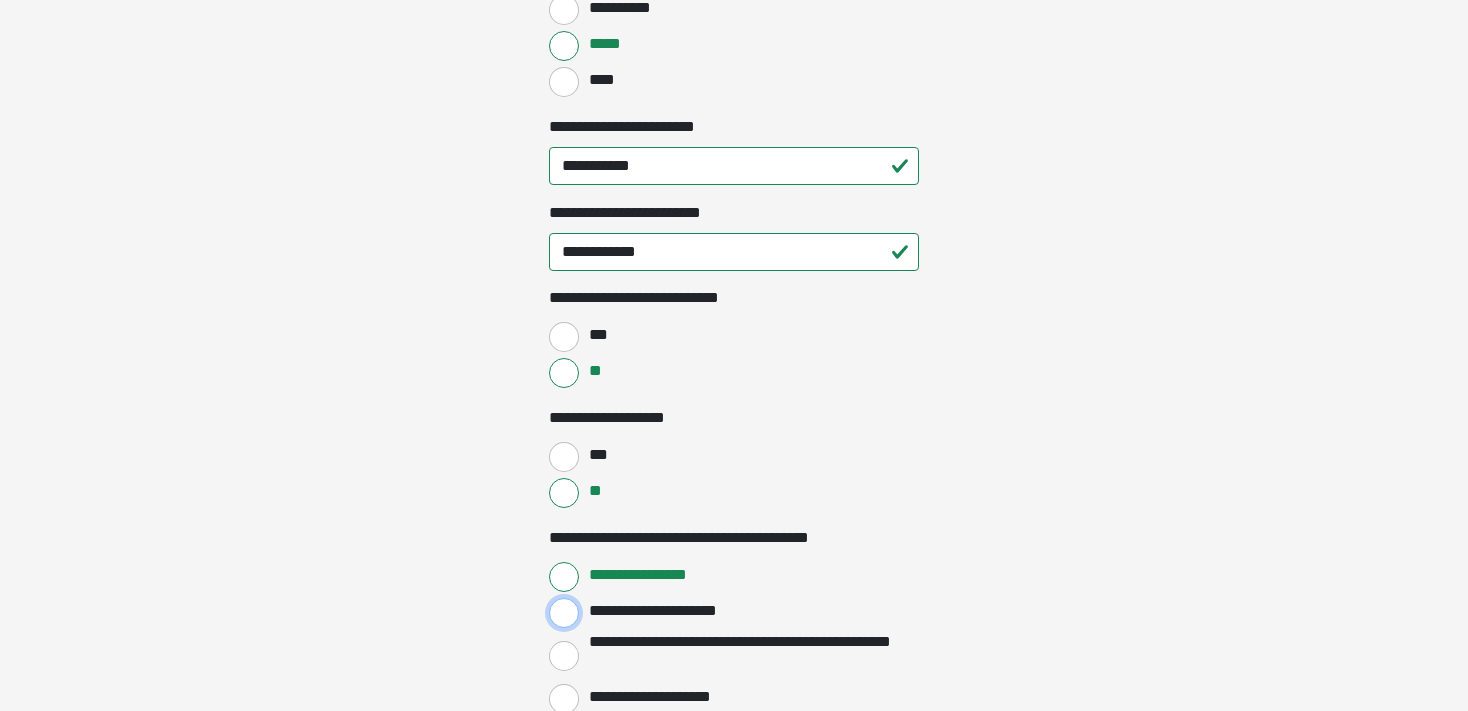 click on "**********" at bounding box center [564, 613] 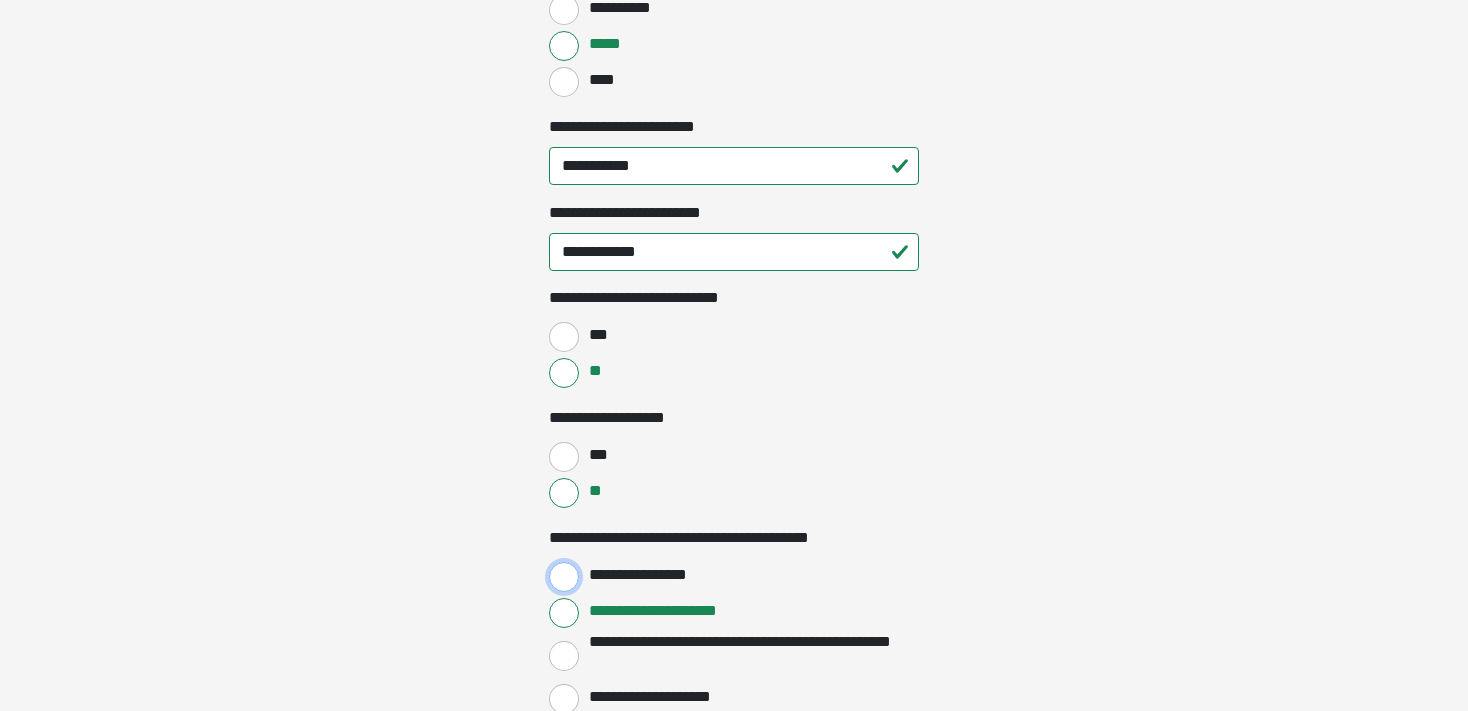 click on "**********" at bounding box center (564, 577) 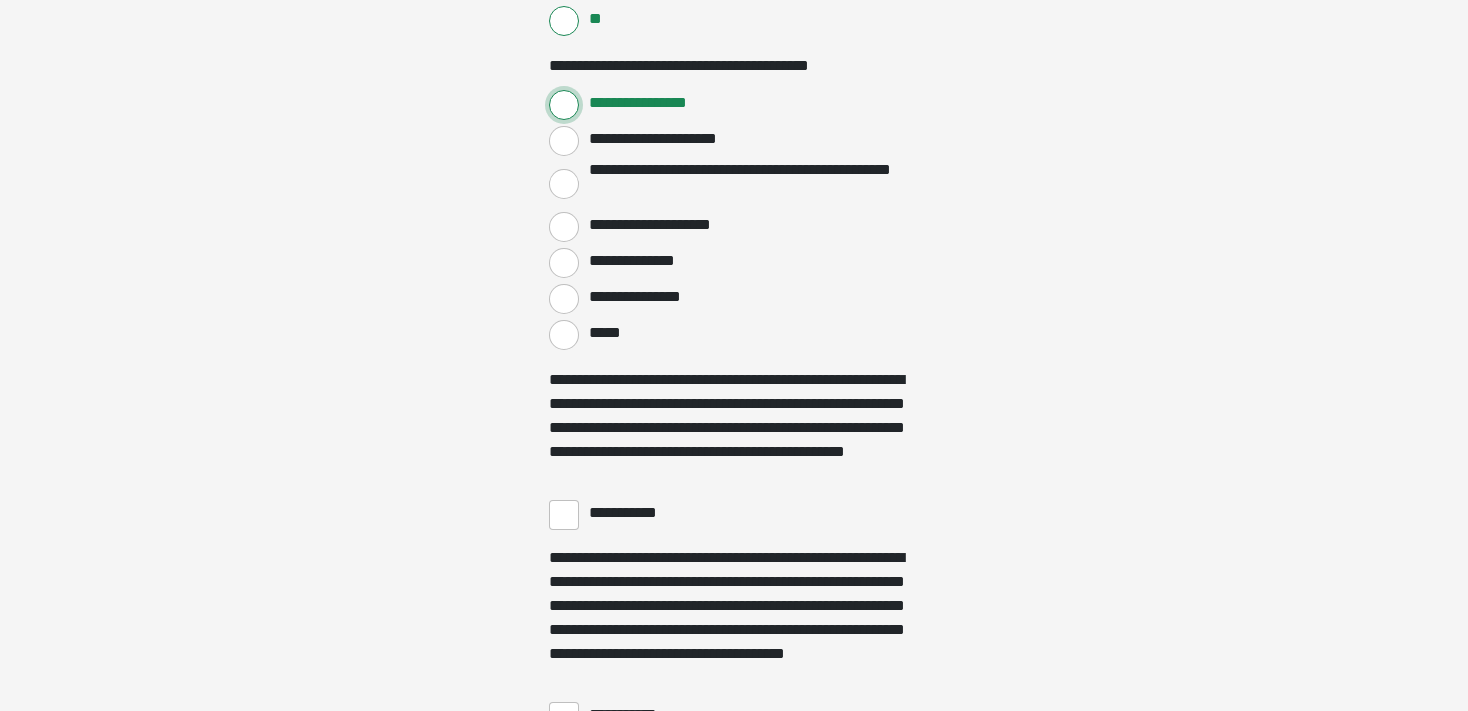 scroll, scrollTop: 3382, scrollLeft: 0, axis: vertical 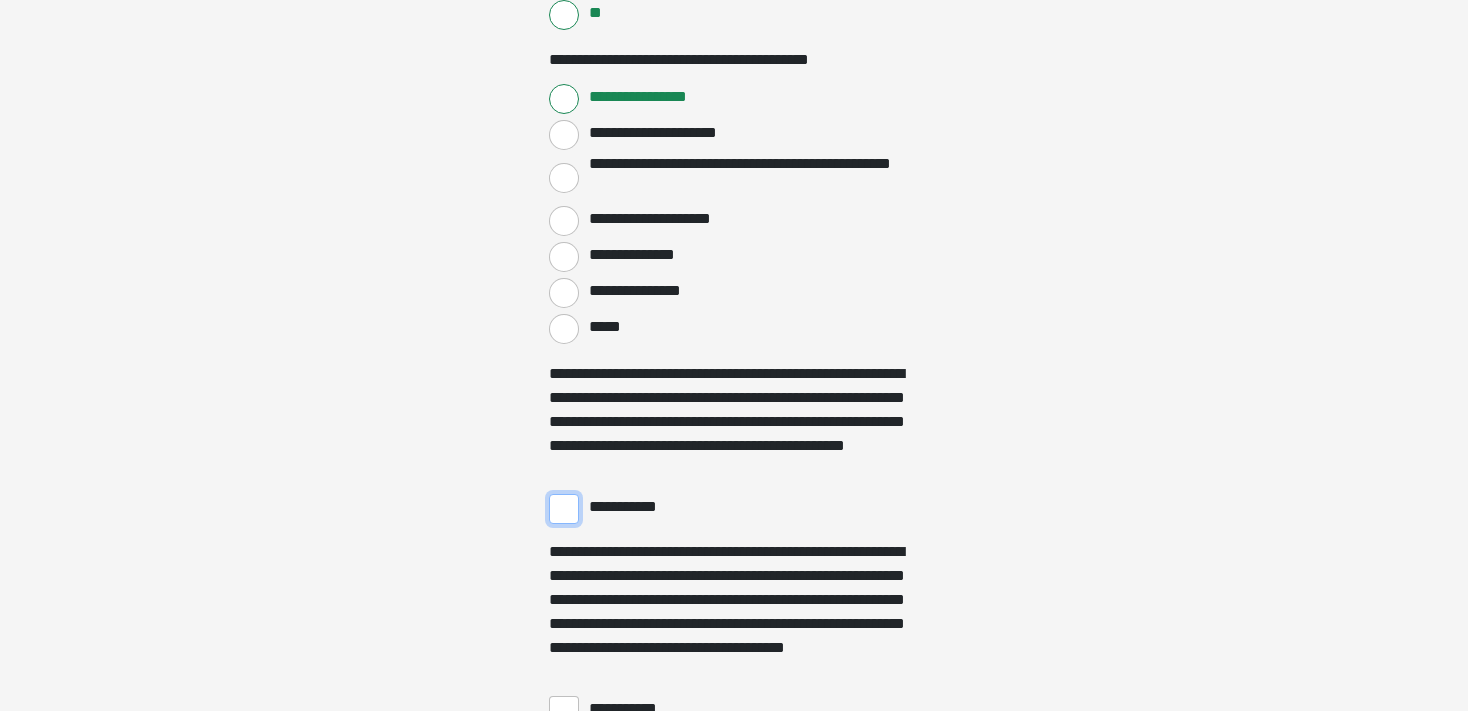 click on "**********" at bounding box center [564, 509] 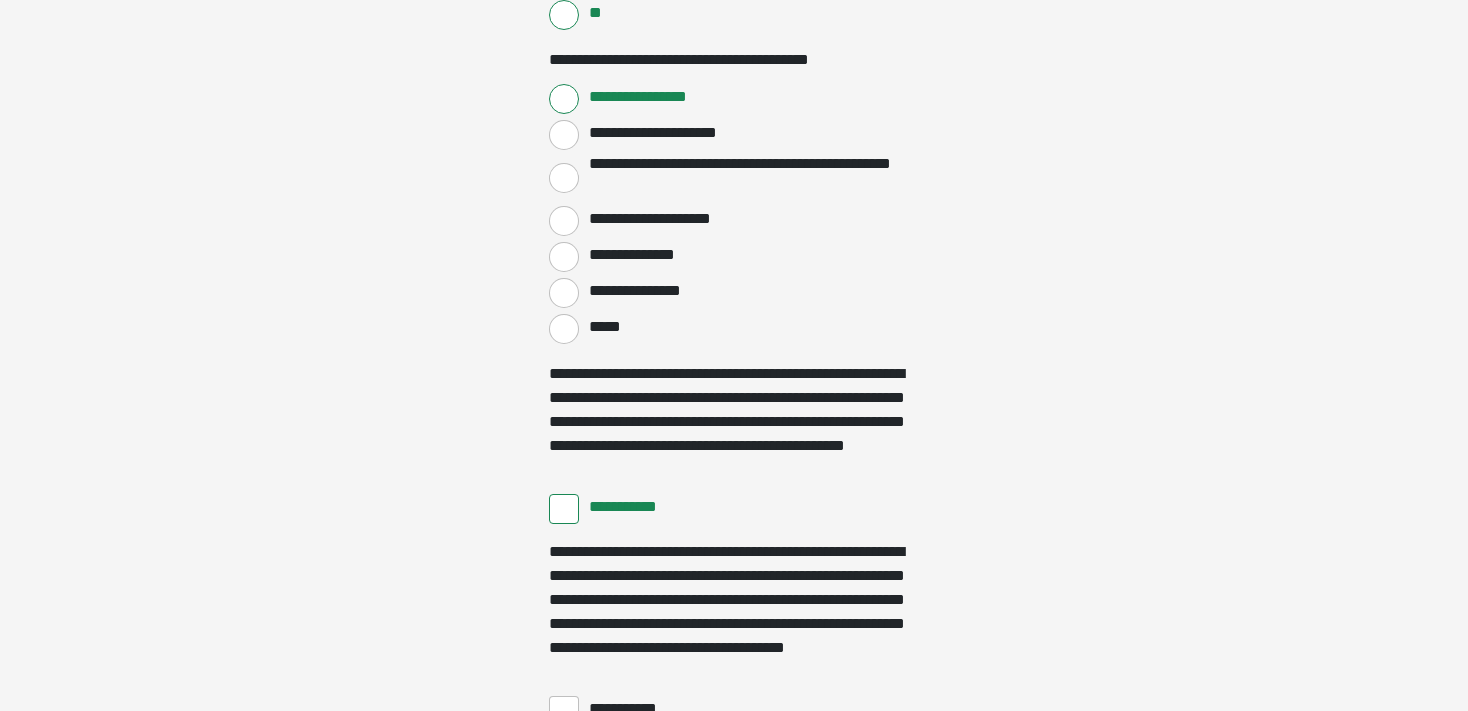 click on "**********" at bounding box center [734, 709] 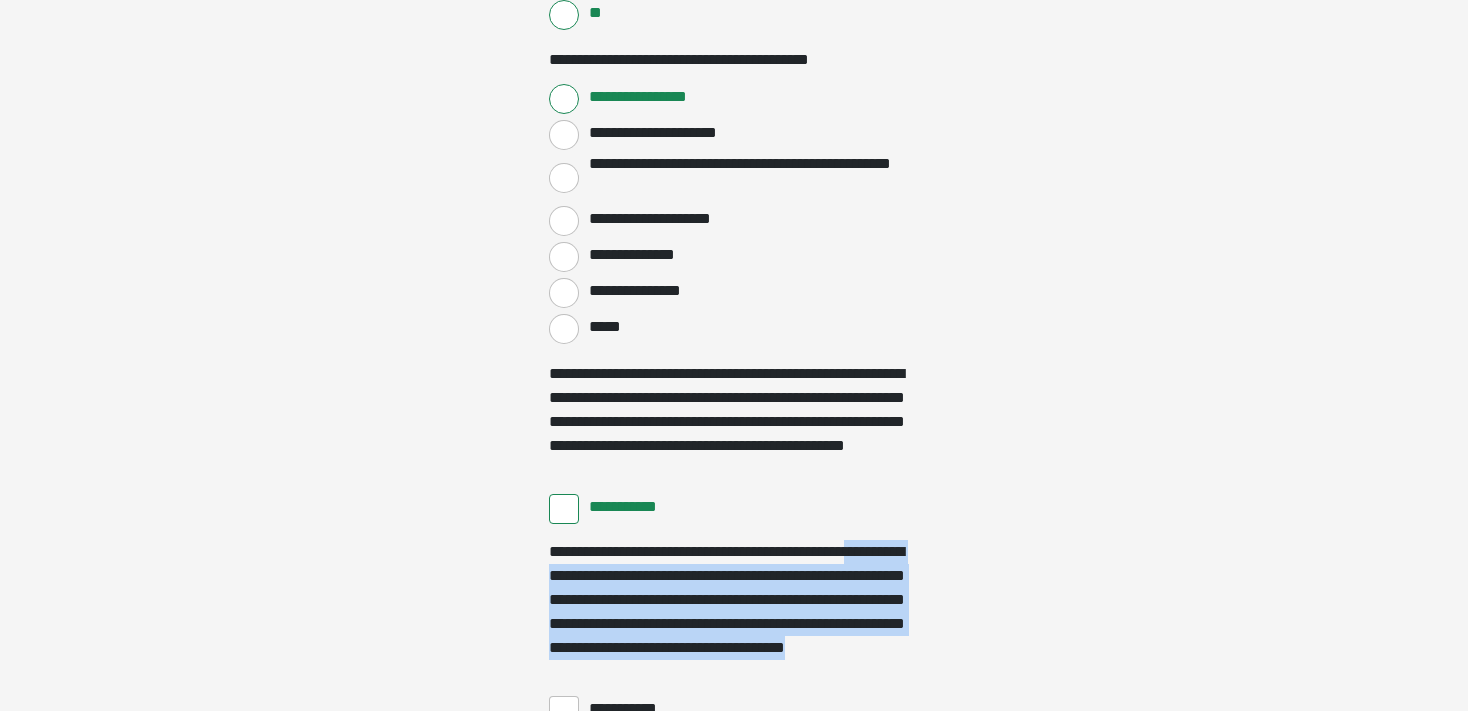 scroll, scrollTop: 3382, scrollLeft: 0, axis: vertical 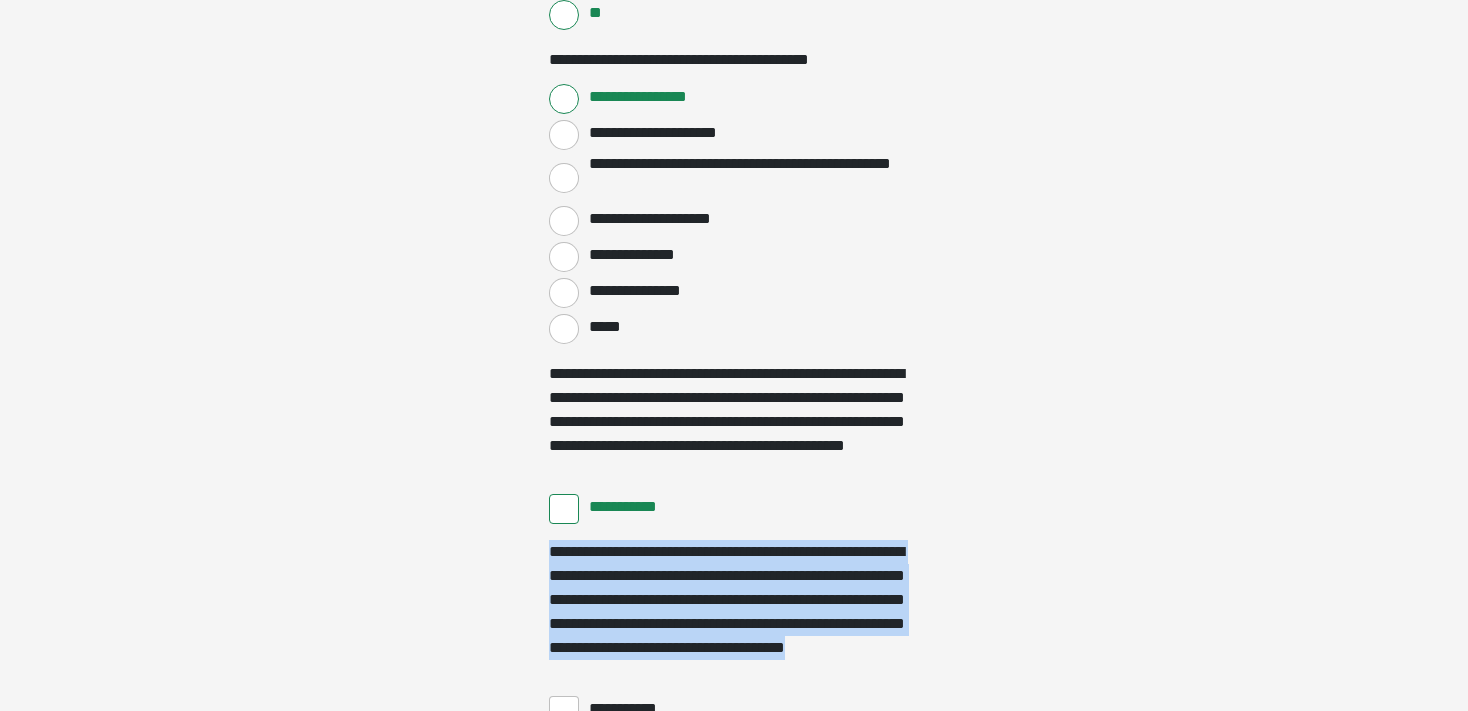 drag, startPoint x: 554, startPoint y: 696, endPoint x: 1219, endPoint y: 514, distance: 689.45557 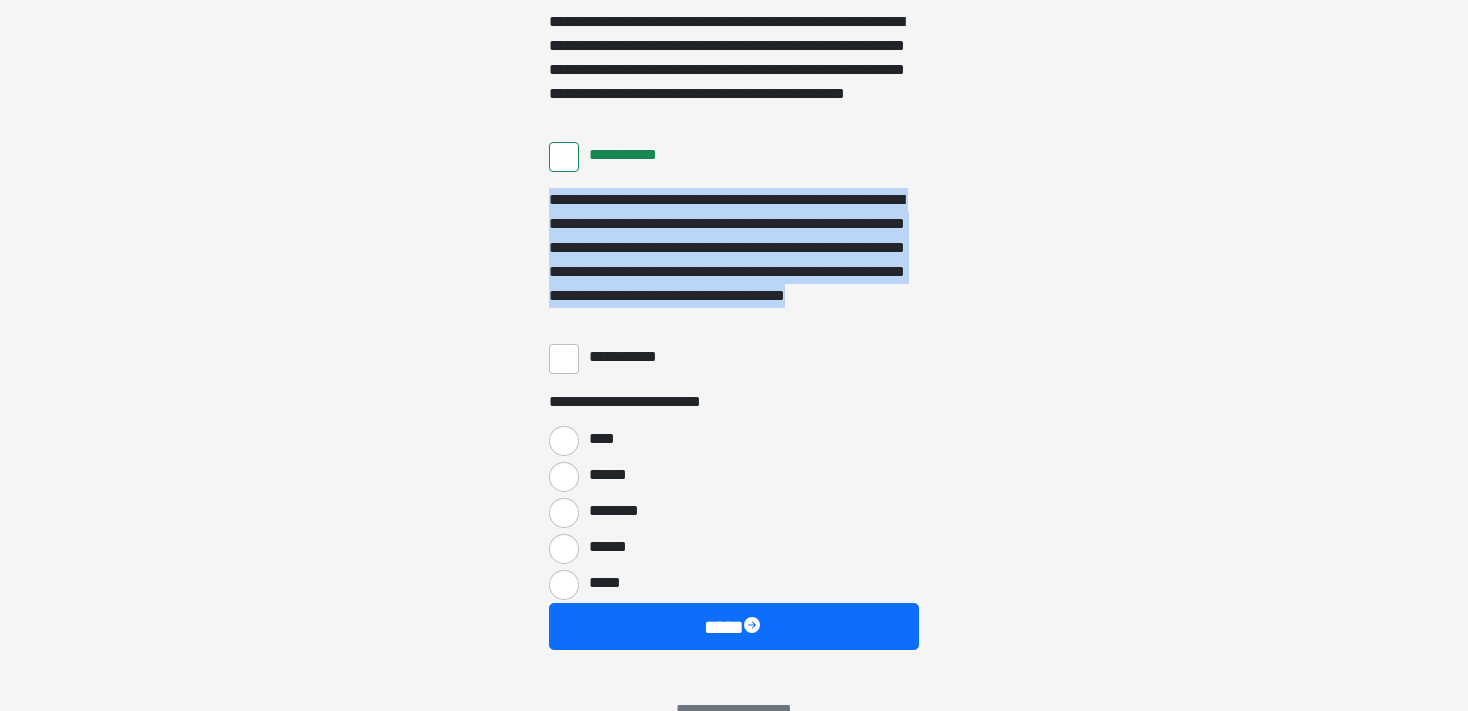 scroll, scrollTop: 3771, scrollLeft: 0, axis: vertical 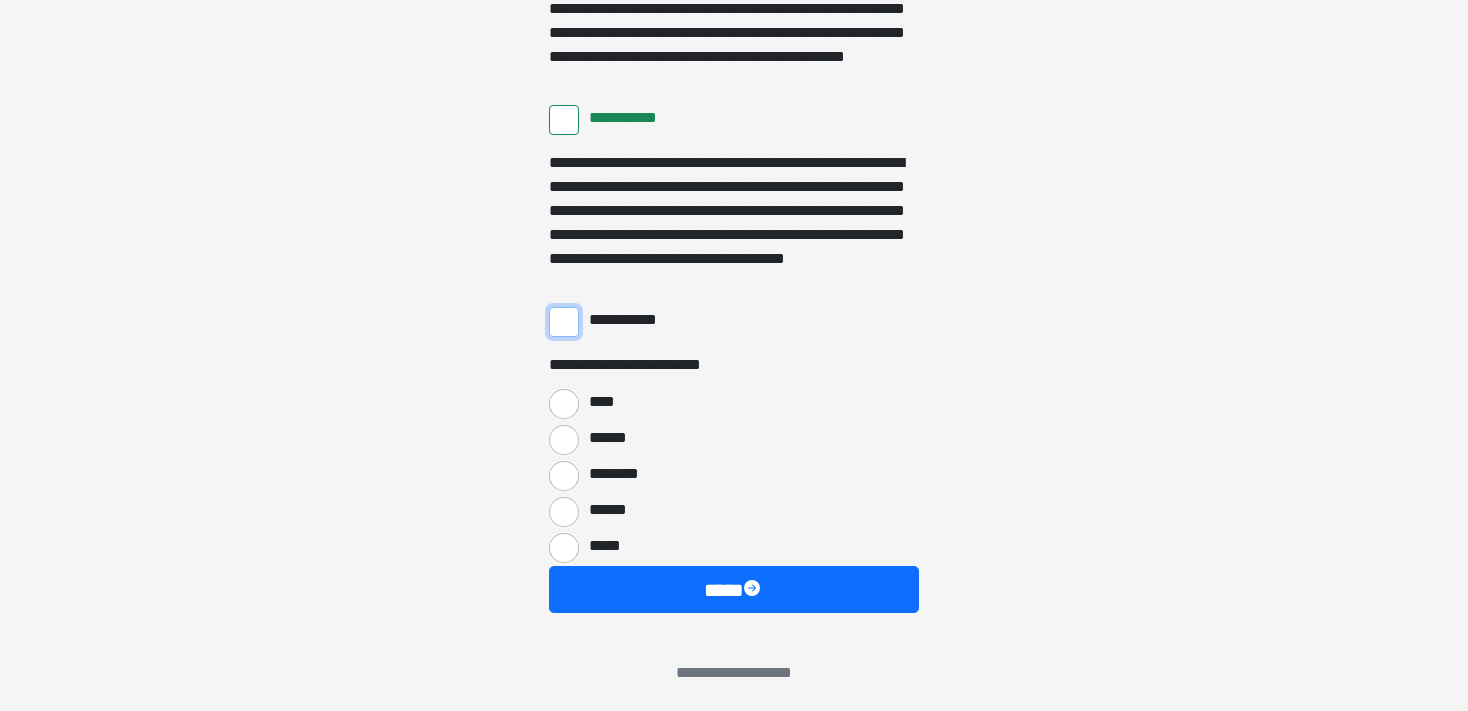 click on "**********" at bounding box center (564, 322) 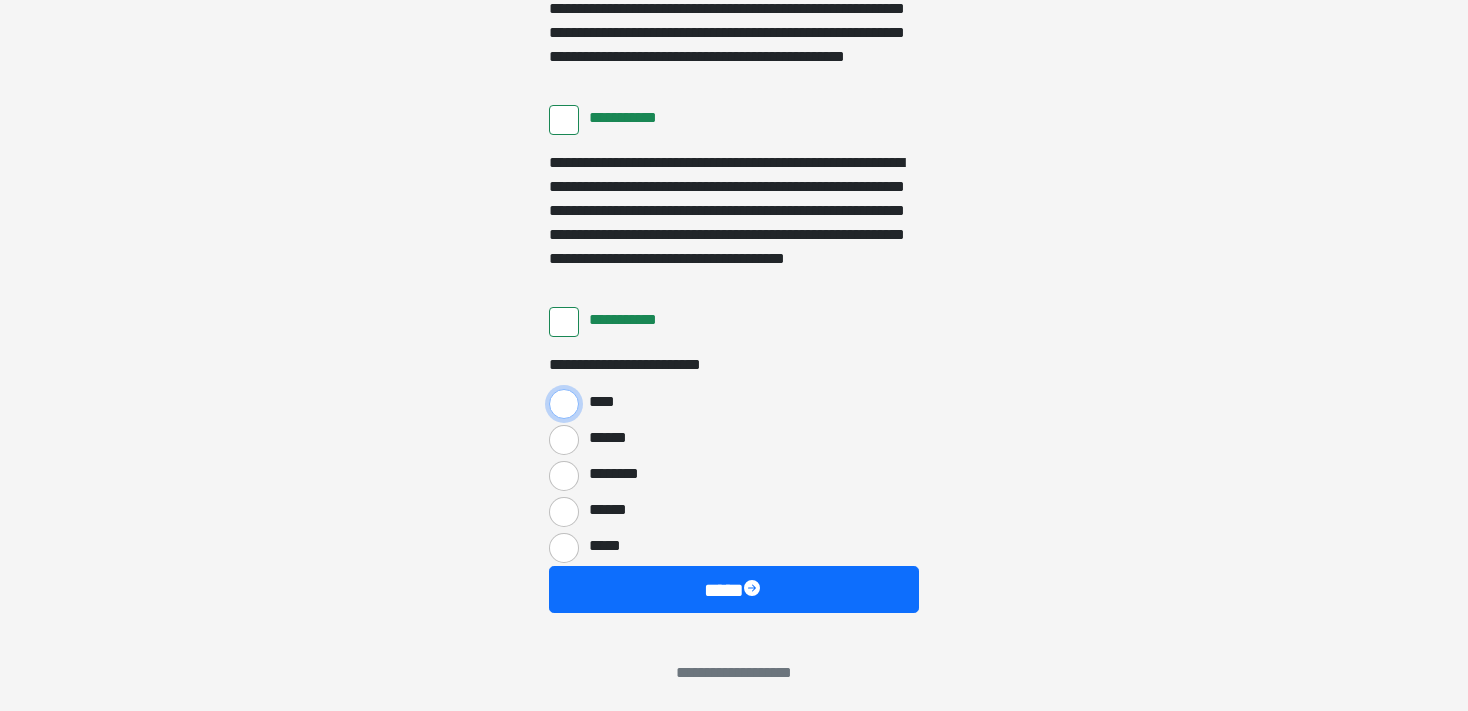 click on "****" at bounding box center (564, 404) 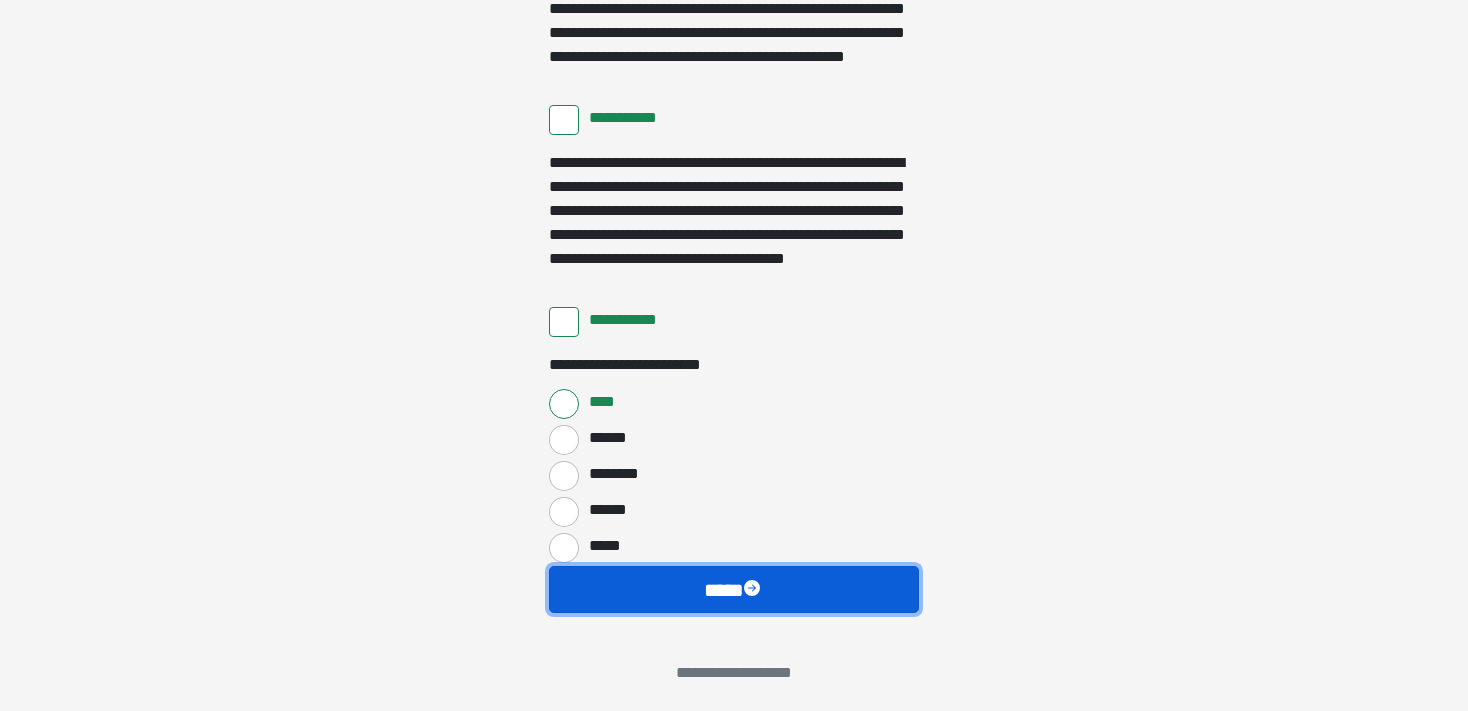 click on "****" at bounding box center (734, 590) 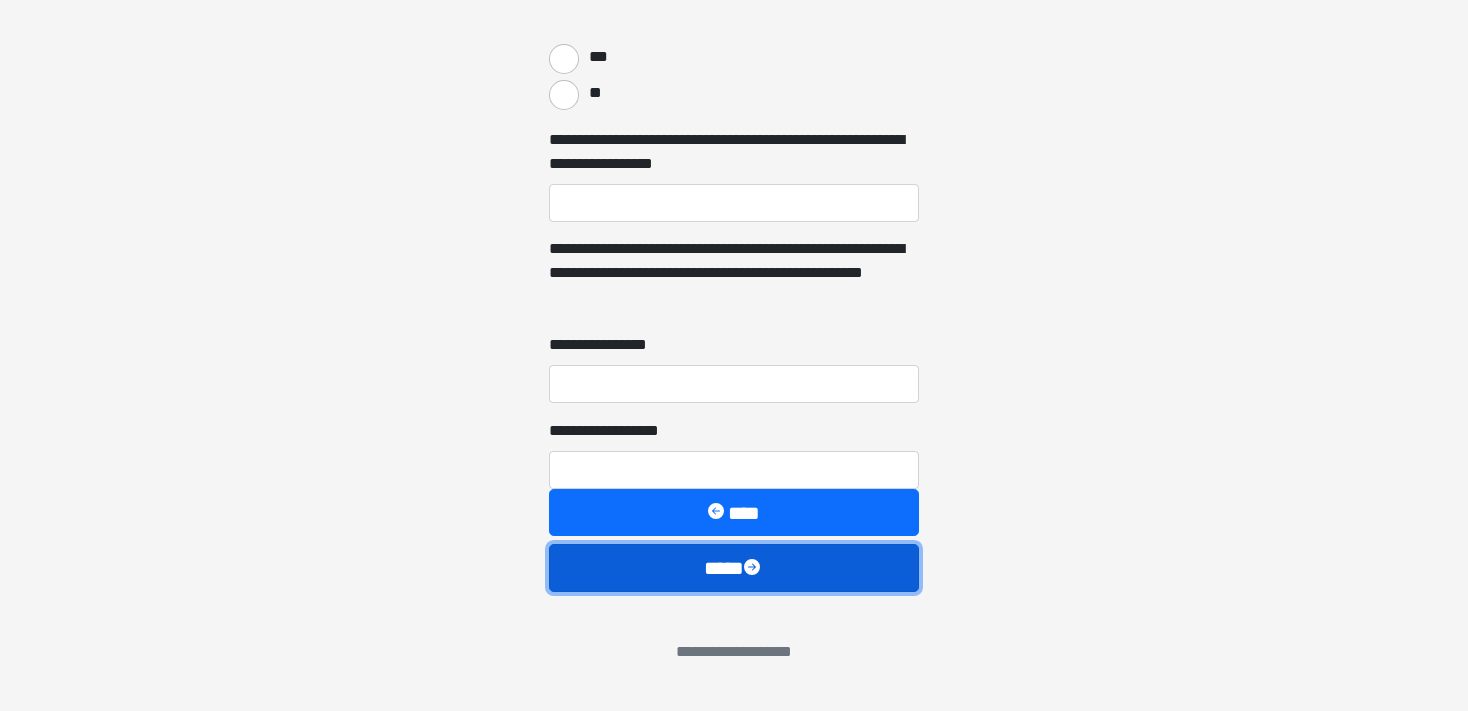 scroll, scrollTop: 2792, scrollLeft: 0, axis: vertical 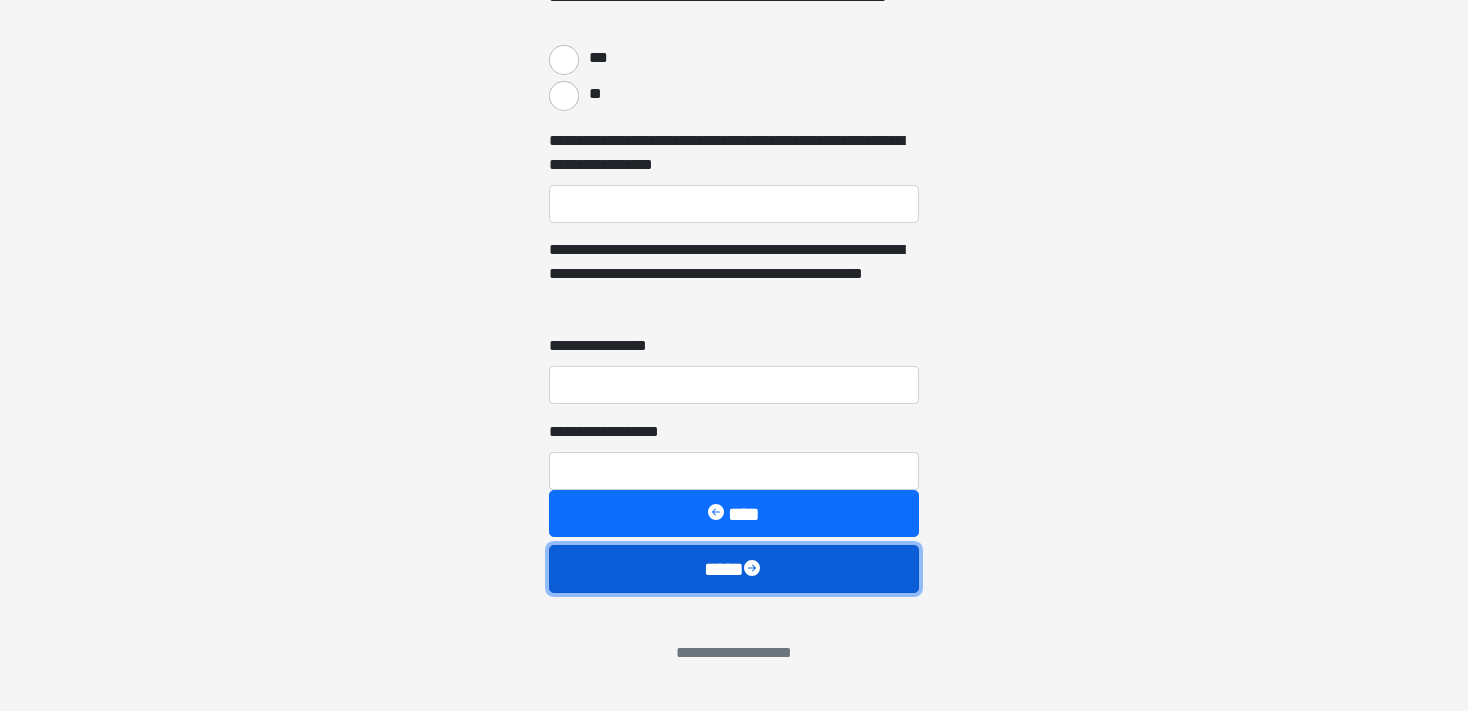 type 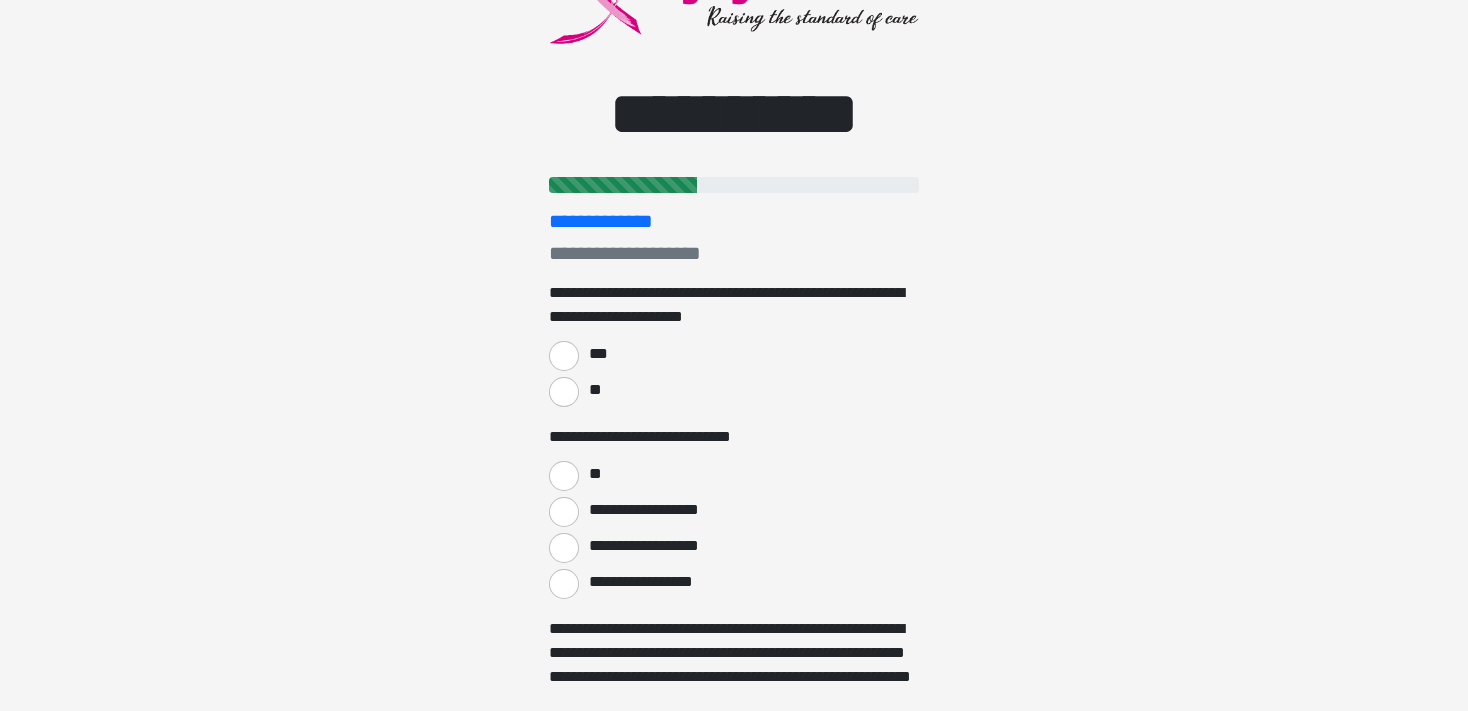scroll, scrollTop: 158, scrollLeft: 0, axis: vertical 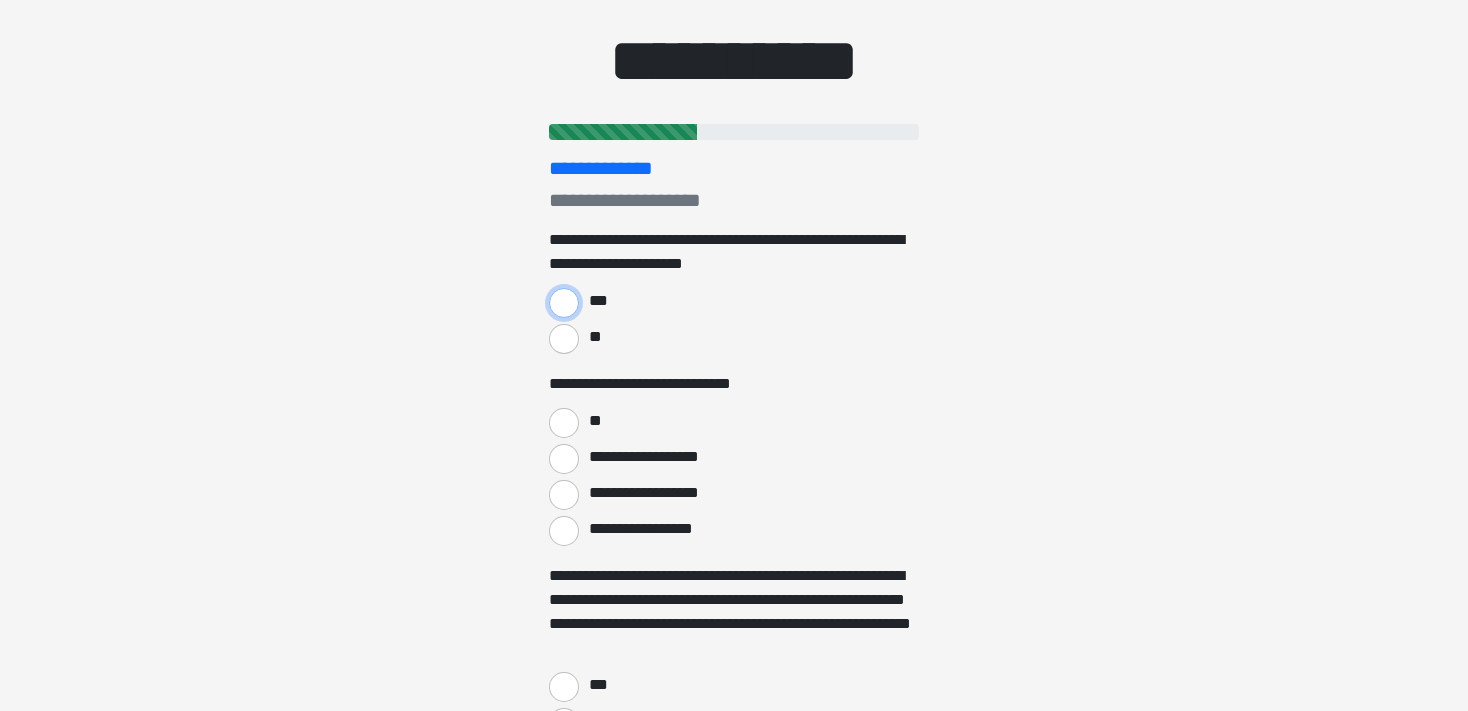 click on "***" at bounding box center [564, 303] 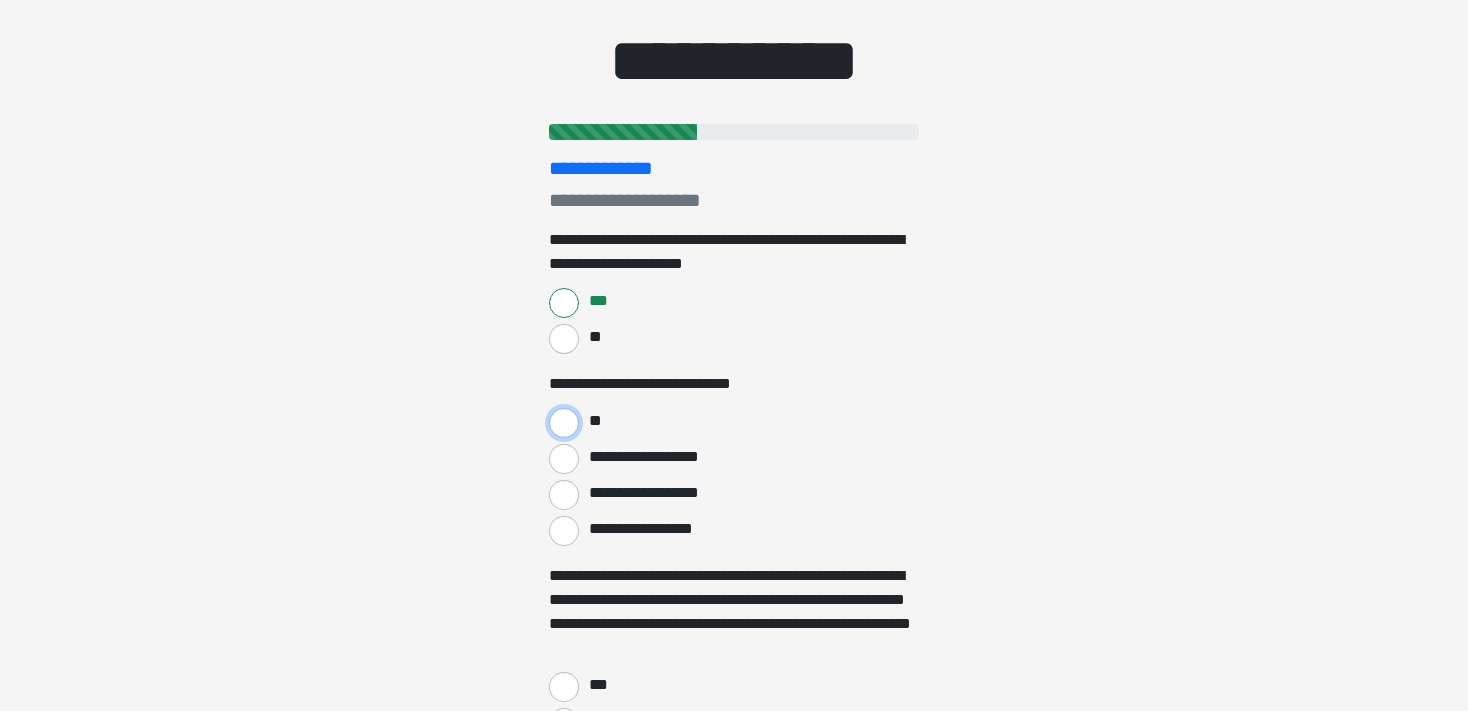 click on "**" at bounding box center (564, 423) 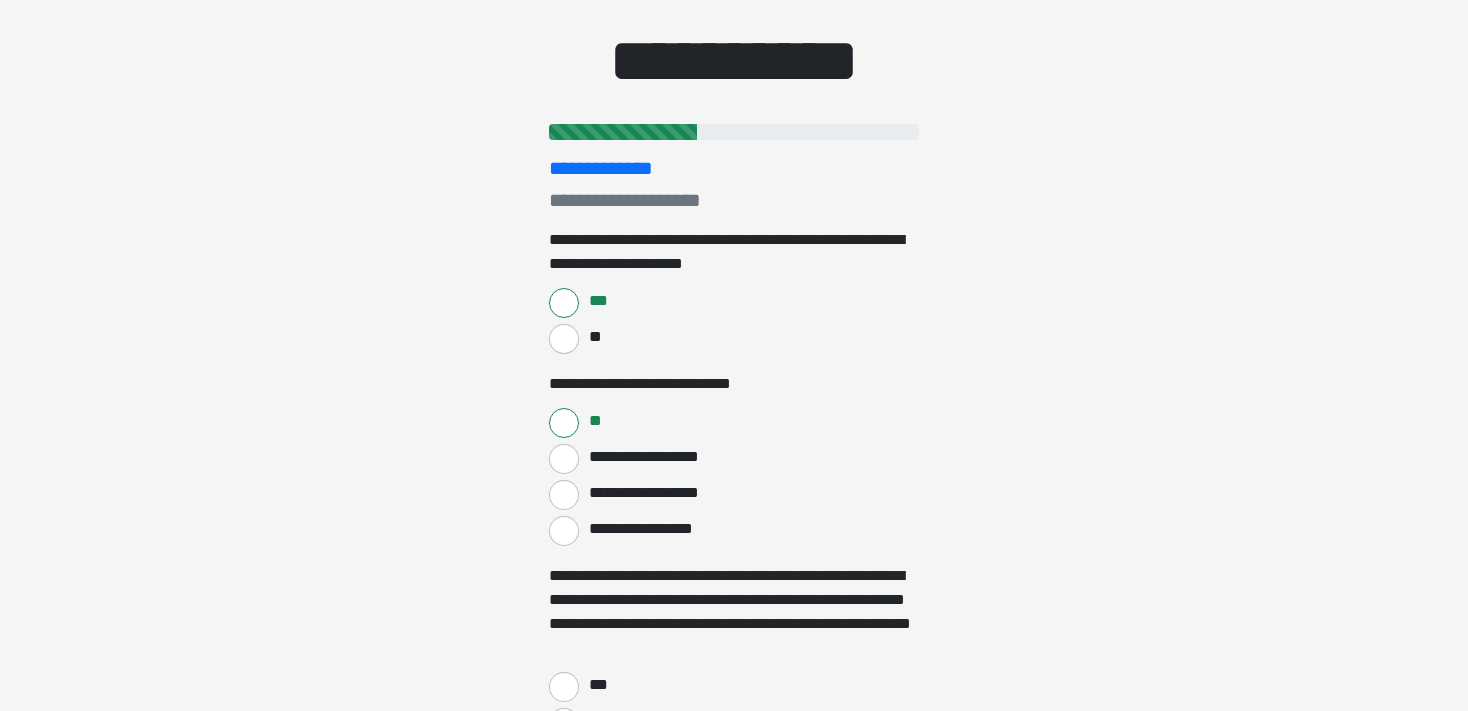click on "**********" at bounding box center (564, 459) 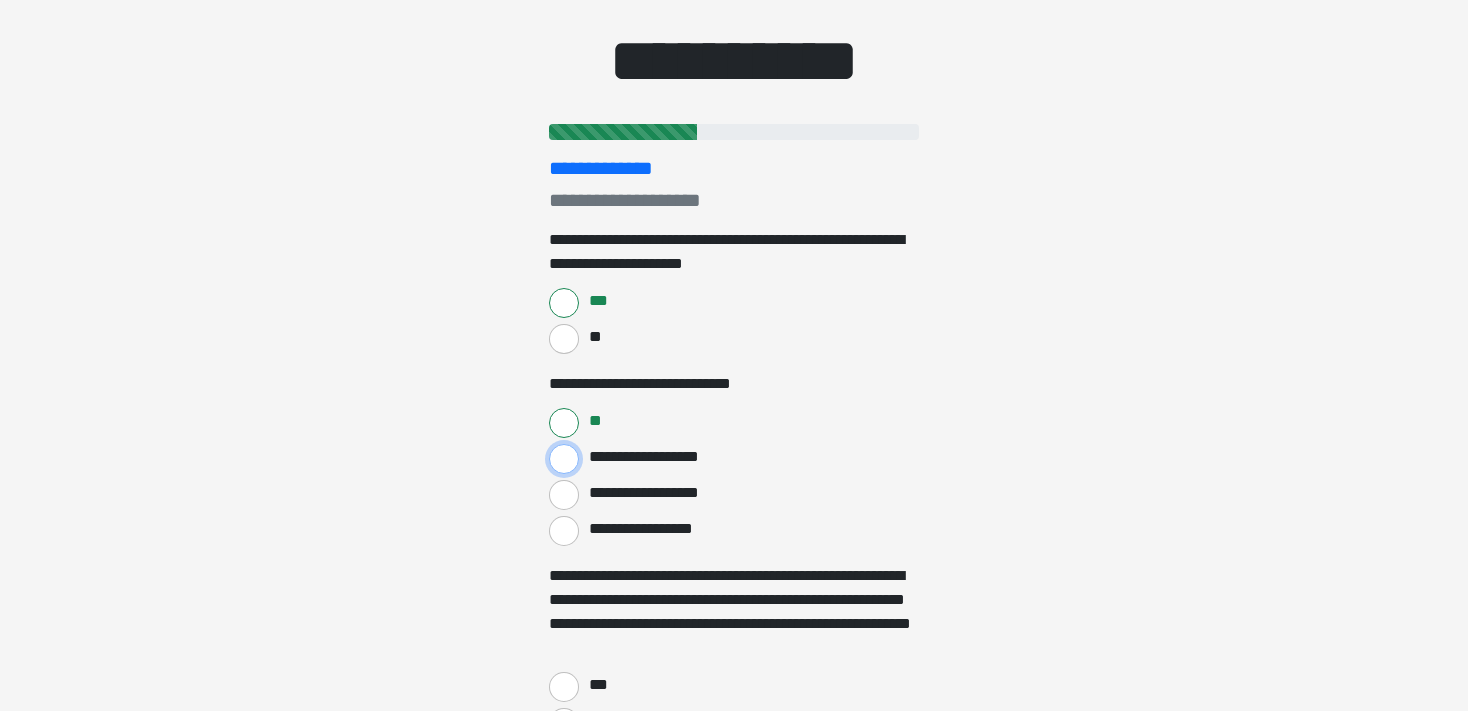 radio on "****" 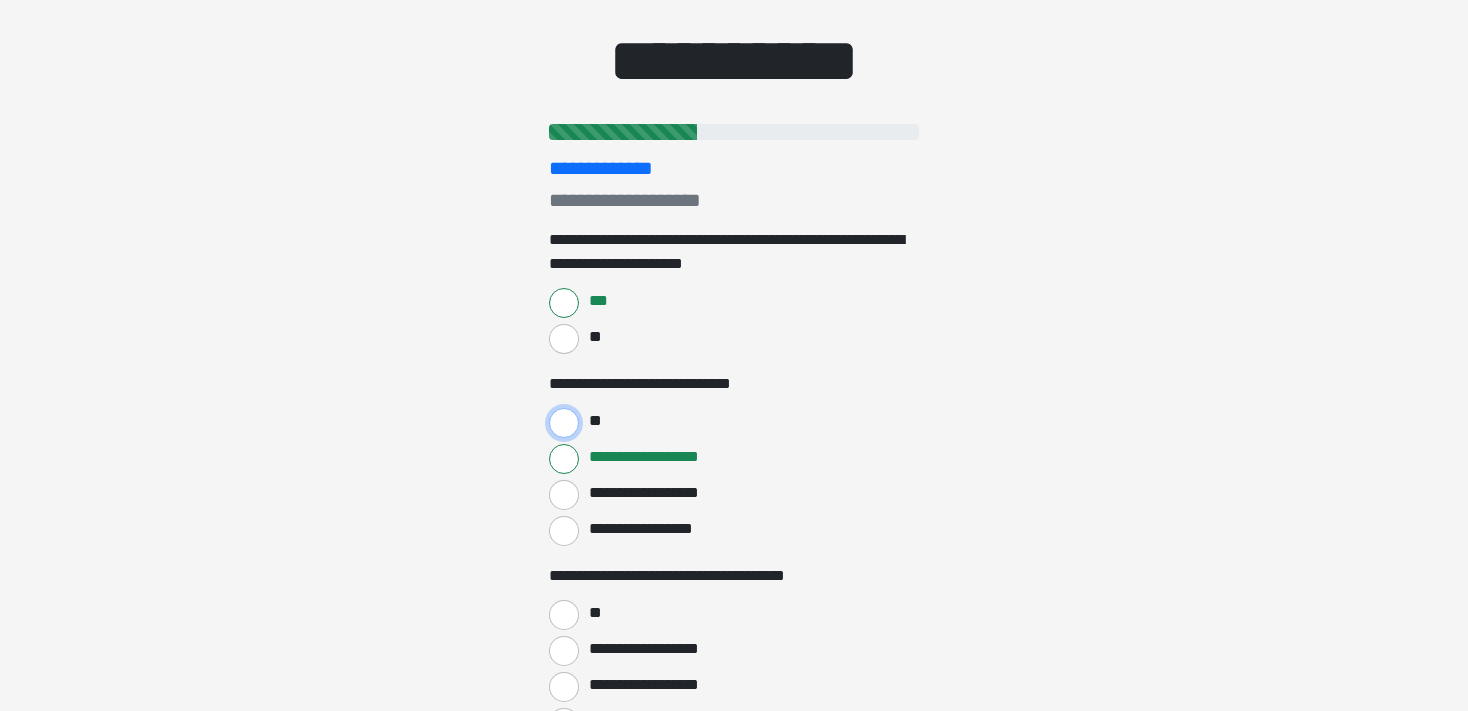 click on "**" at bounding box center [564, 423] 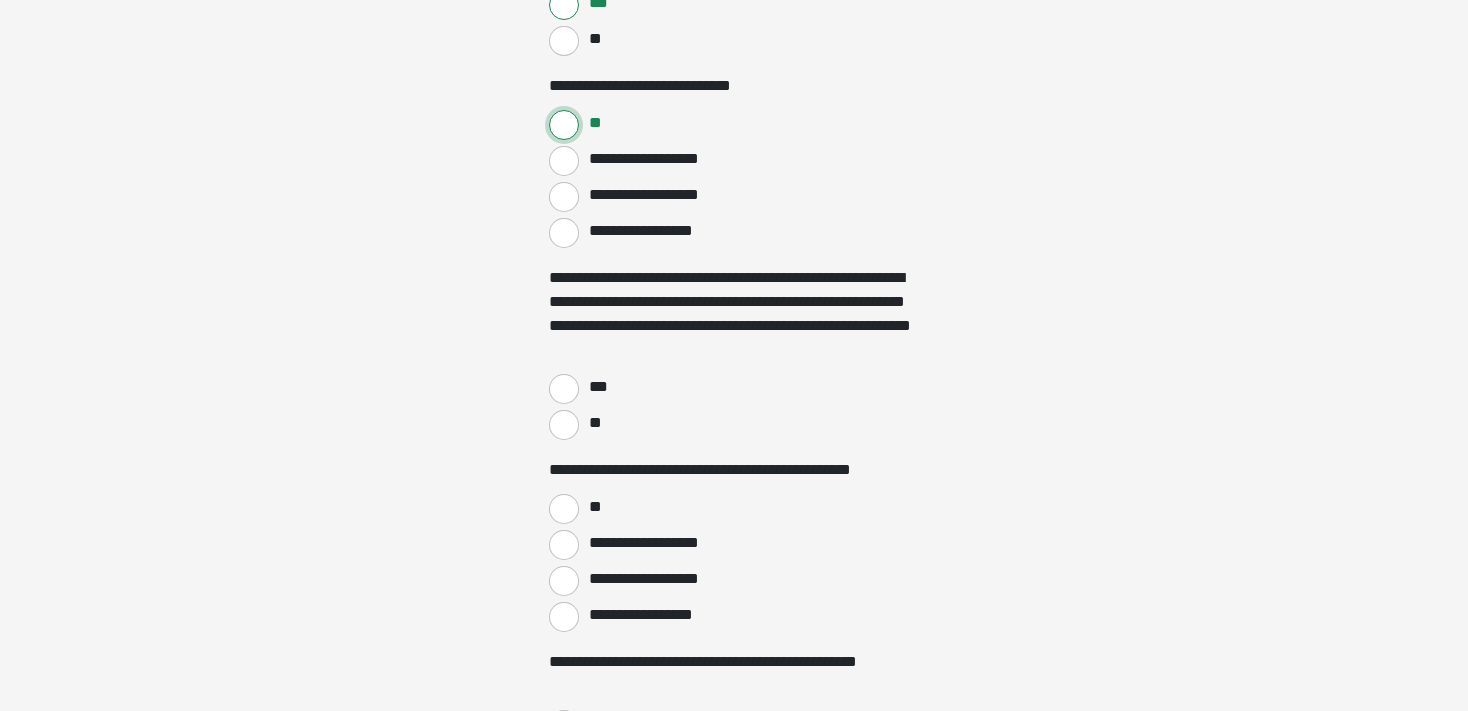 scroll, scrollTop: 493, scrollLeft: 0, axis: vertical 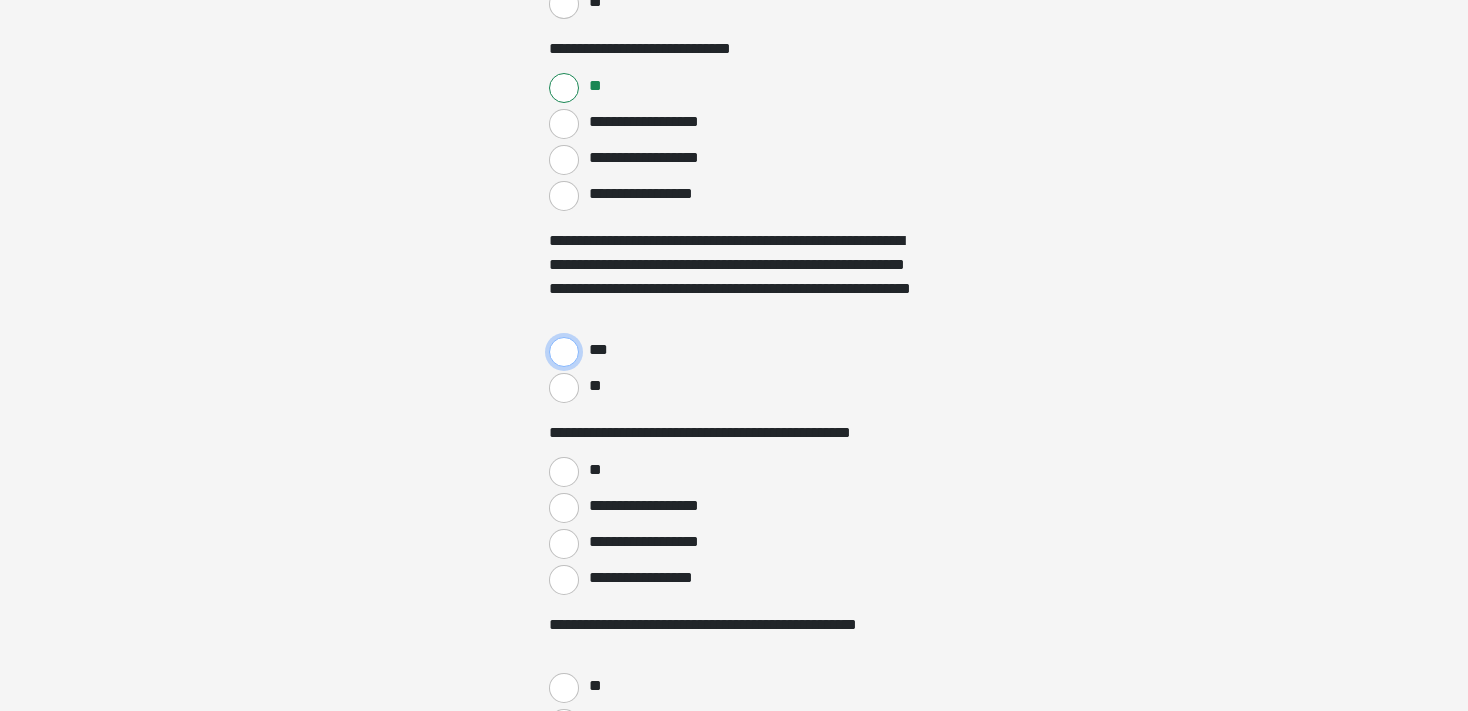 click on "***" at bounding box center [564, 352] 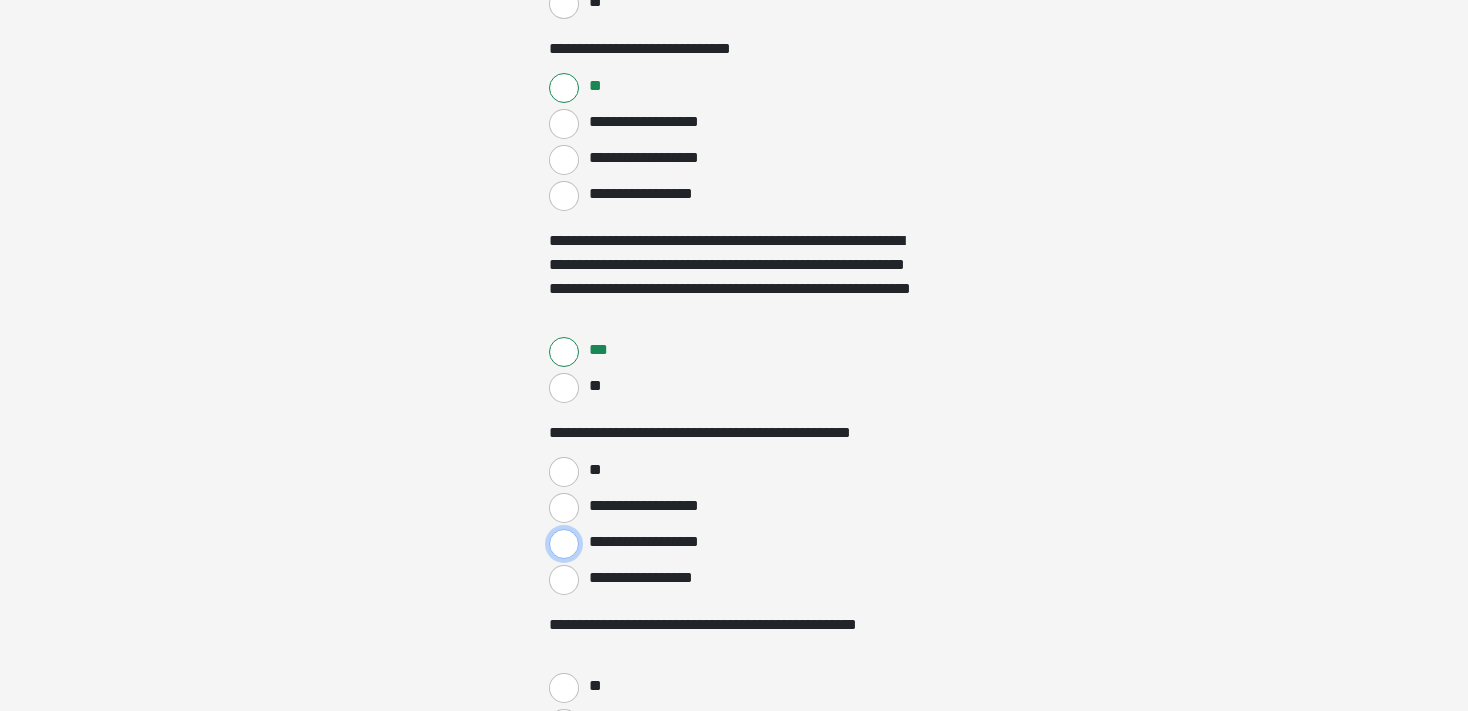 click on "**********" at bounding box center (564, 544) 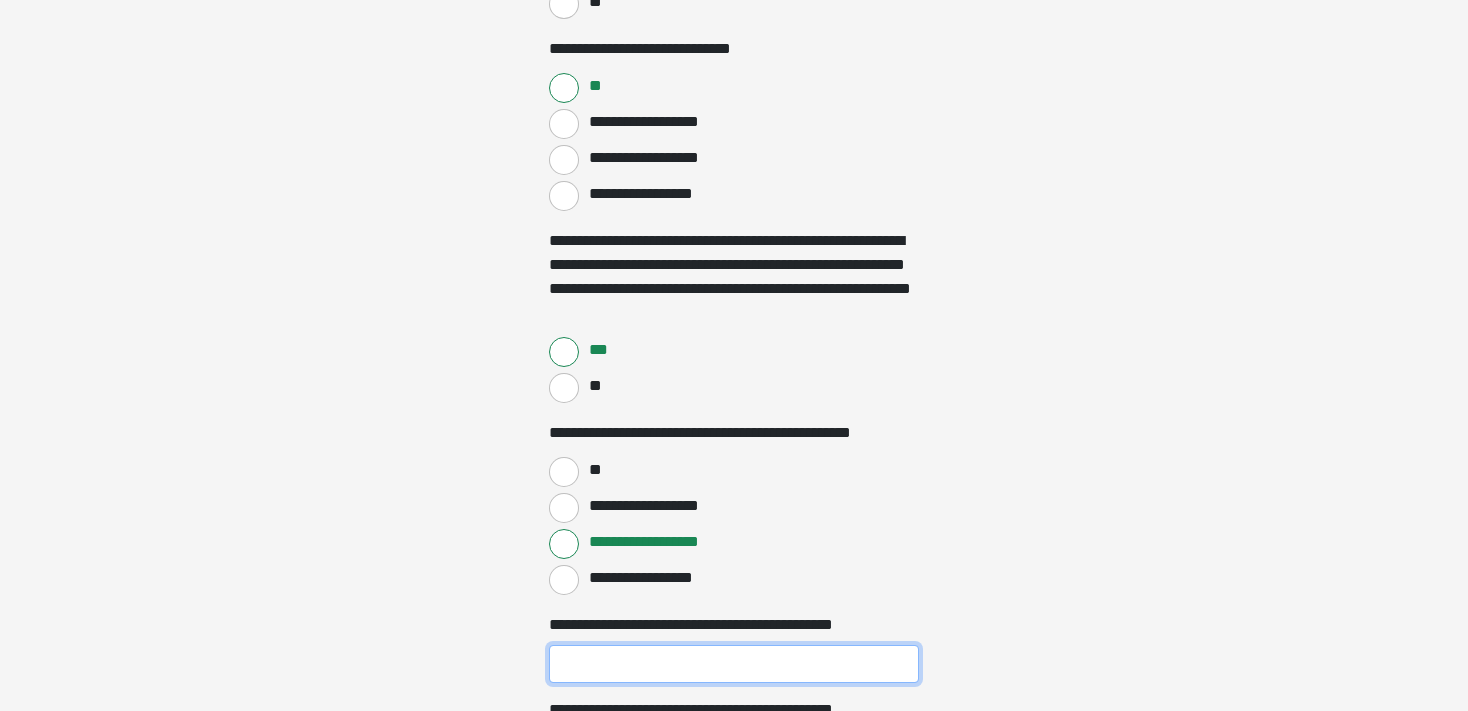 click on "**********" at bounding box center (734, 664) 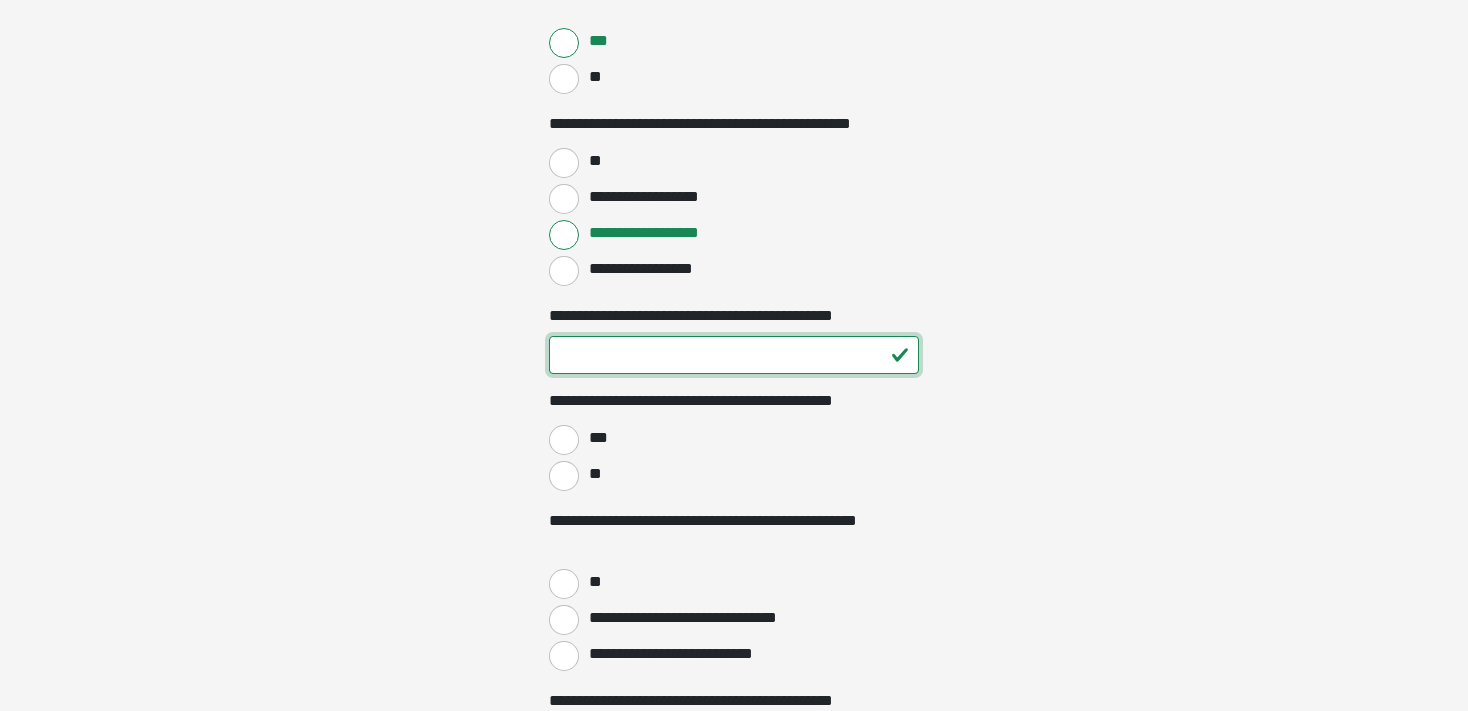 scroll, scrollTop: 820, scrollLeft: 0, axis: vertical 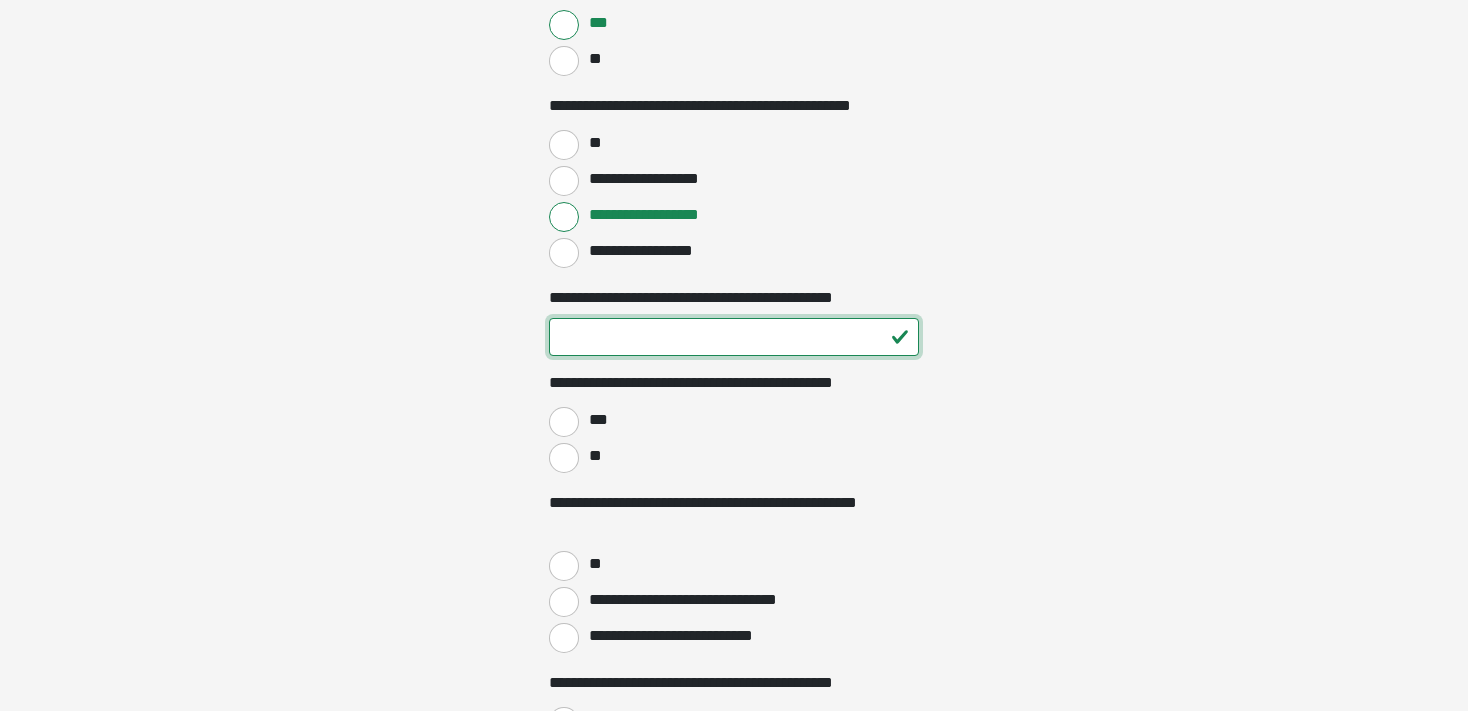 type on "**" 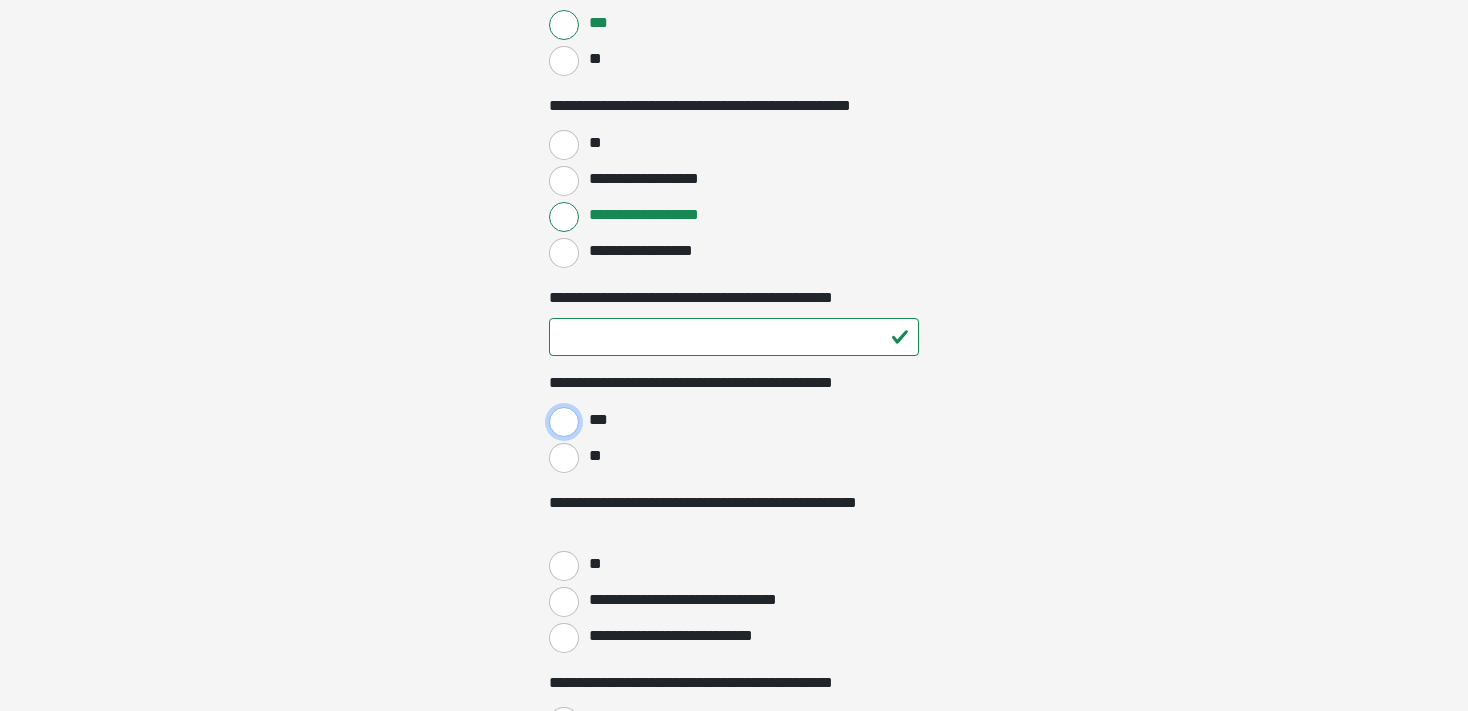 click on "***" at bounding box center [564, 422] 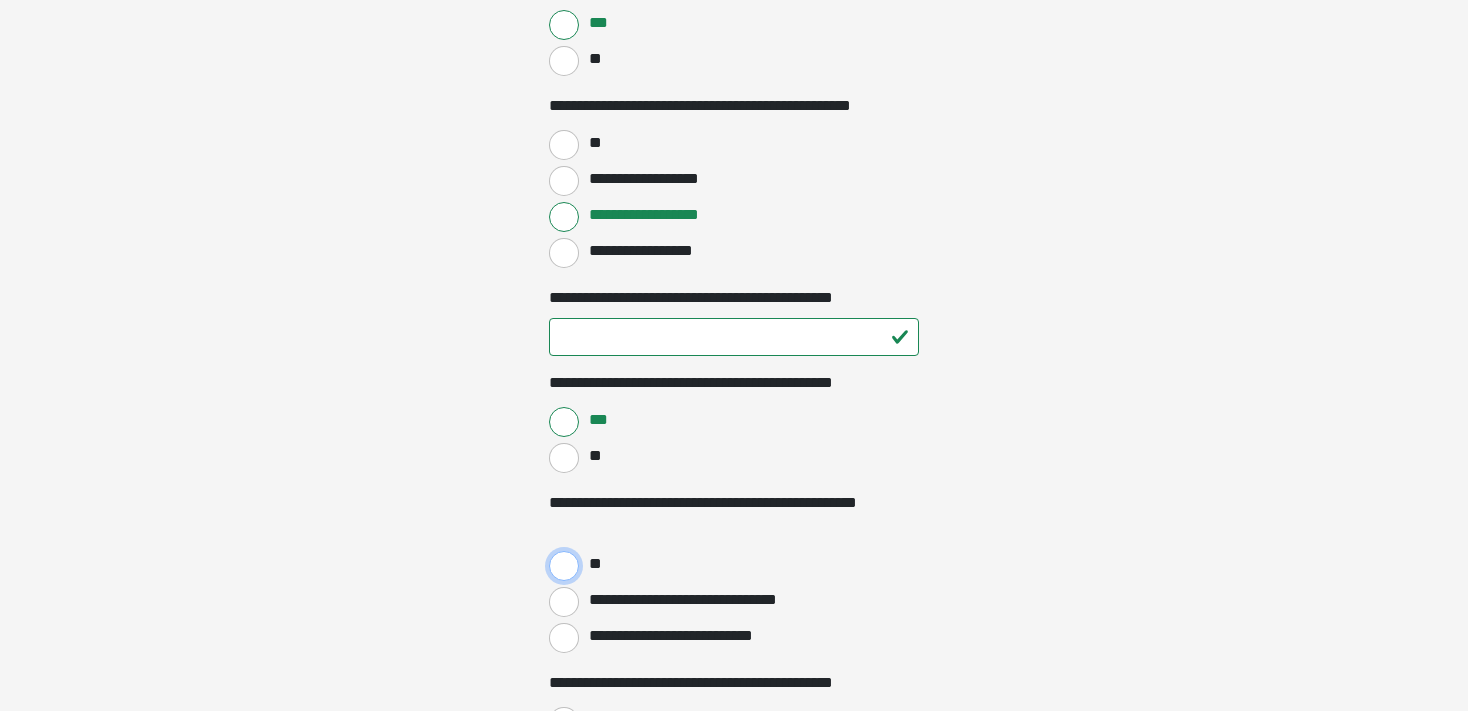 click on "**" at bounding box center (564, 566) 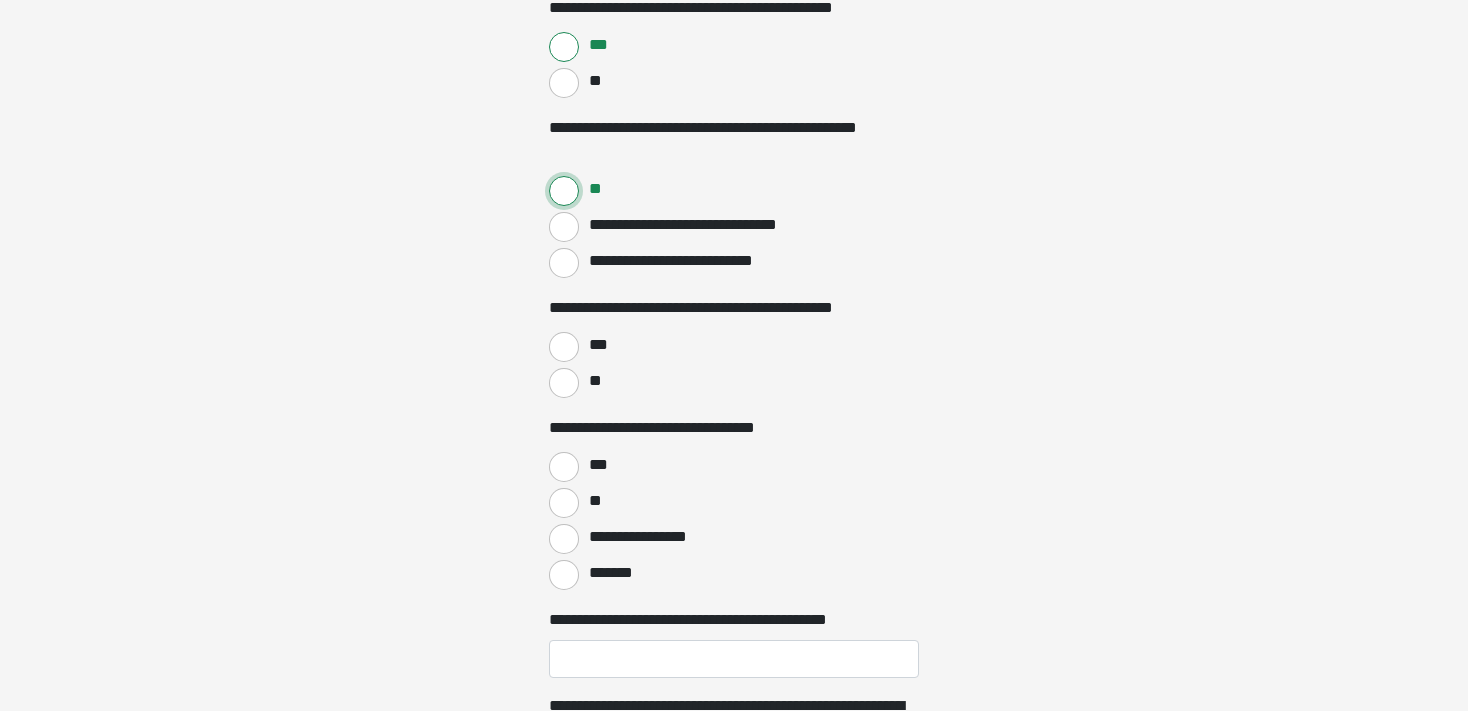 scroll, scrollTop: 1212, scrollLeft: 0, axis: vertical 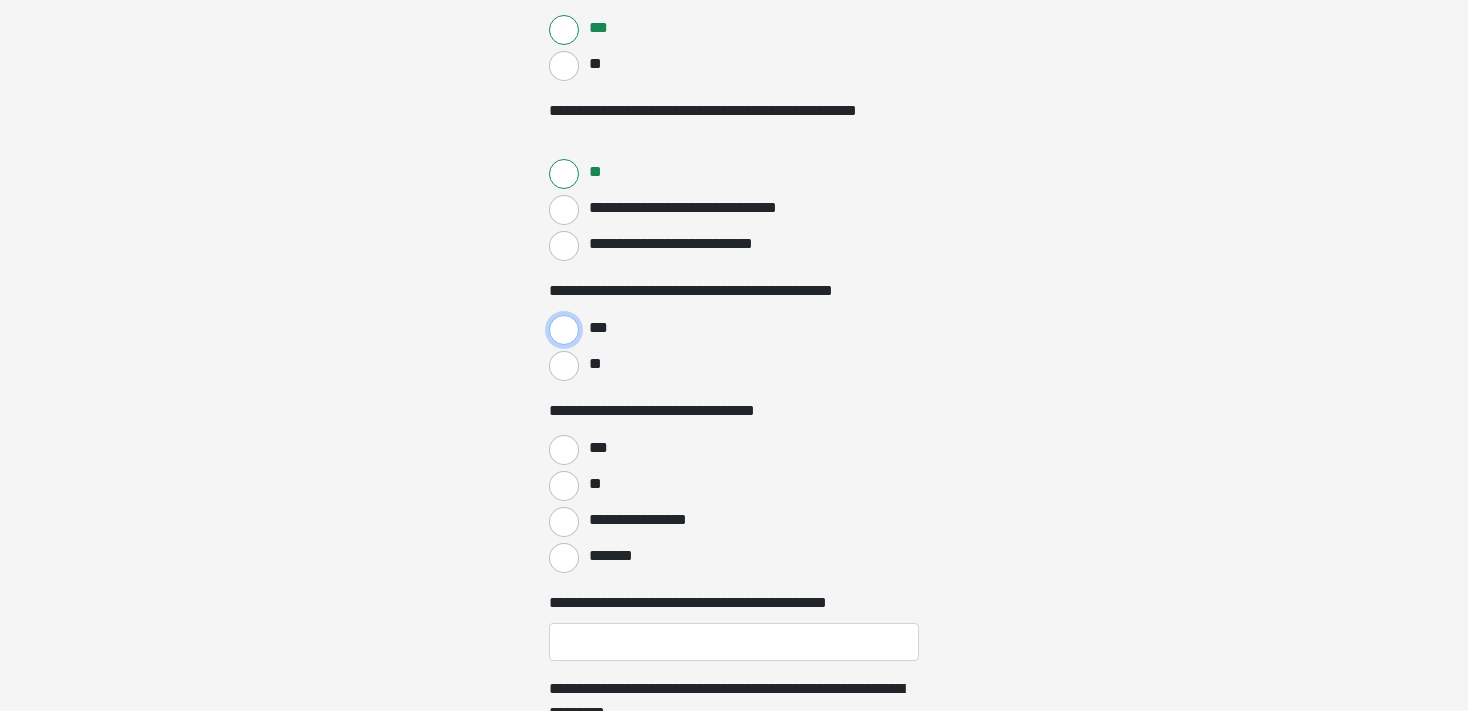 click on "***" at bounding box center [564, 330] 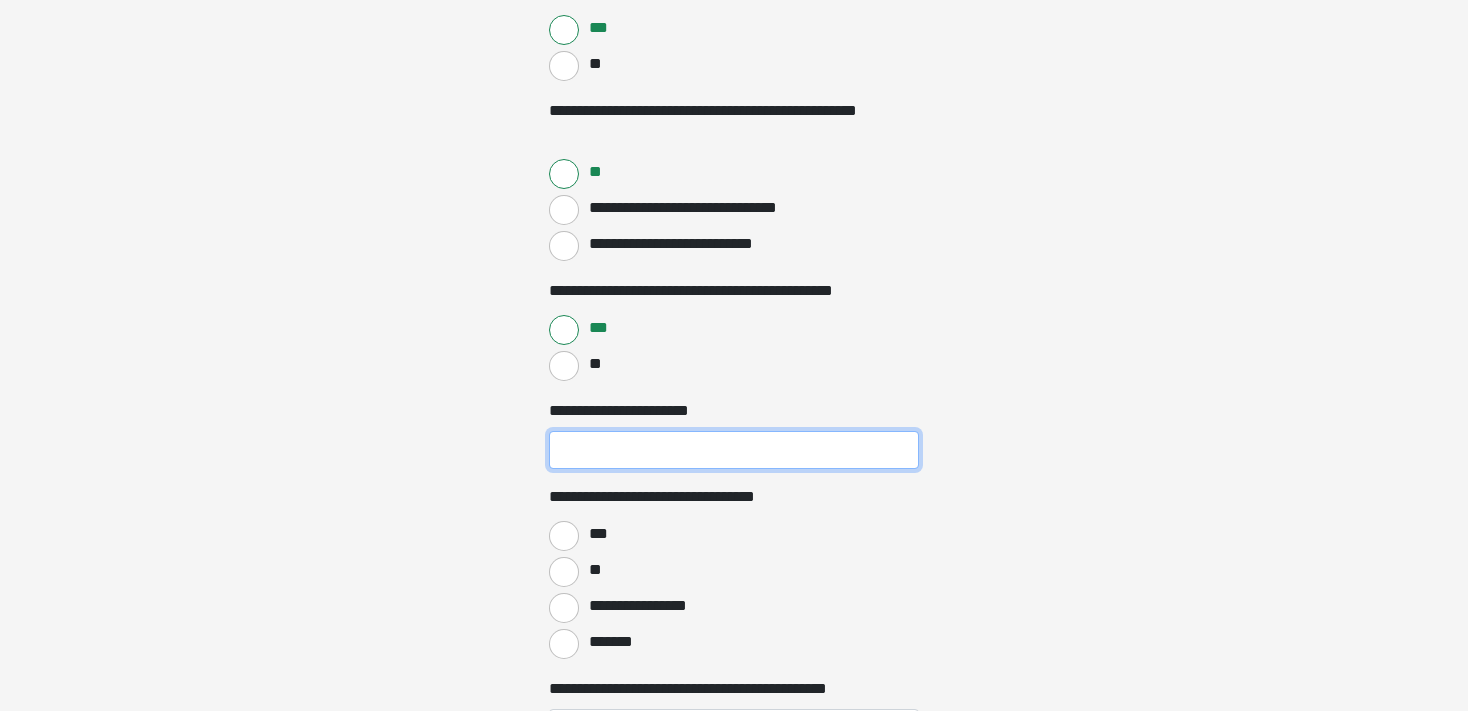click on "**********" at bounding box center (734, 450) 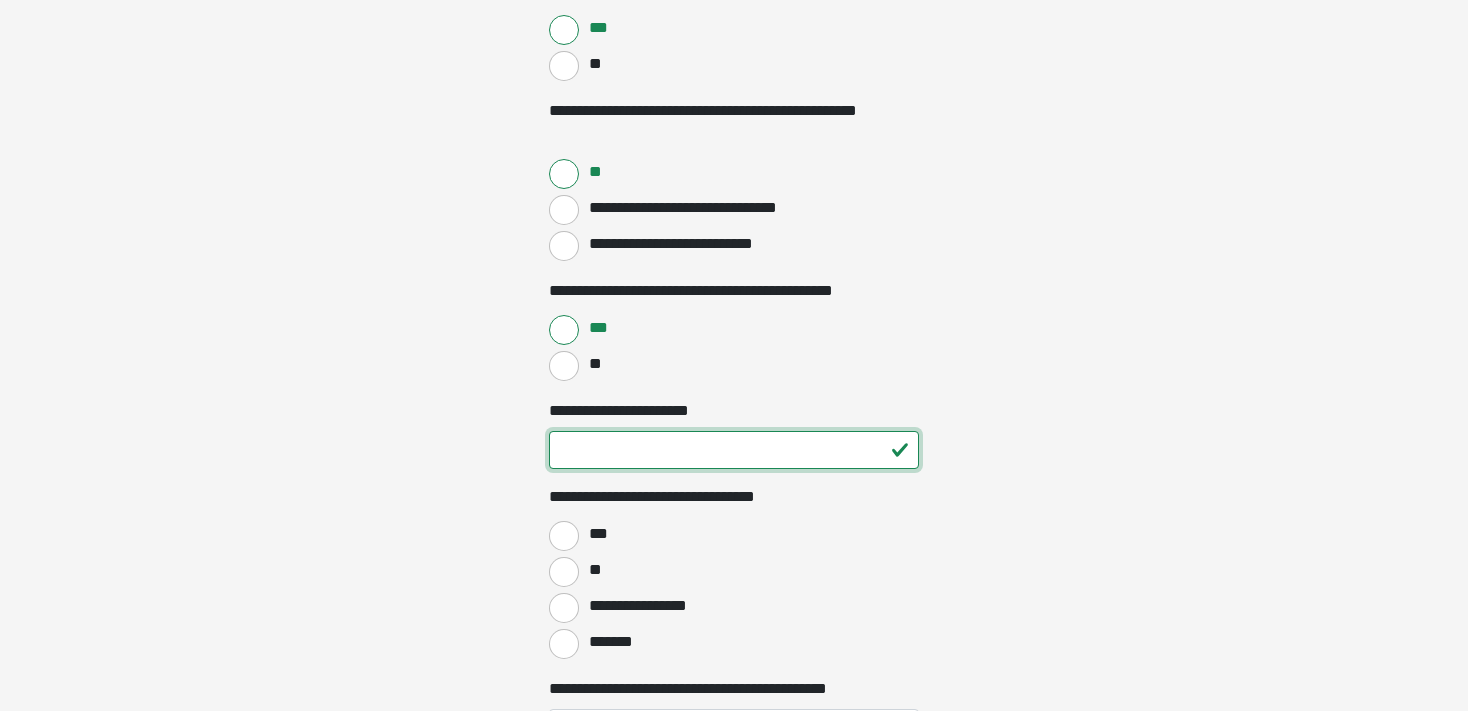type on "**" 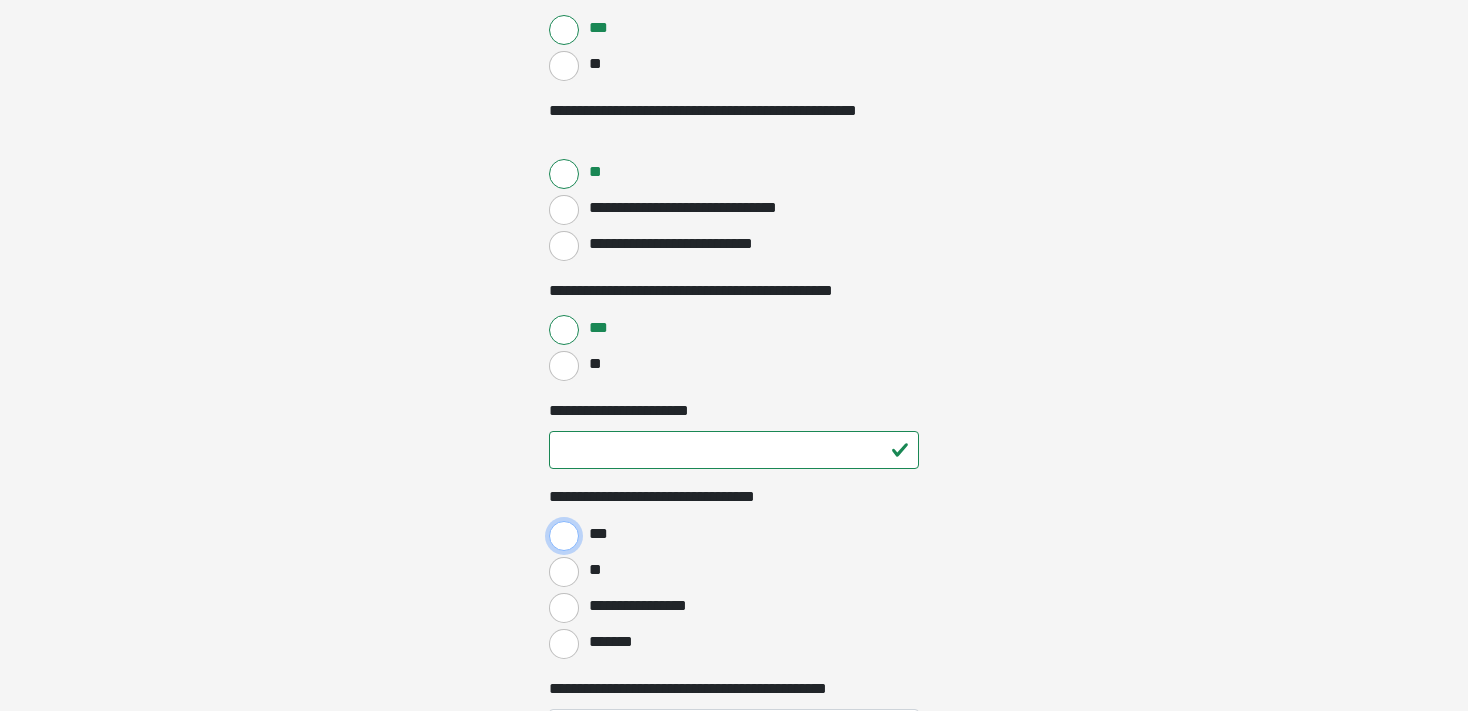 click on "***" at bounding box center (564, 536) 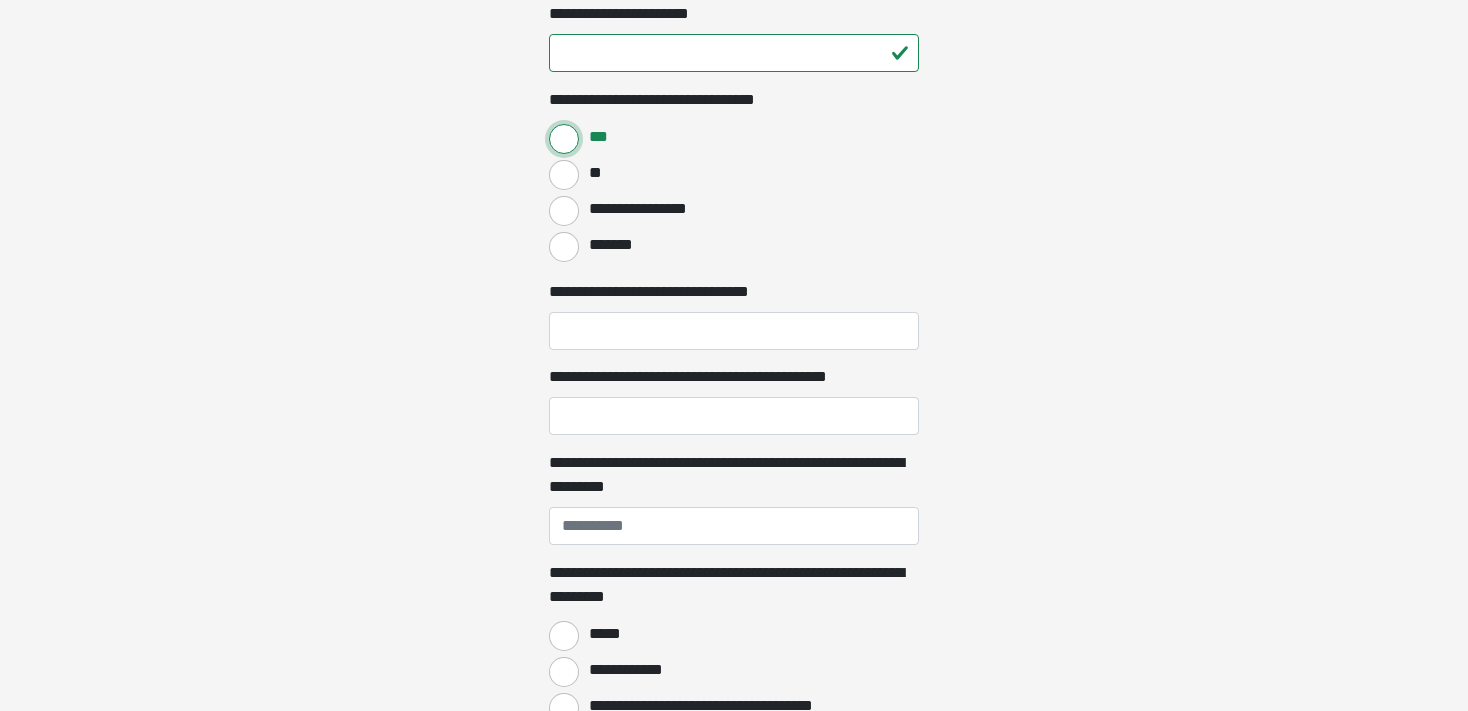 scroll, scrollTop: 1600, scrollLeft: 0, axis: vertical 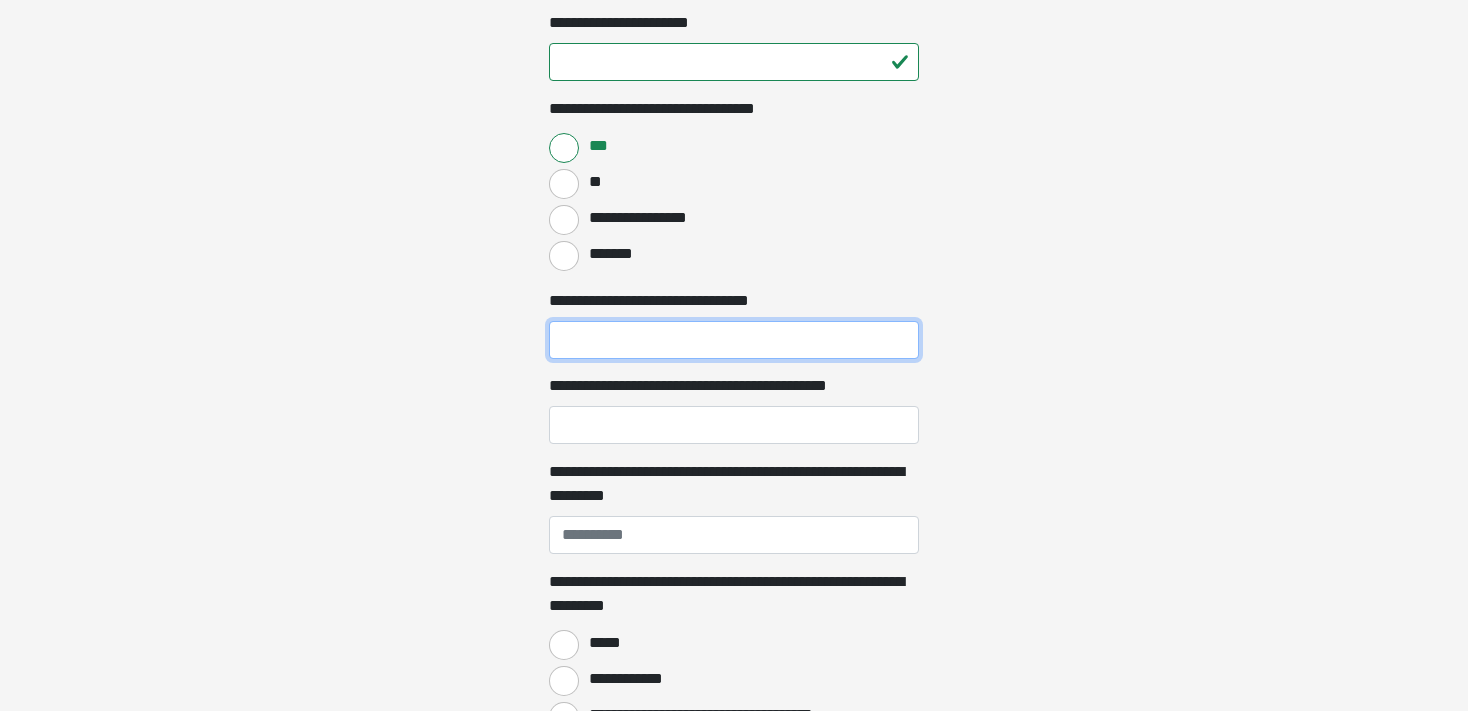 click on "**********" at bounding box center [734, 340] 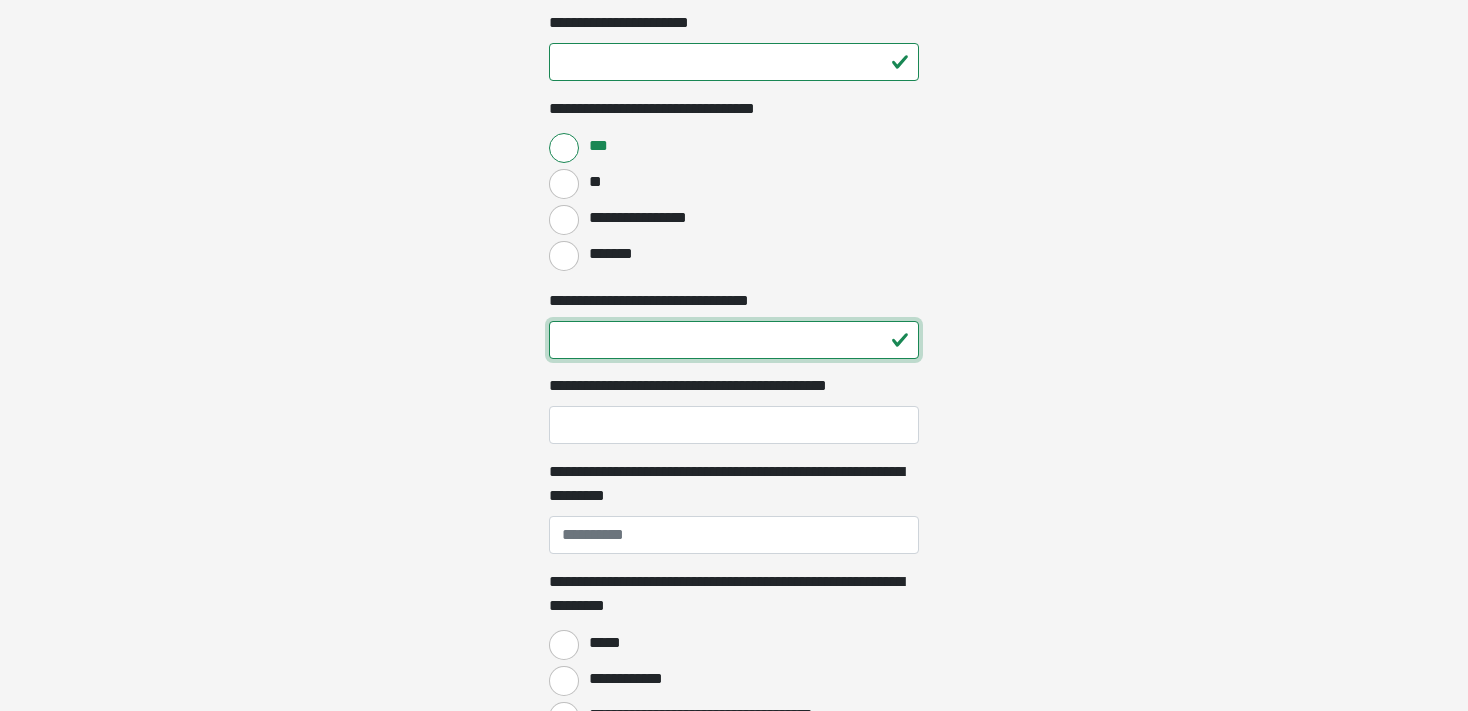 type on "**" 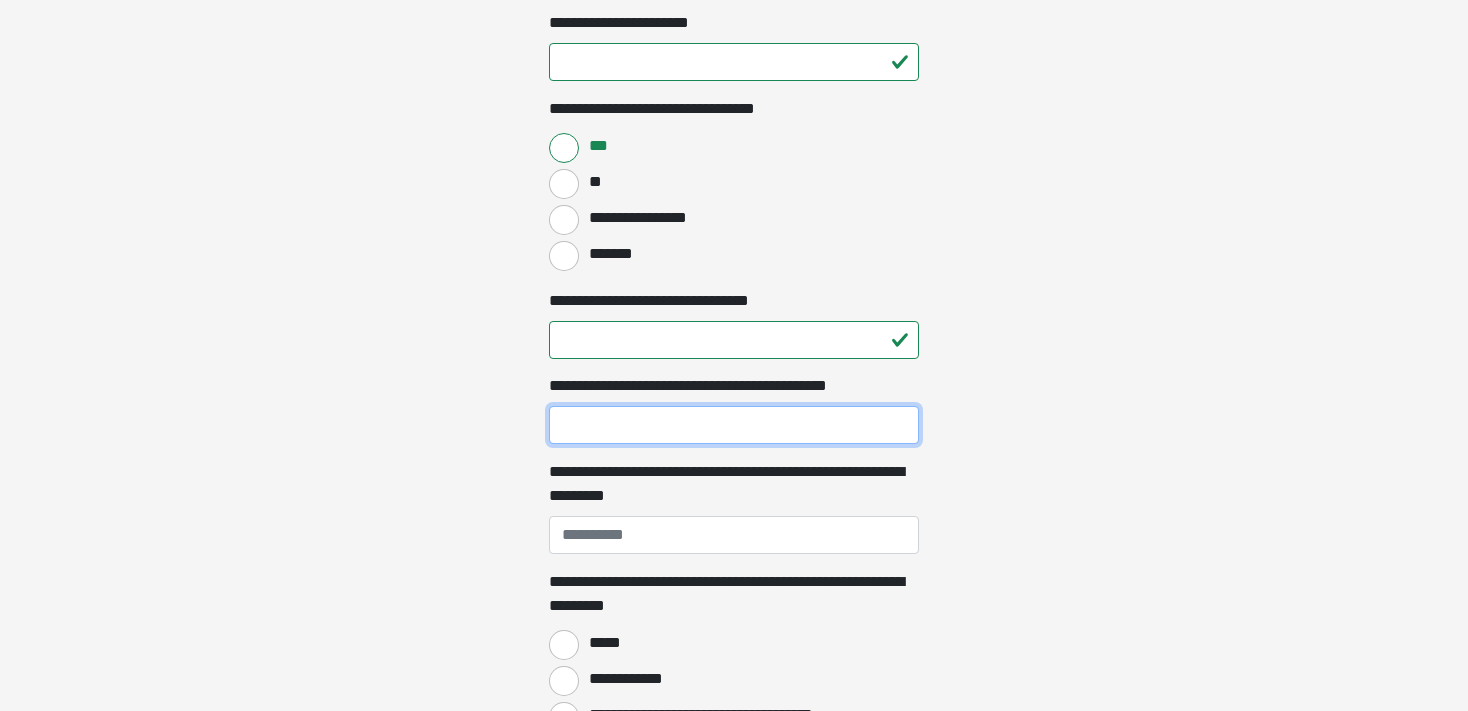 click on "**********" at bounding box center [734, 425] 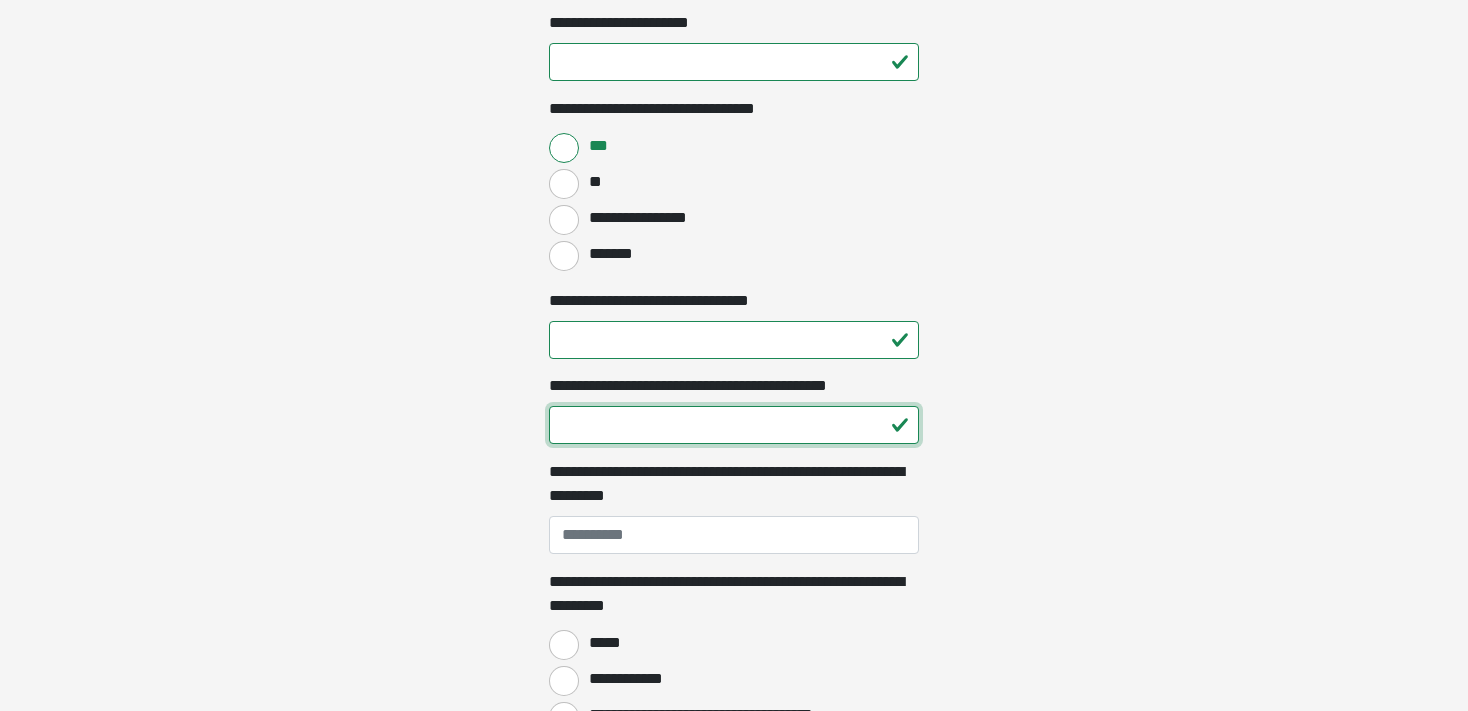 type on "*" 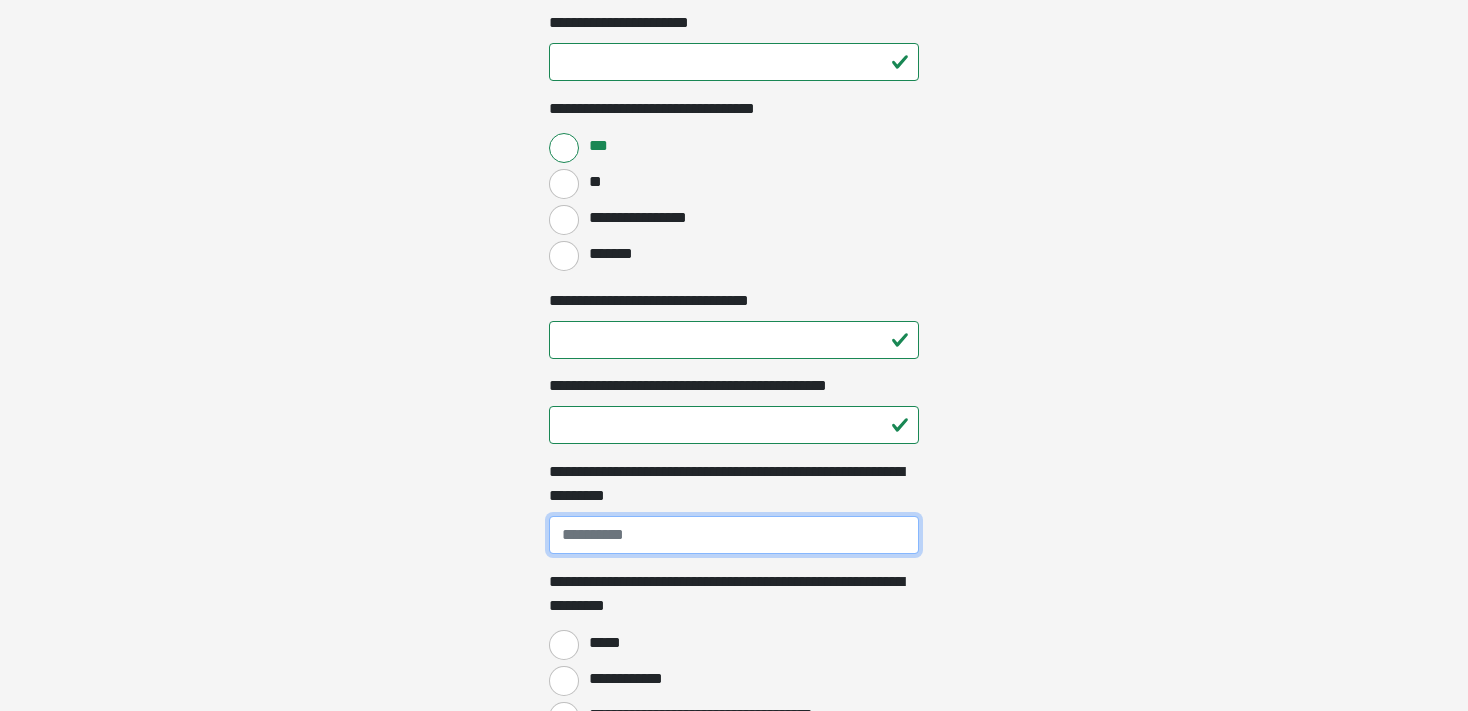 click on "**********" at bounding box center (734, 535) 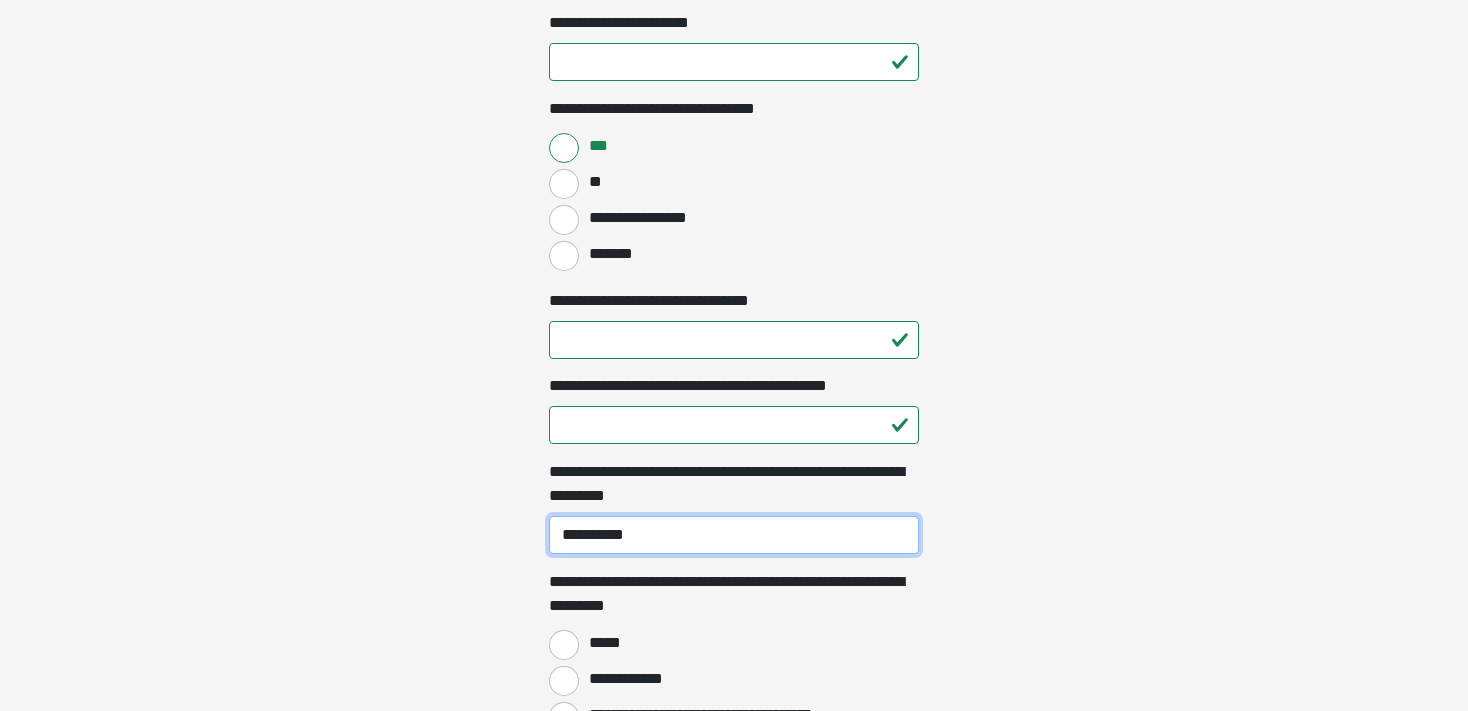 type on "**********" 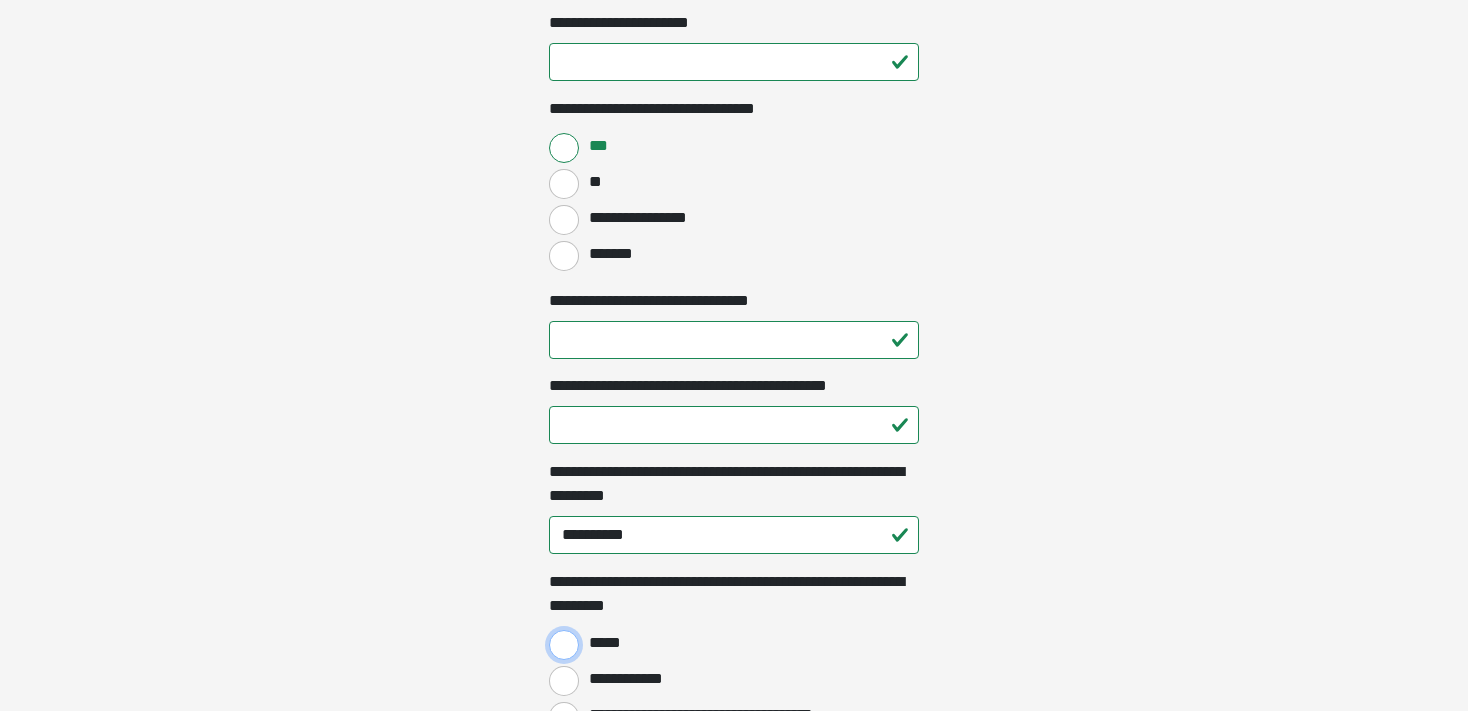 click on "*****" at bounding box center [564, 645] 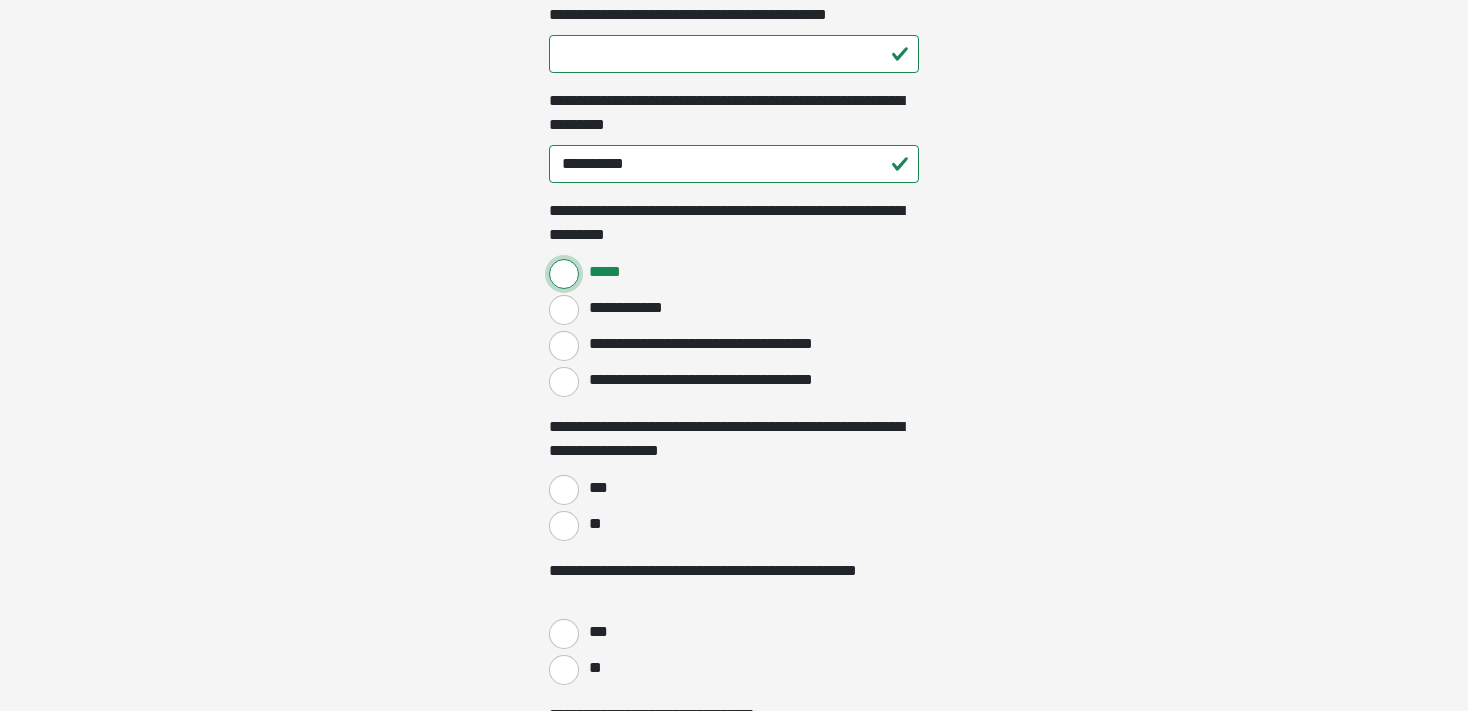 scroll, scrollTop: 1976, scrollLeft: 0, axis: vertical 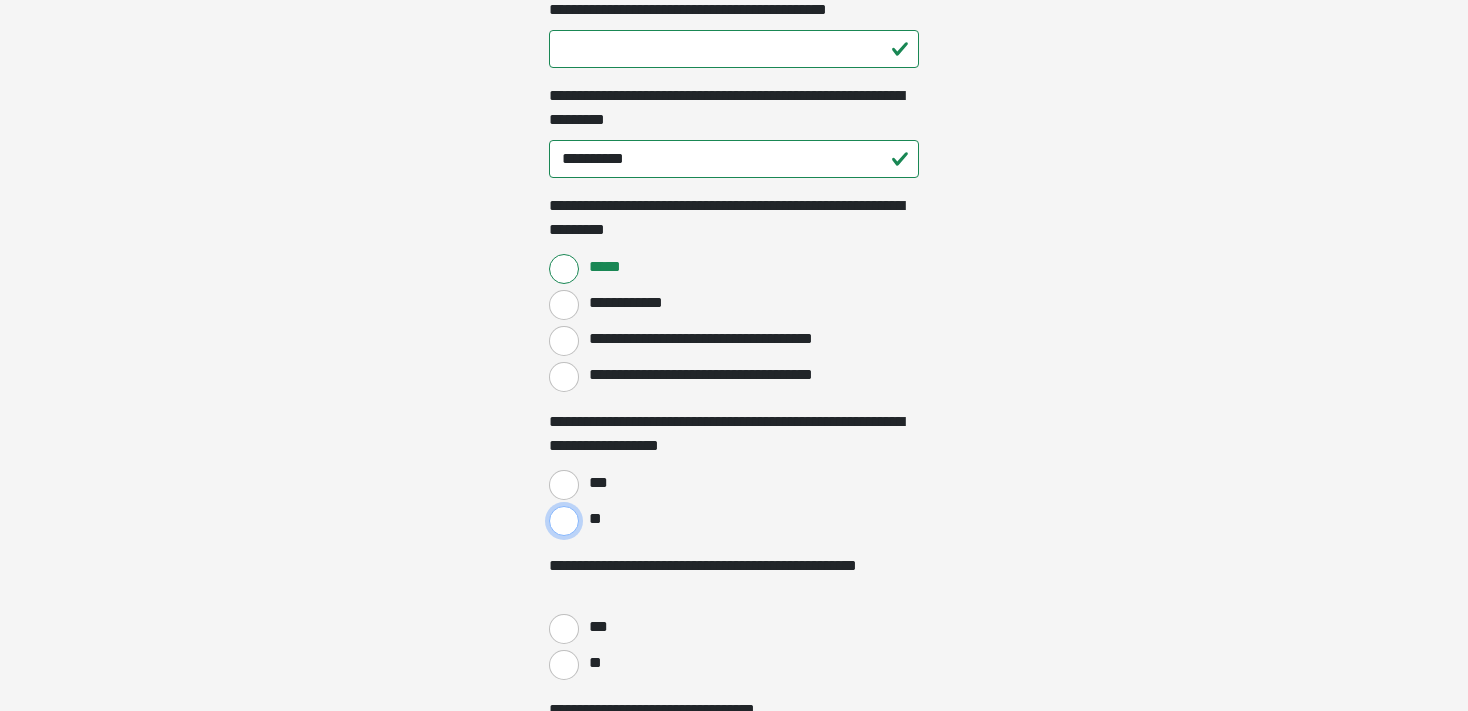 click on "**" at bounding box center [564, 521] 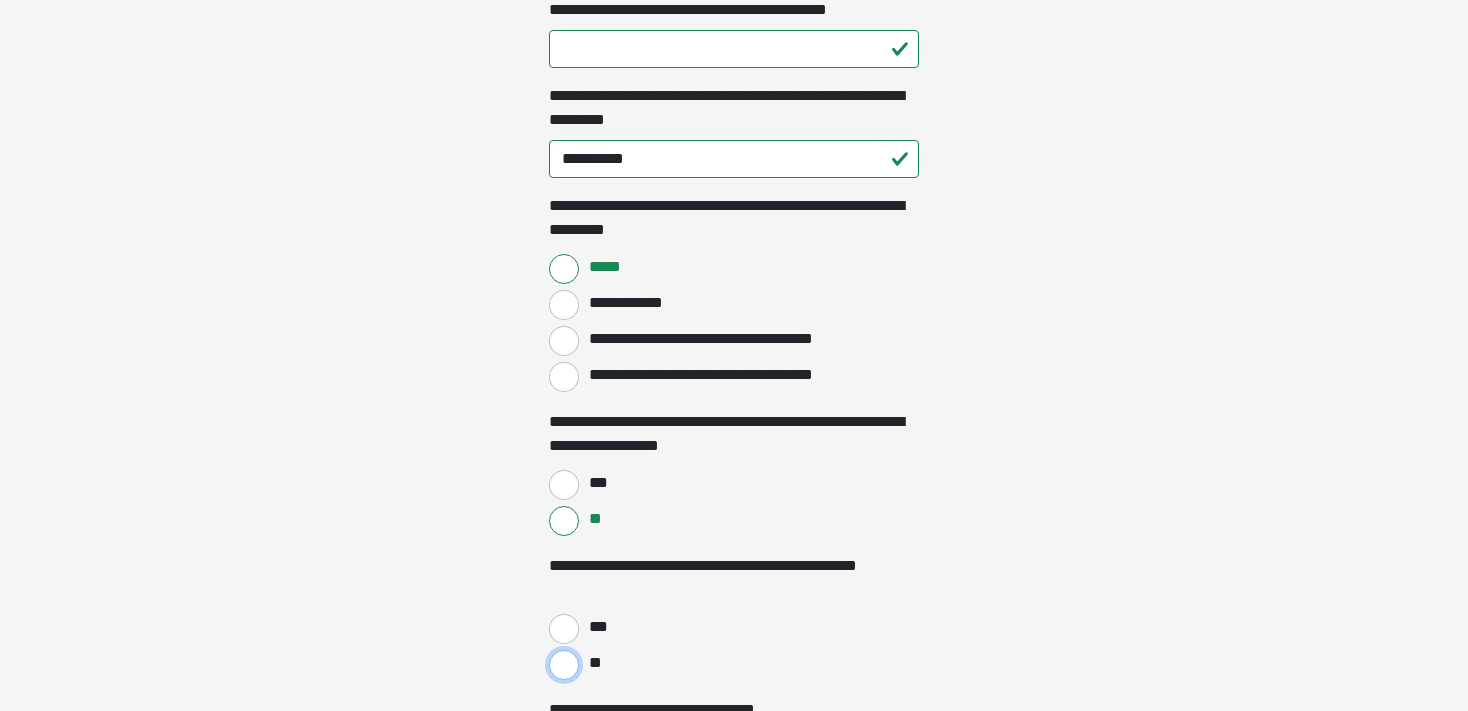 click on "**" at bounding box center [564, 665] 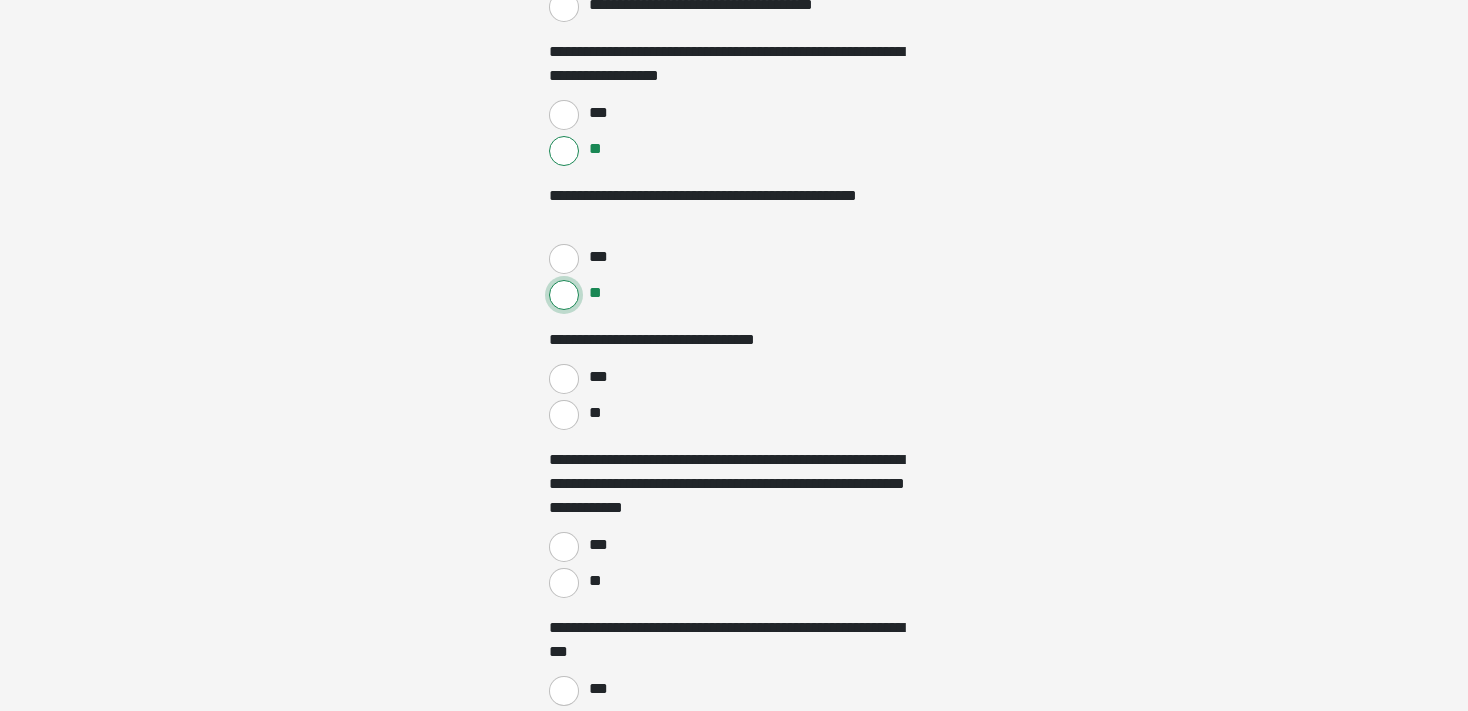 scroll, scrollTop: 2409, scrollLeft: 0, axis: vertical 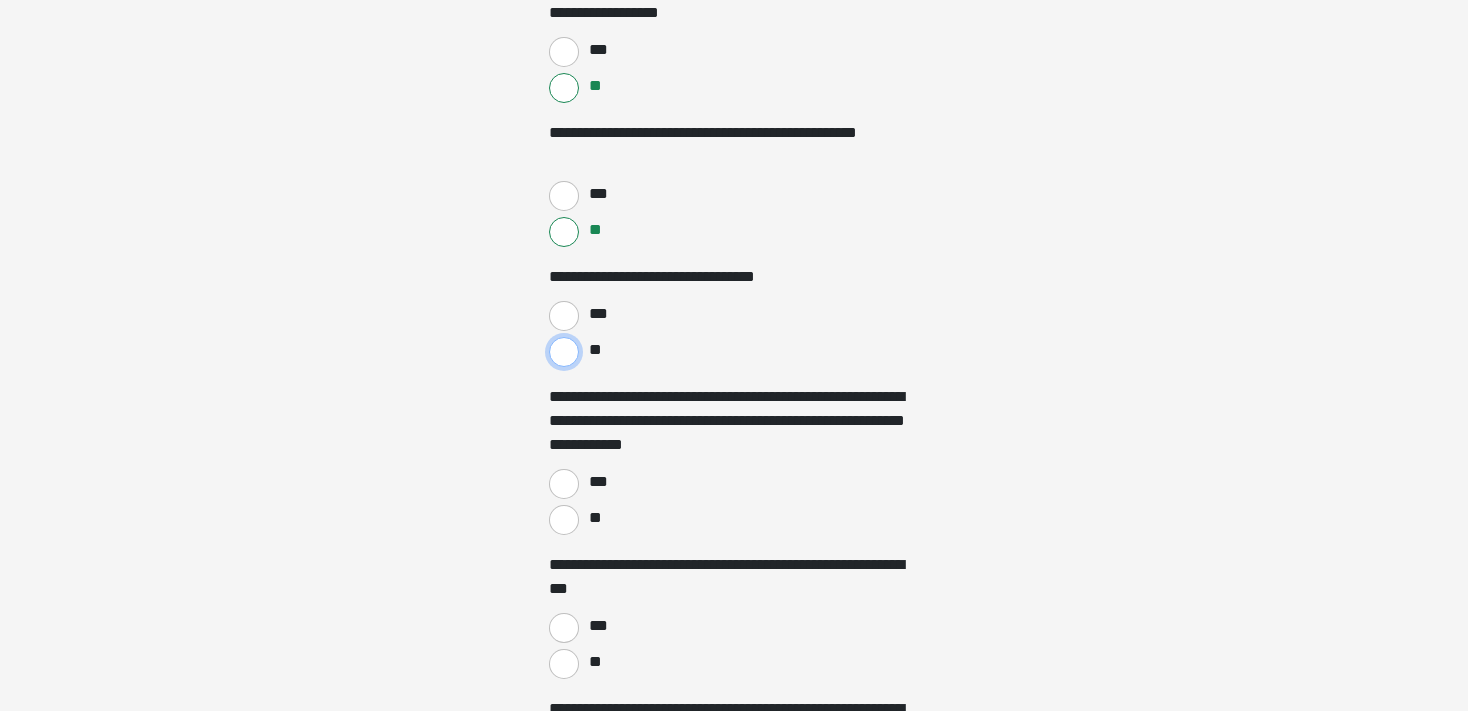 click on "**" at bounding box center [564, 352] 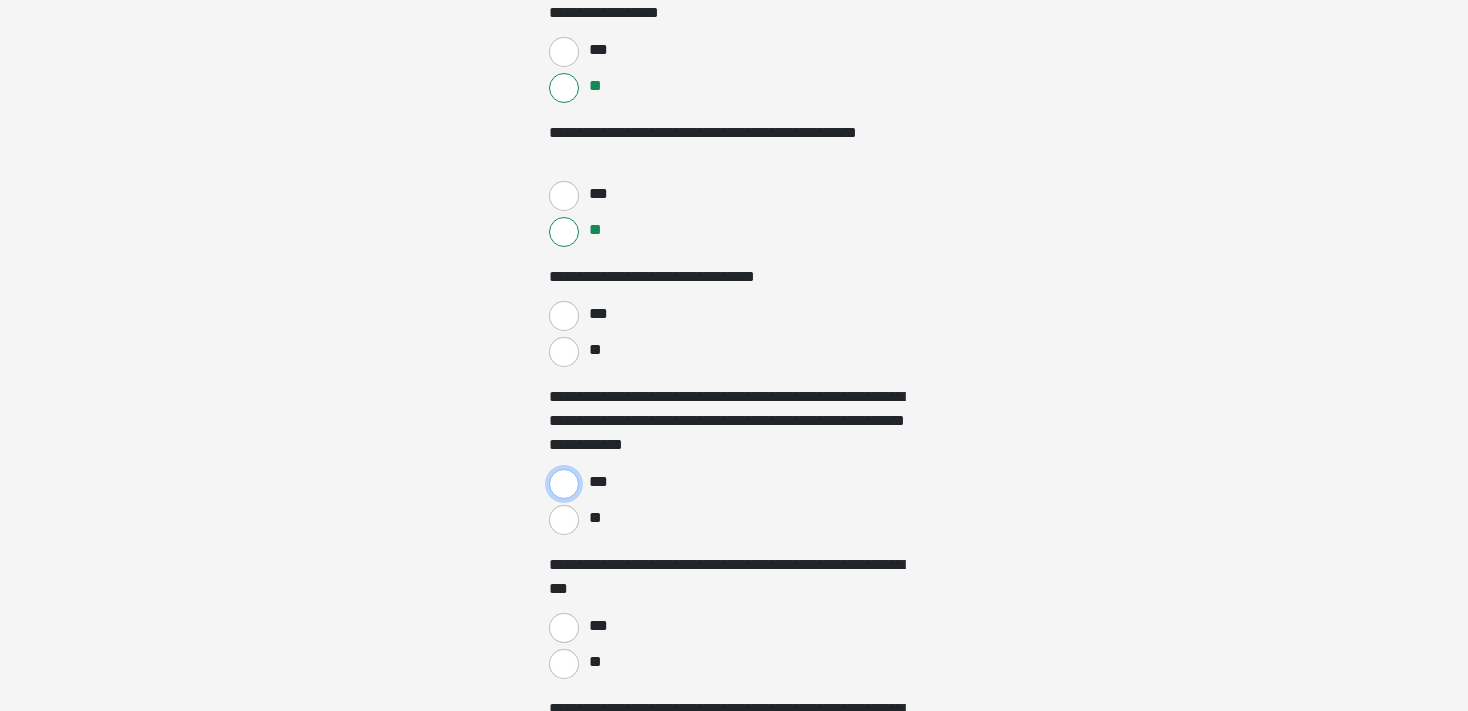 click on "***" at bounding box center (564, 484) 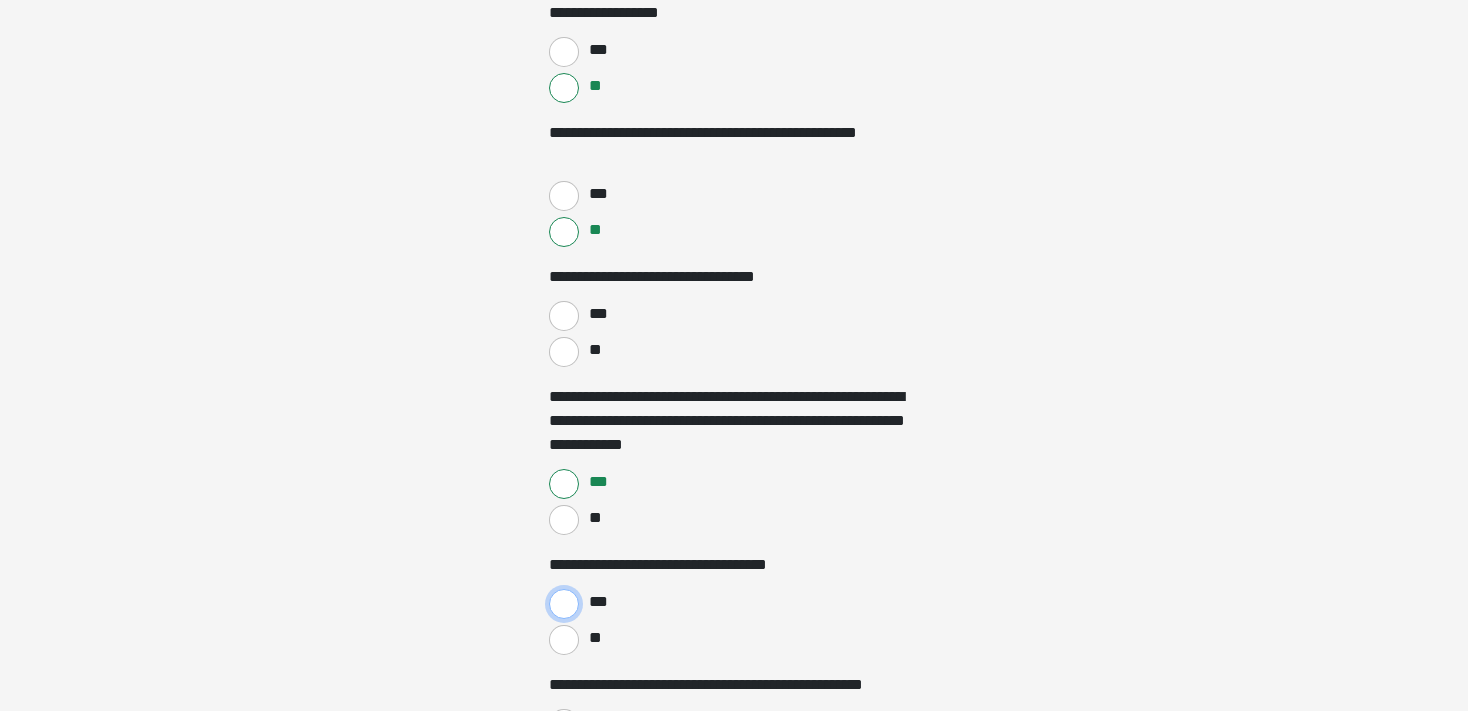 click on "***" at bounding box center [564, 604] 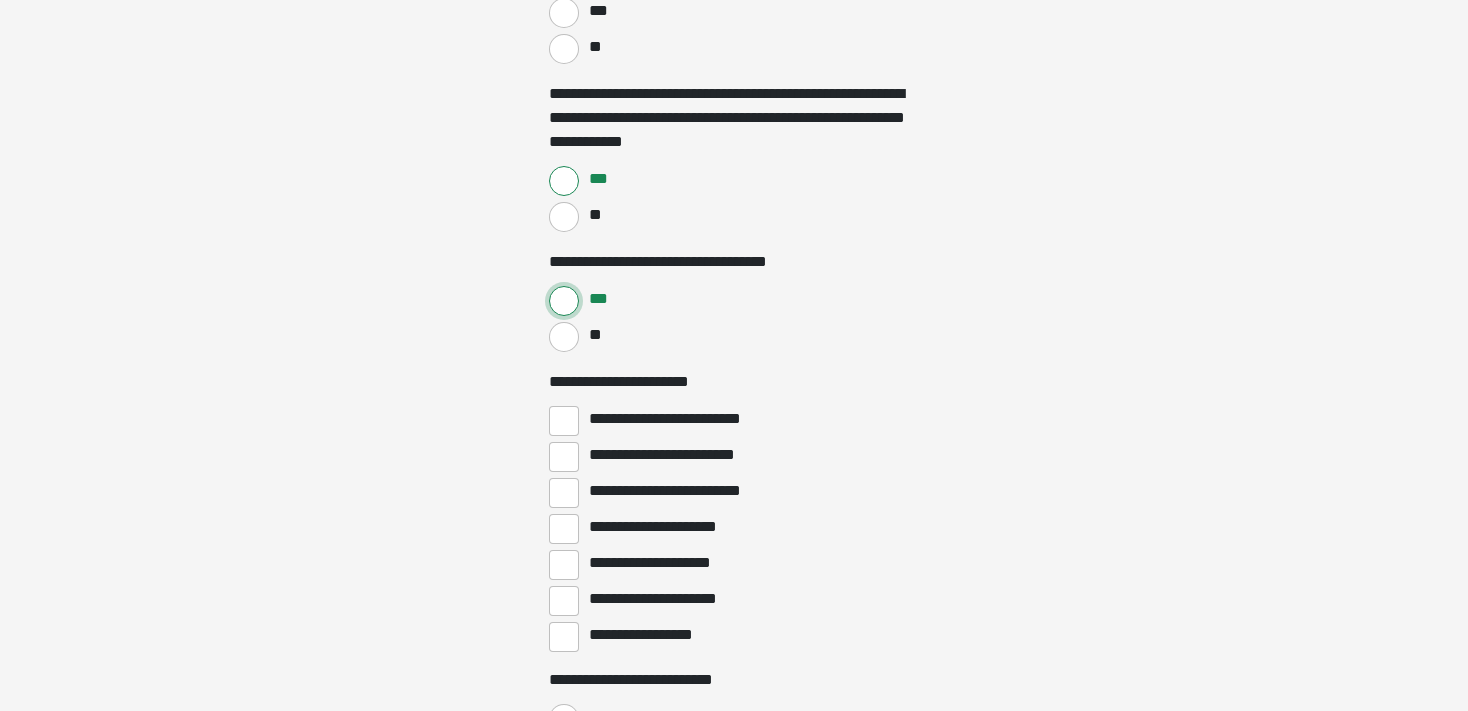 scroll, scrollTop: 2730, scrollLeft: 0, axis: vertical 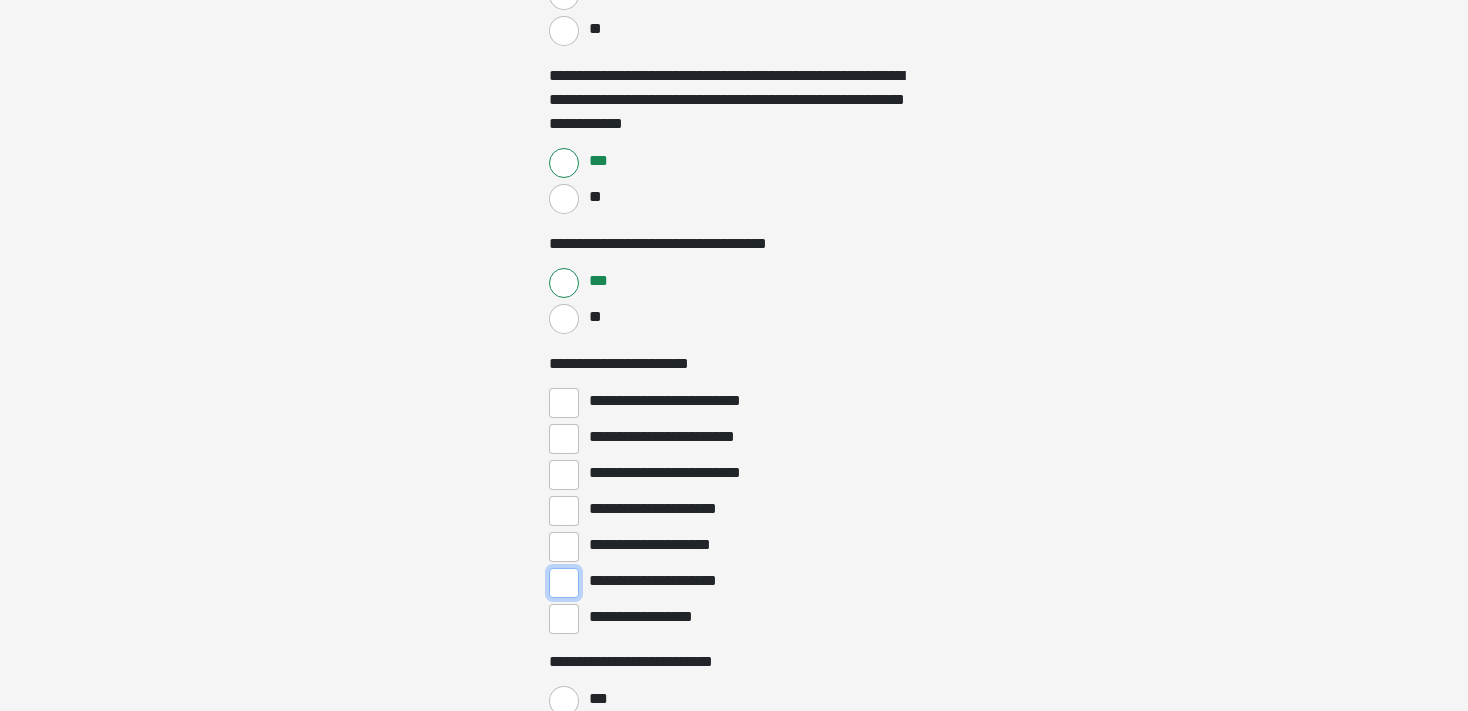 click on "**********" at bounding box center (564, 583) 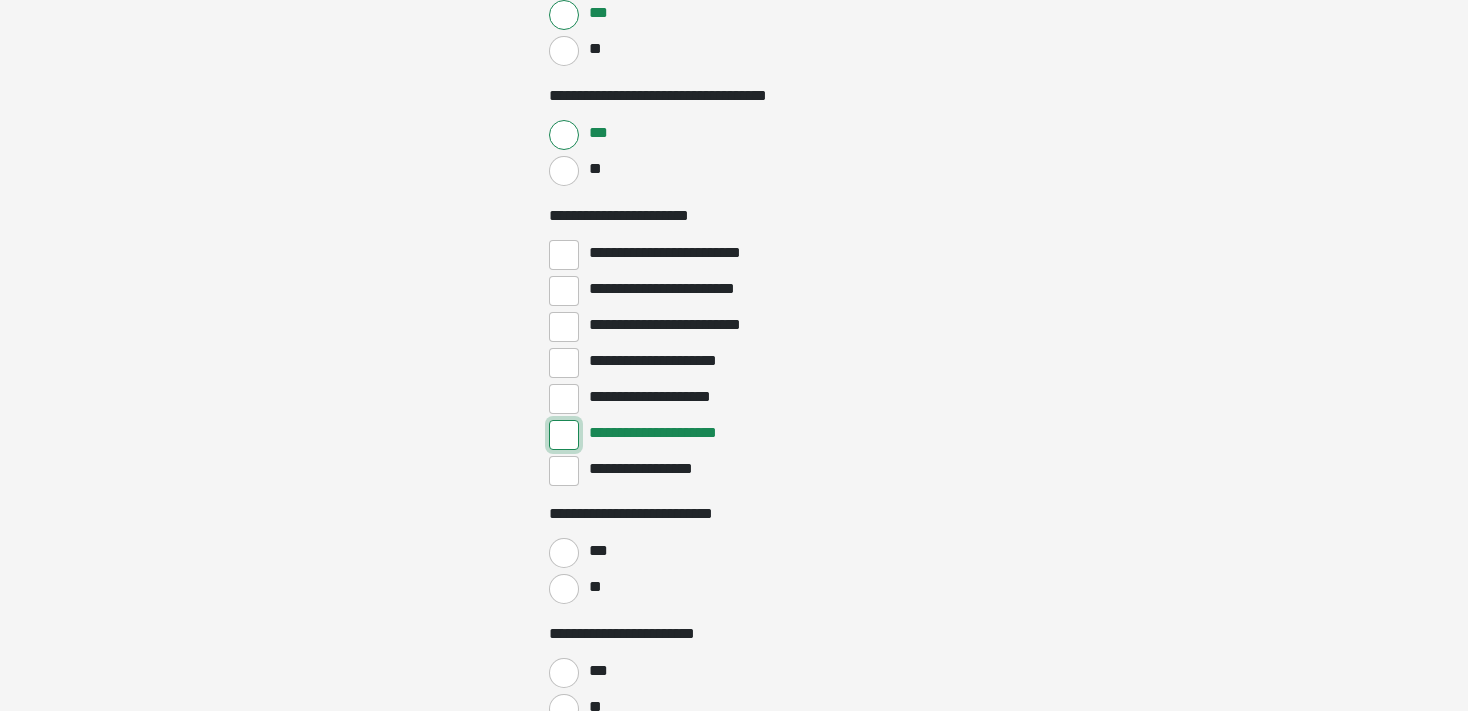 scroll, scrollTop: 2964, scrollLeft: 0, axis: vertical 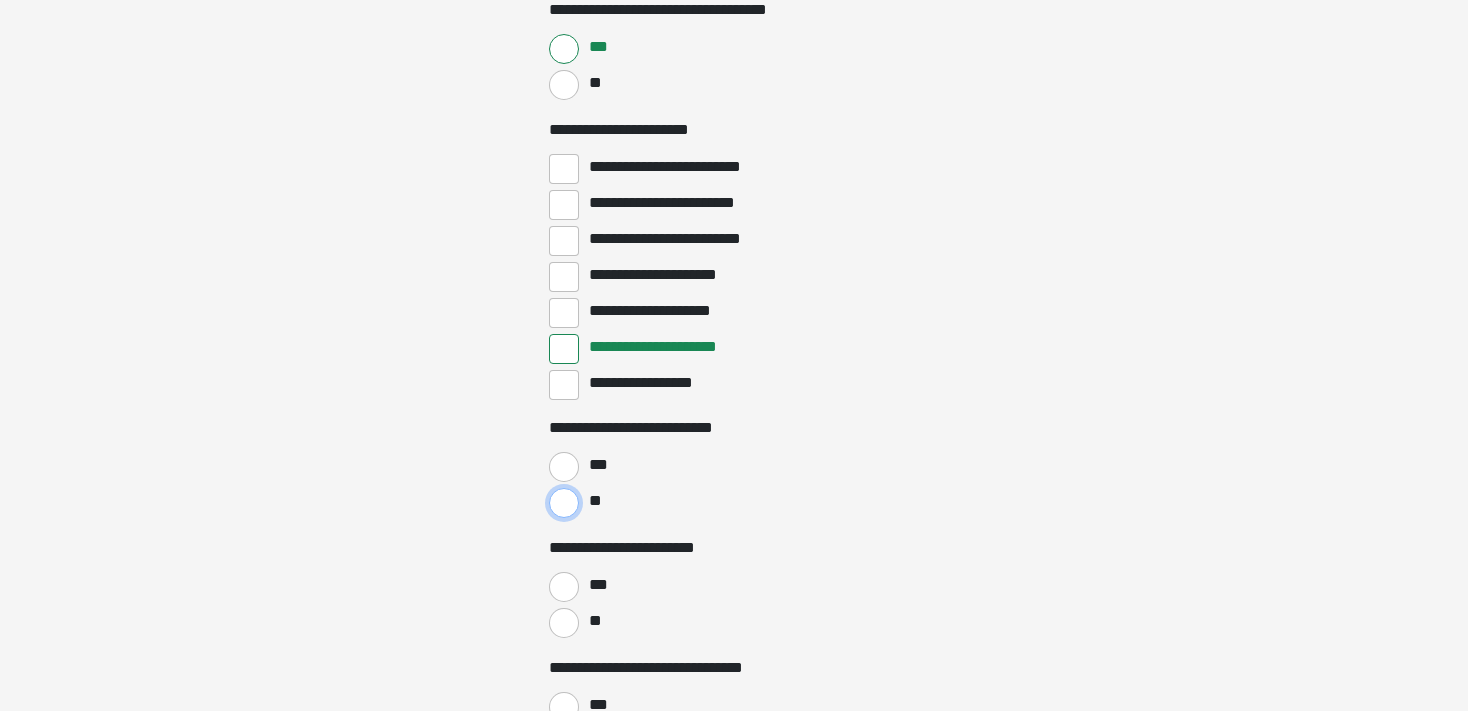 click on "**" at bounding box center [564, 503] 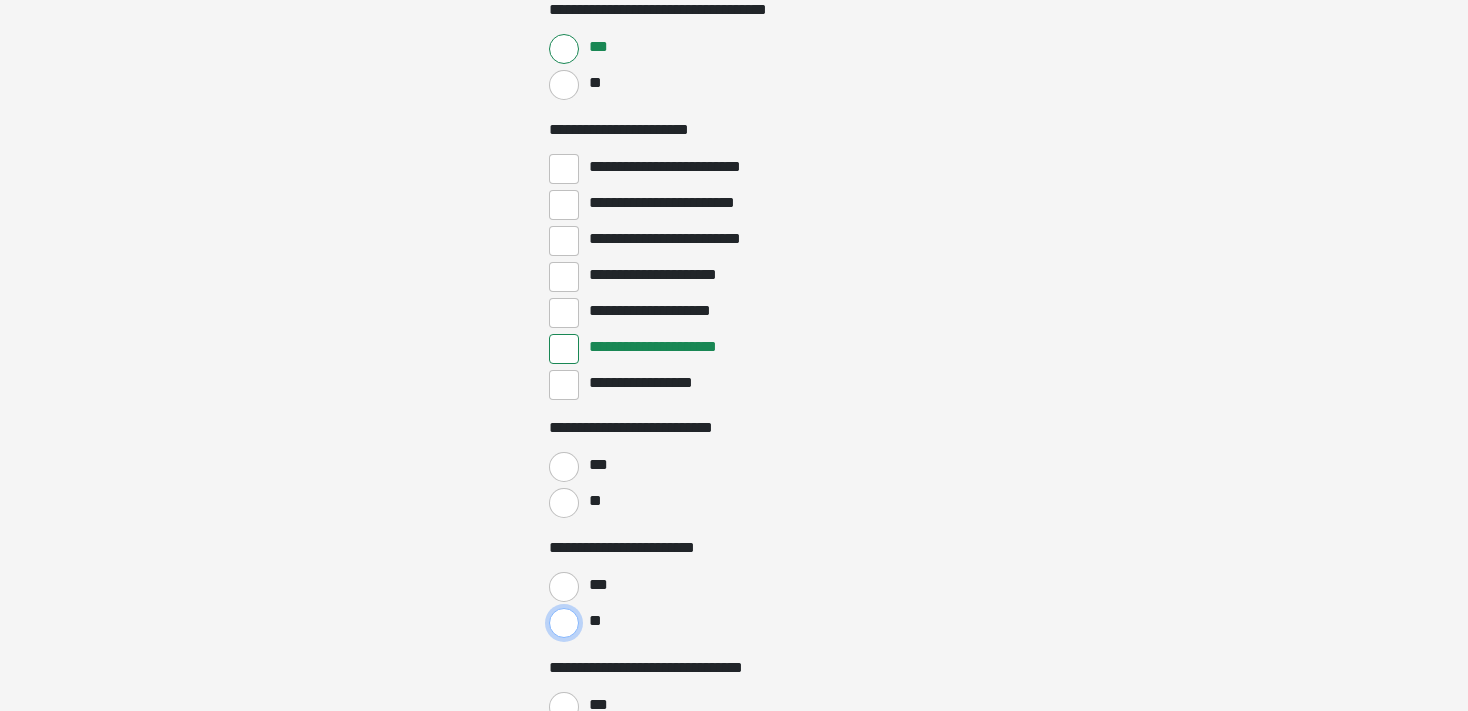 click on "**" at bounding box center [564, 623] 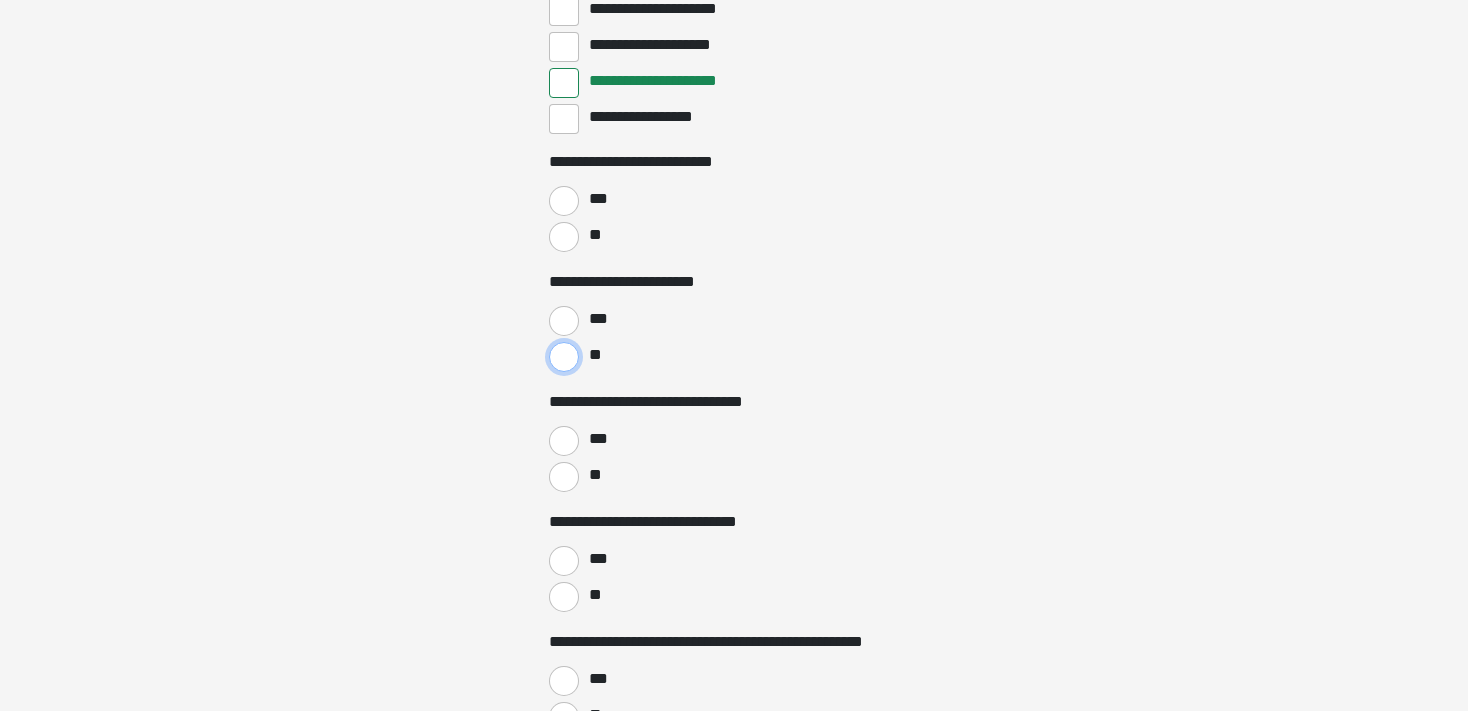 scroll, scrollTop: 3255, scrollLeft: 0, axis: vertical 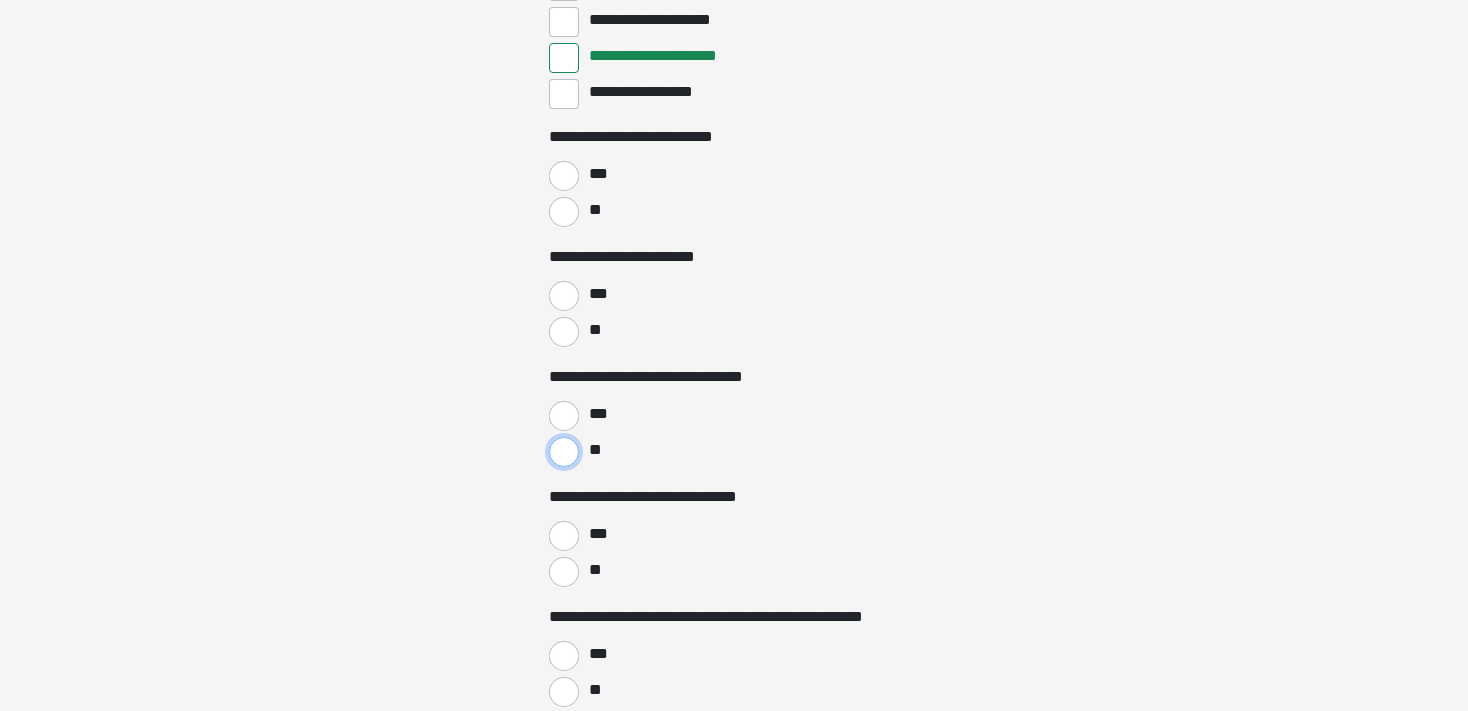 click on "**" at bounding box center [564, 452] 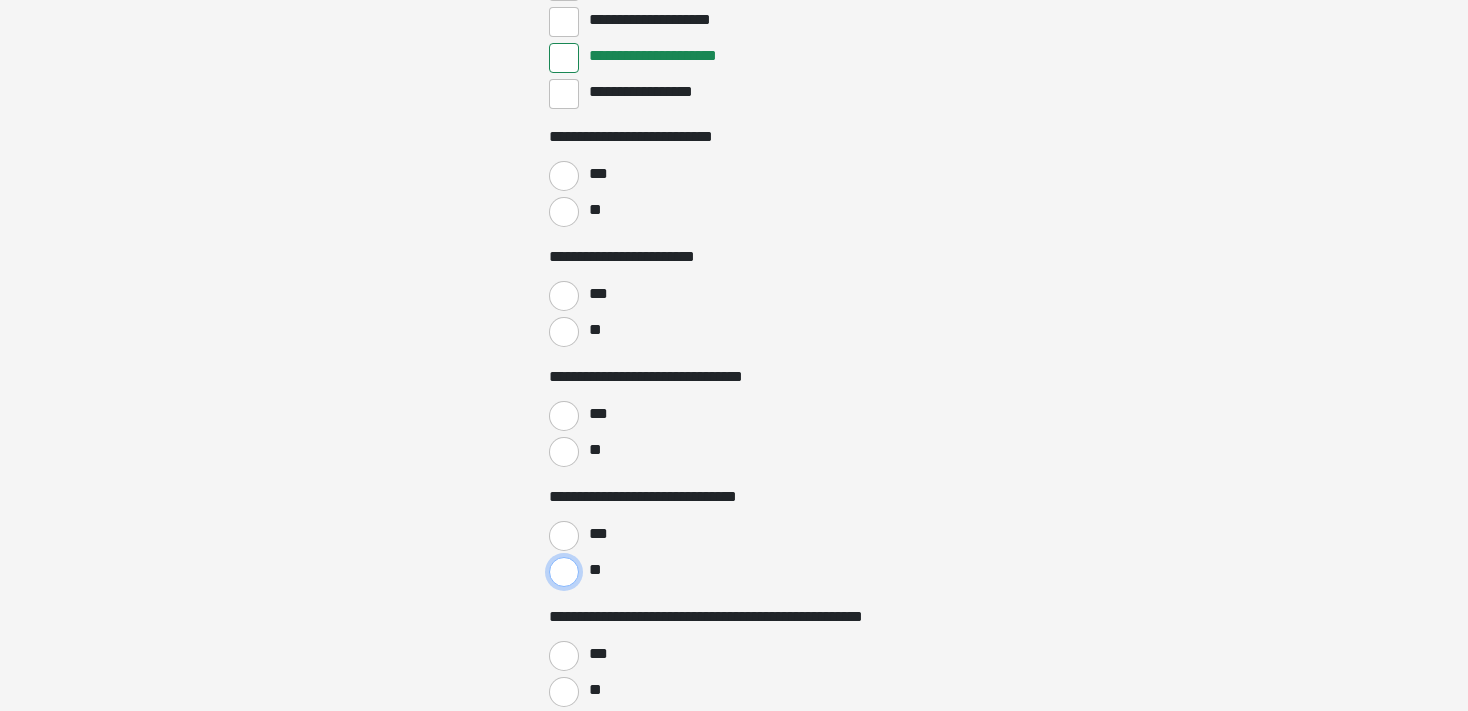 click on "**" at bounding box center (564, 572) 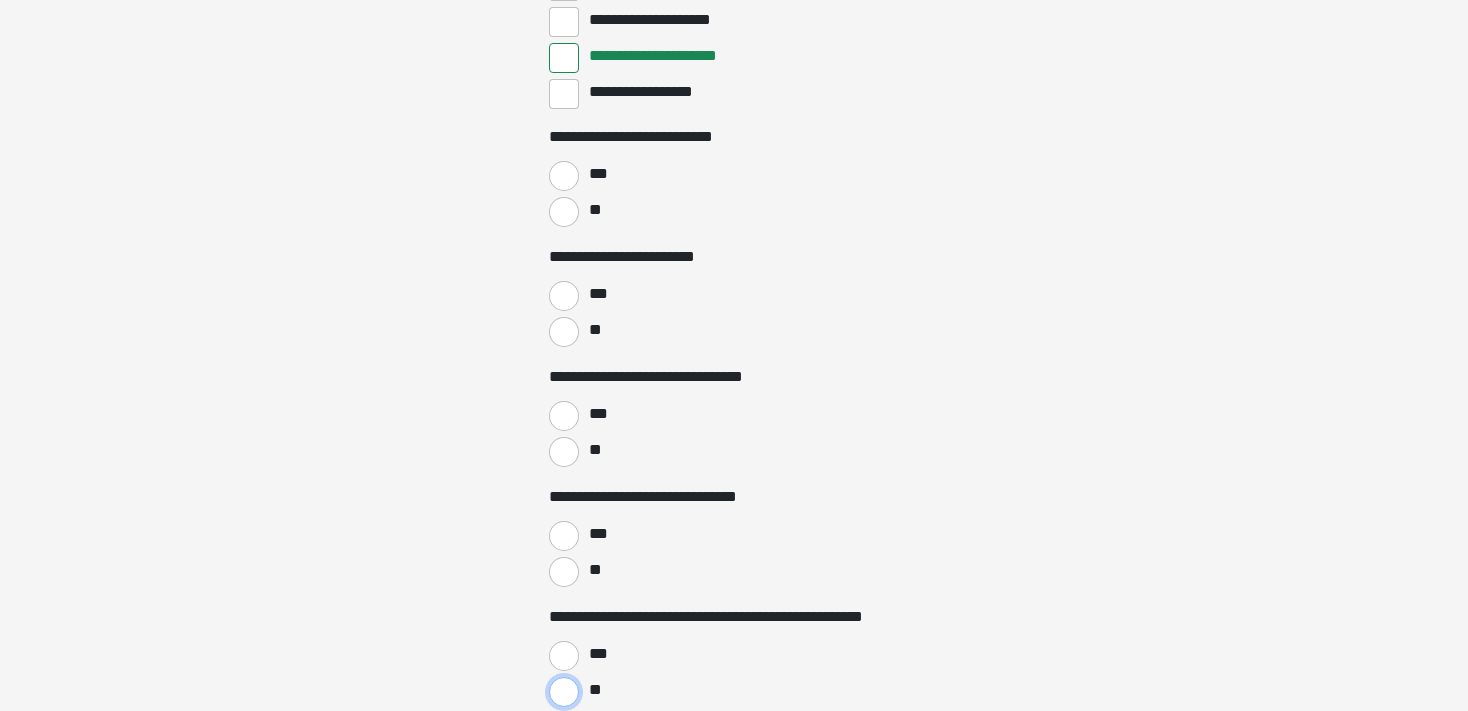 click on "**" at bounding box center (564, 692) 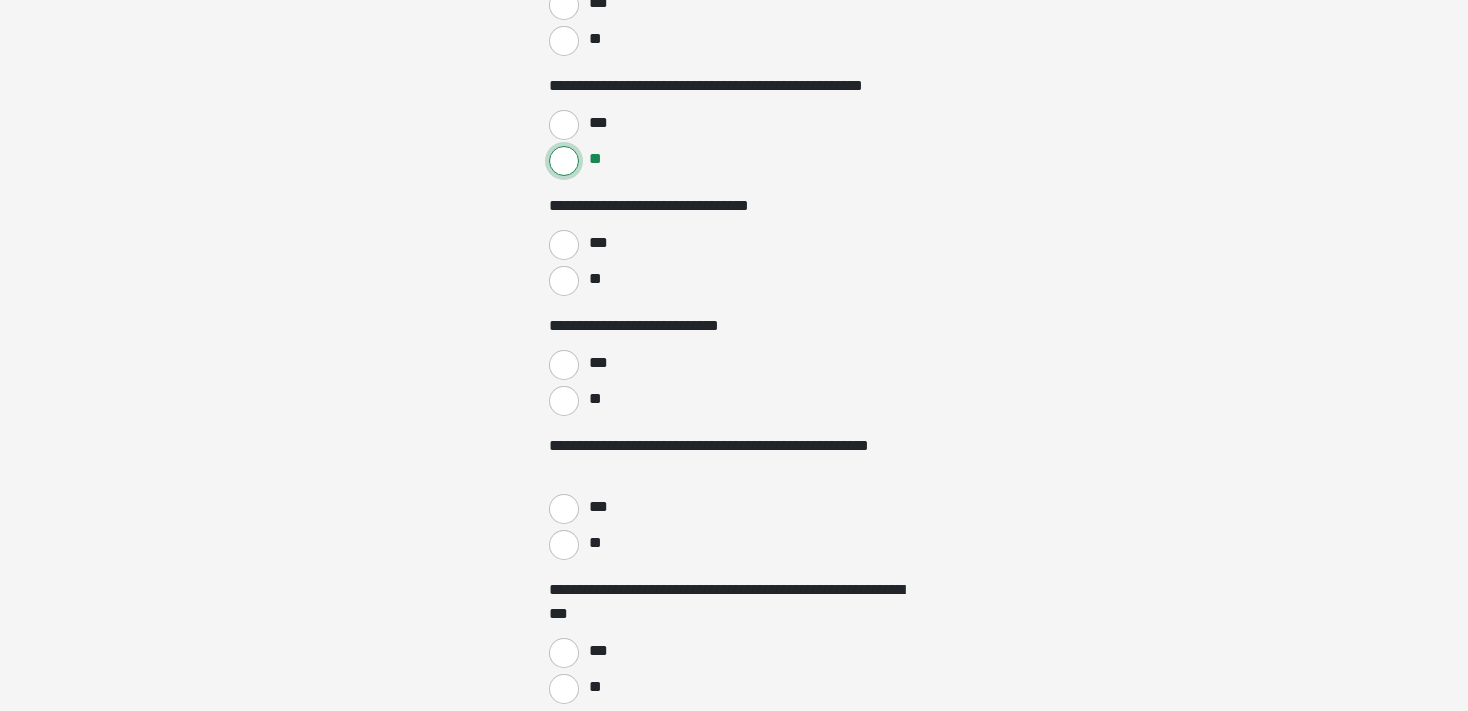 scroll, scrollTop: 3792, scrollLeft: 0, axis: vertical 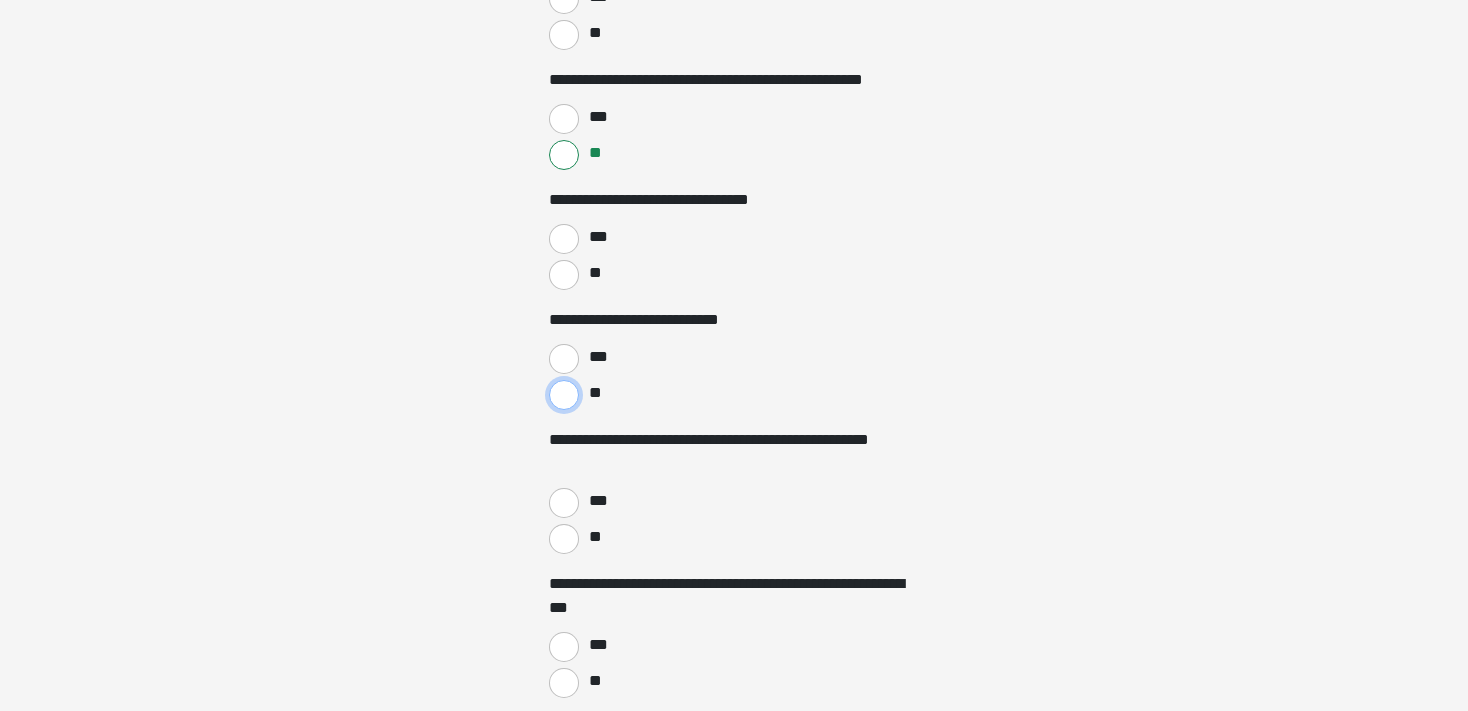 click on "**" at bounding box center (564, 395) 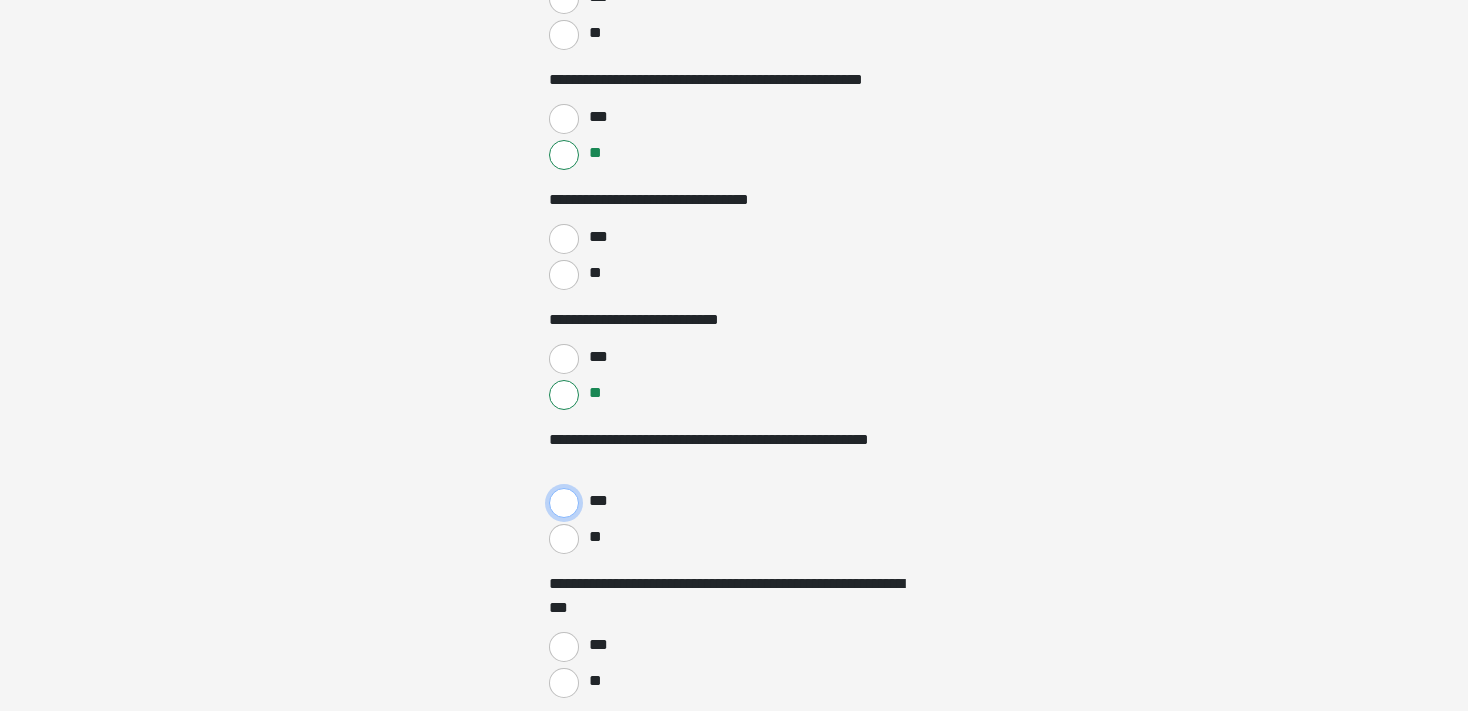 click on "***" at bounding box center [564, 503] 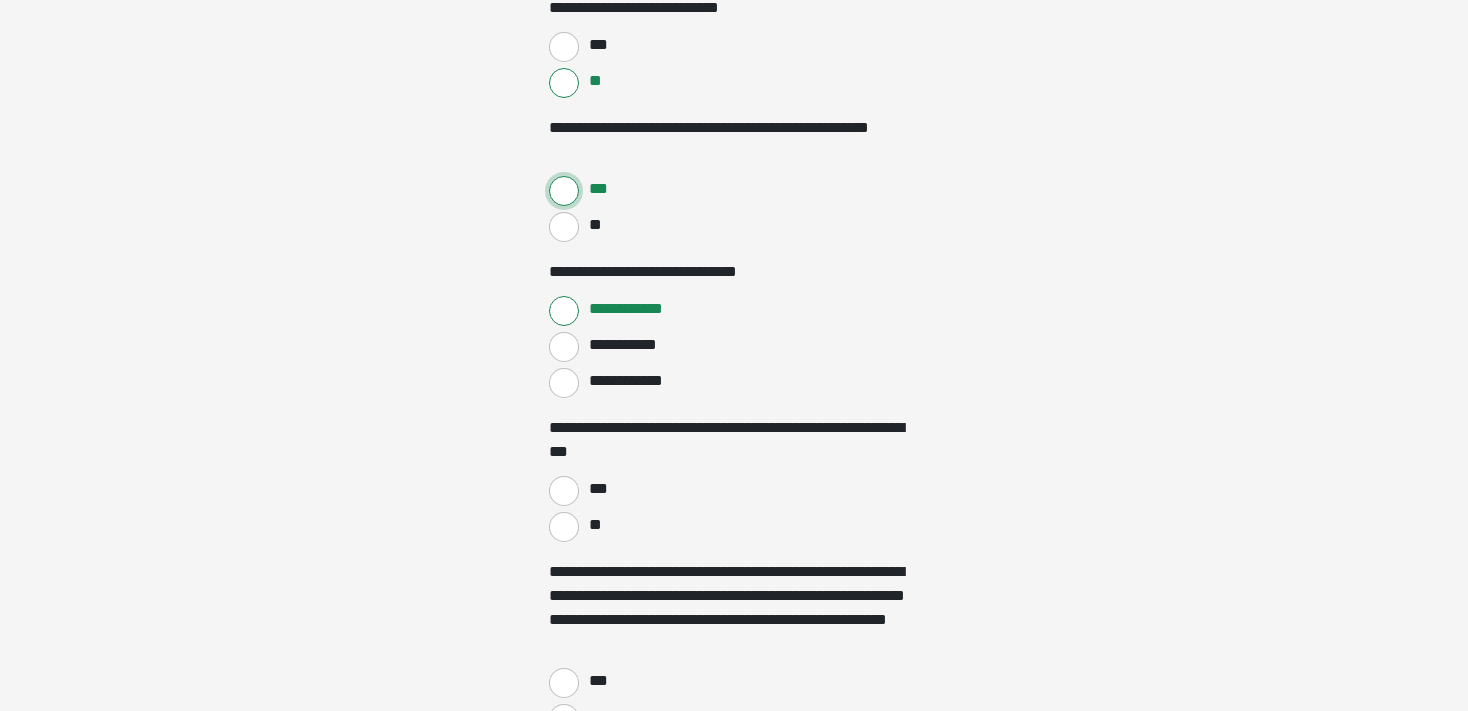 scroll, scrollTop: 4224, scrollLeft: 0, axis: vertical 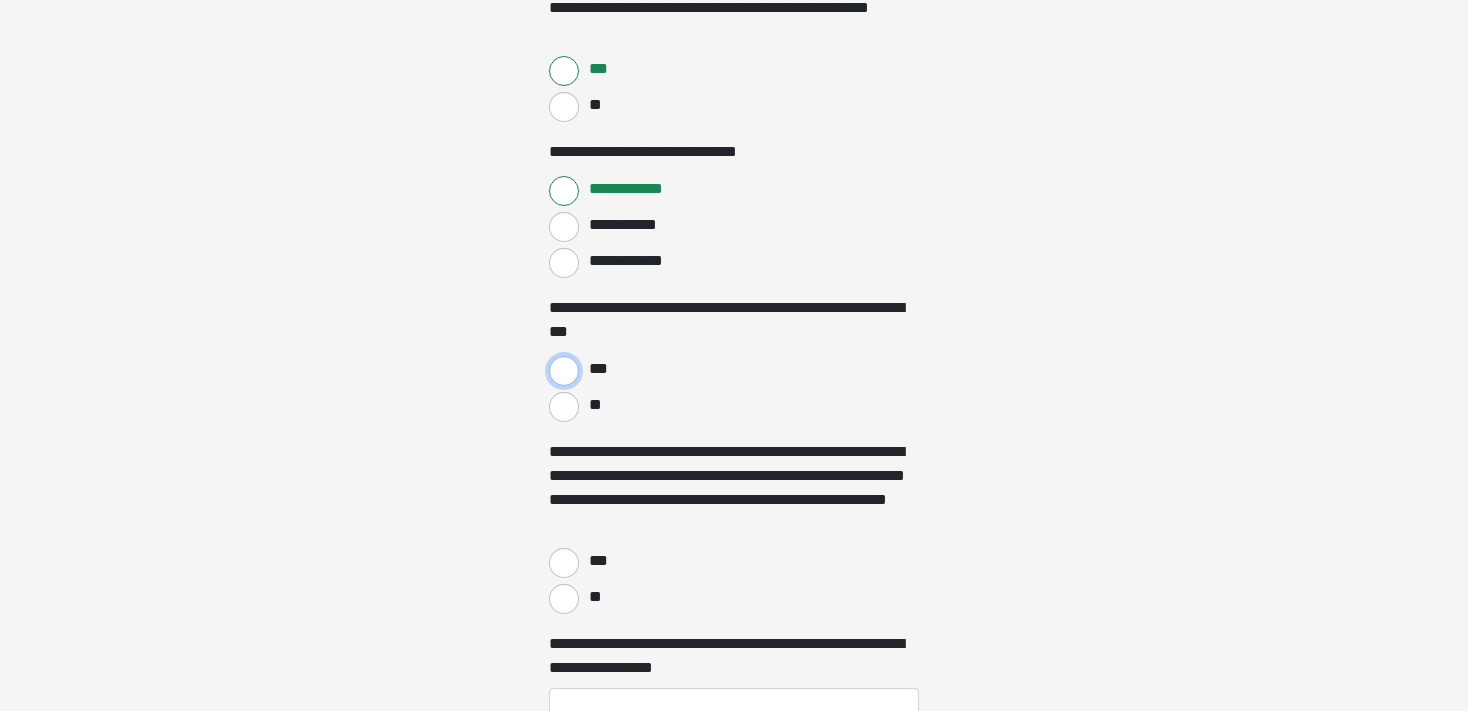 click on "***" at bounding box center [564, 371] 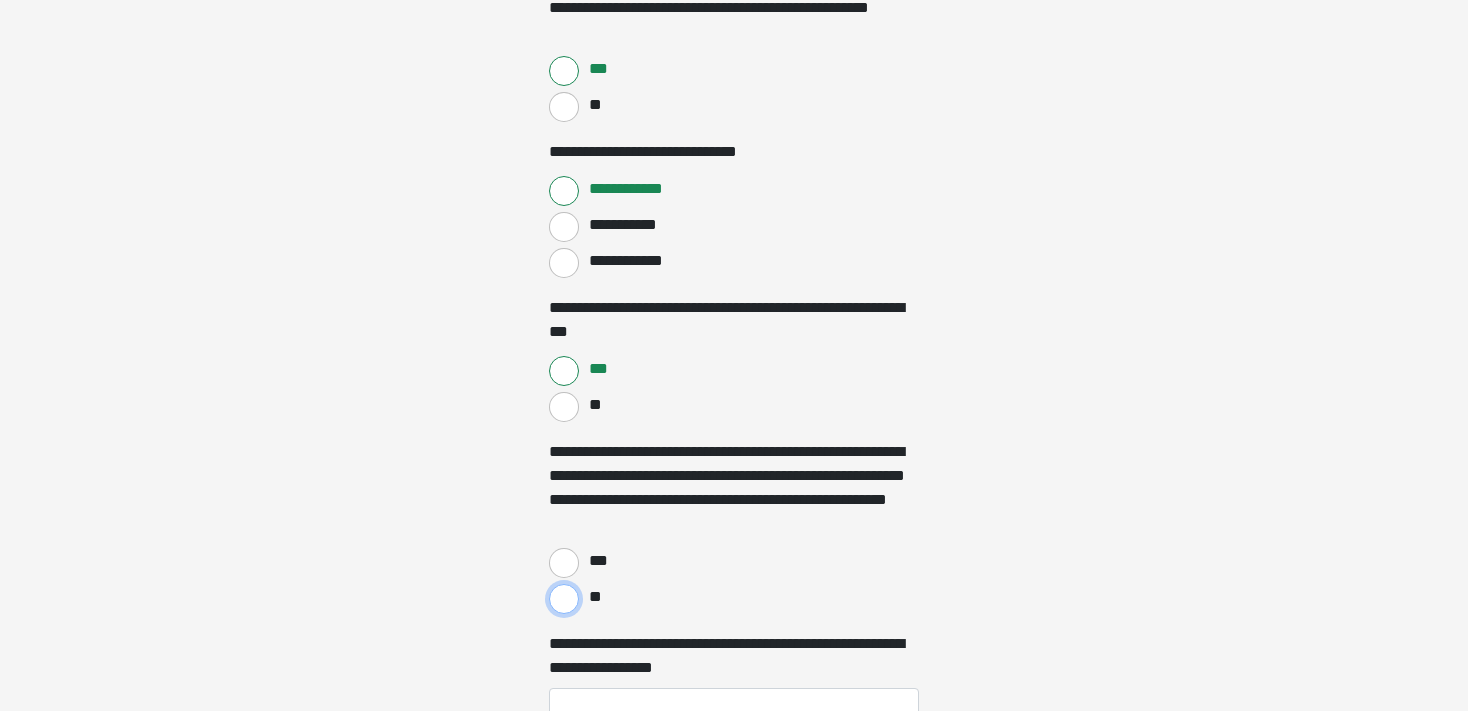 click on "**" at bounding box center (564, 599) 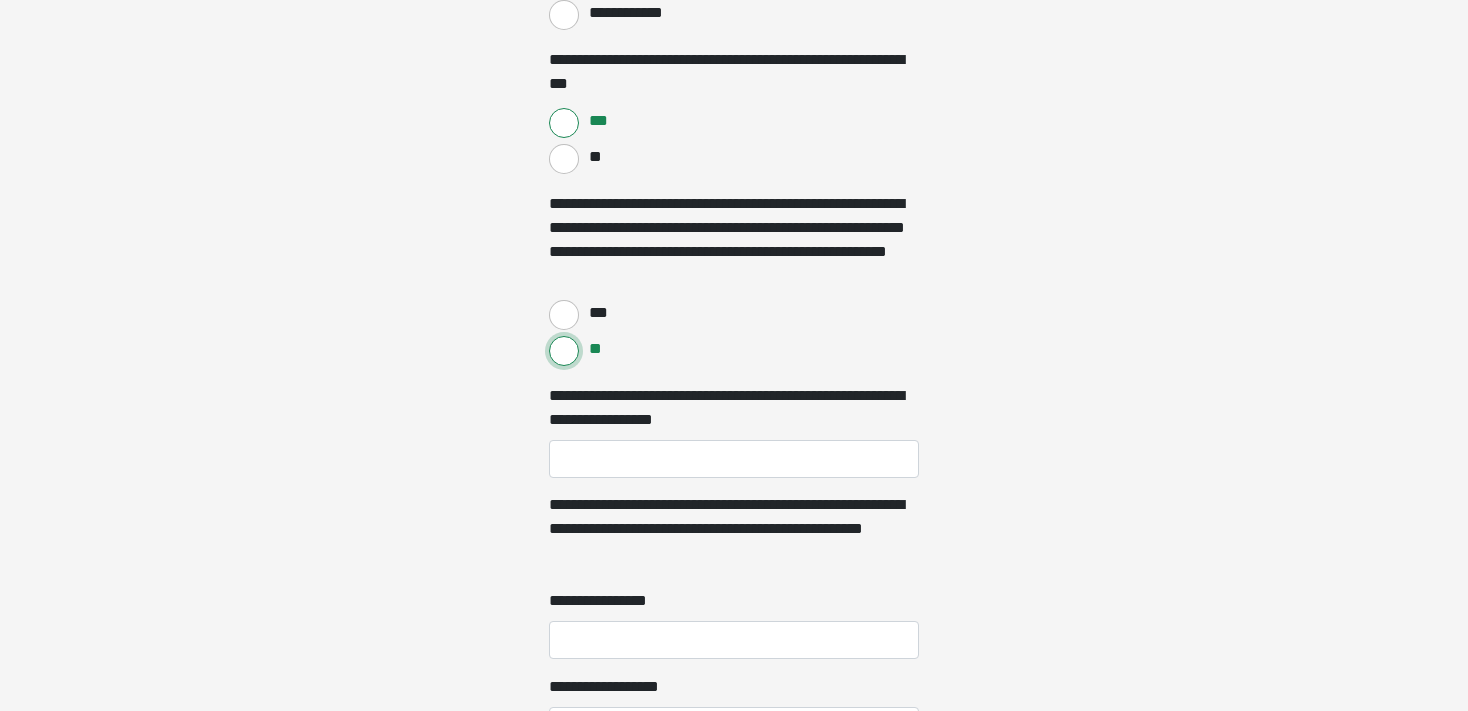 scroll, scrollTop: 4492, scrollLeft: 0, axis: vertical 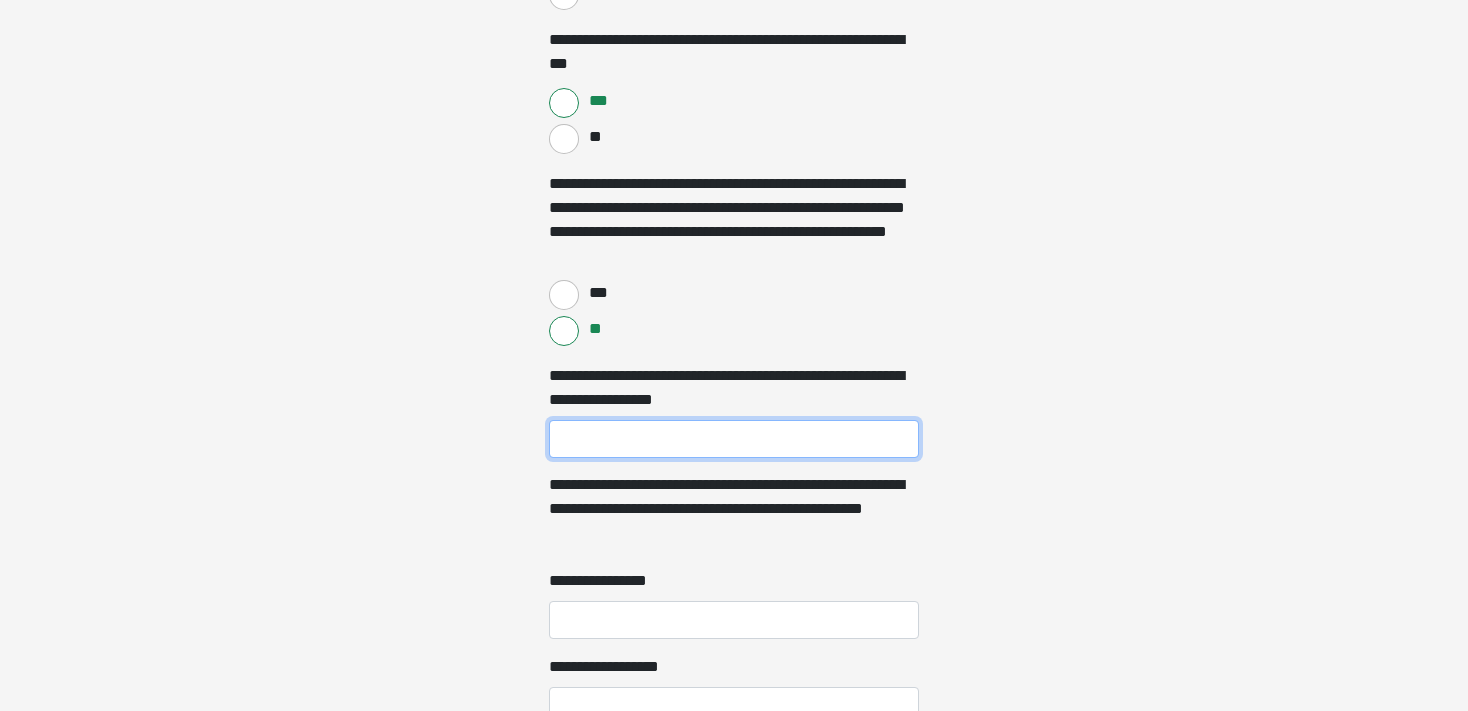 click on "**********" at bounding box center (734, 439) 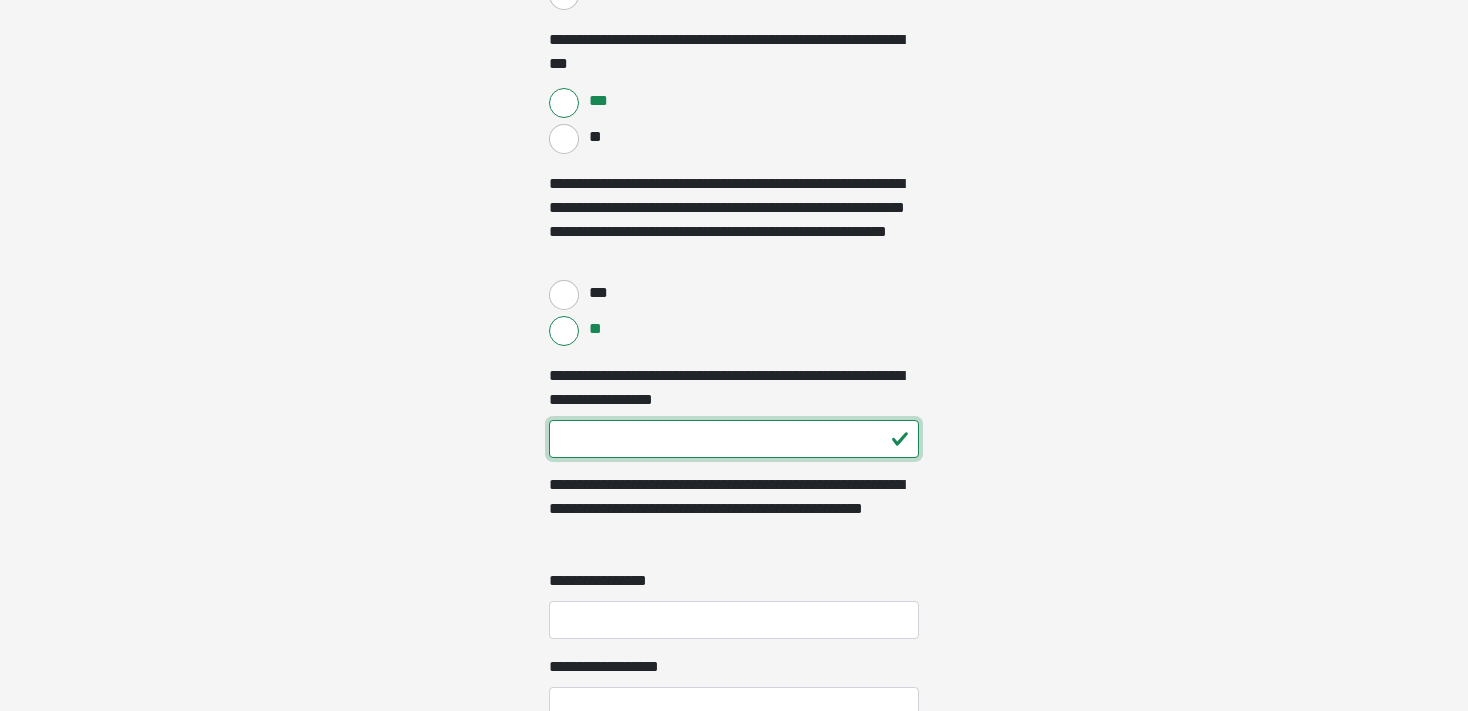 type on "***" 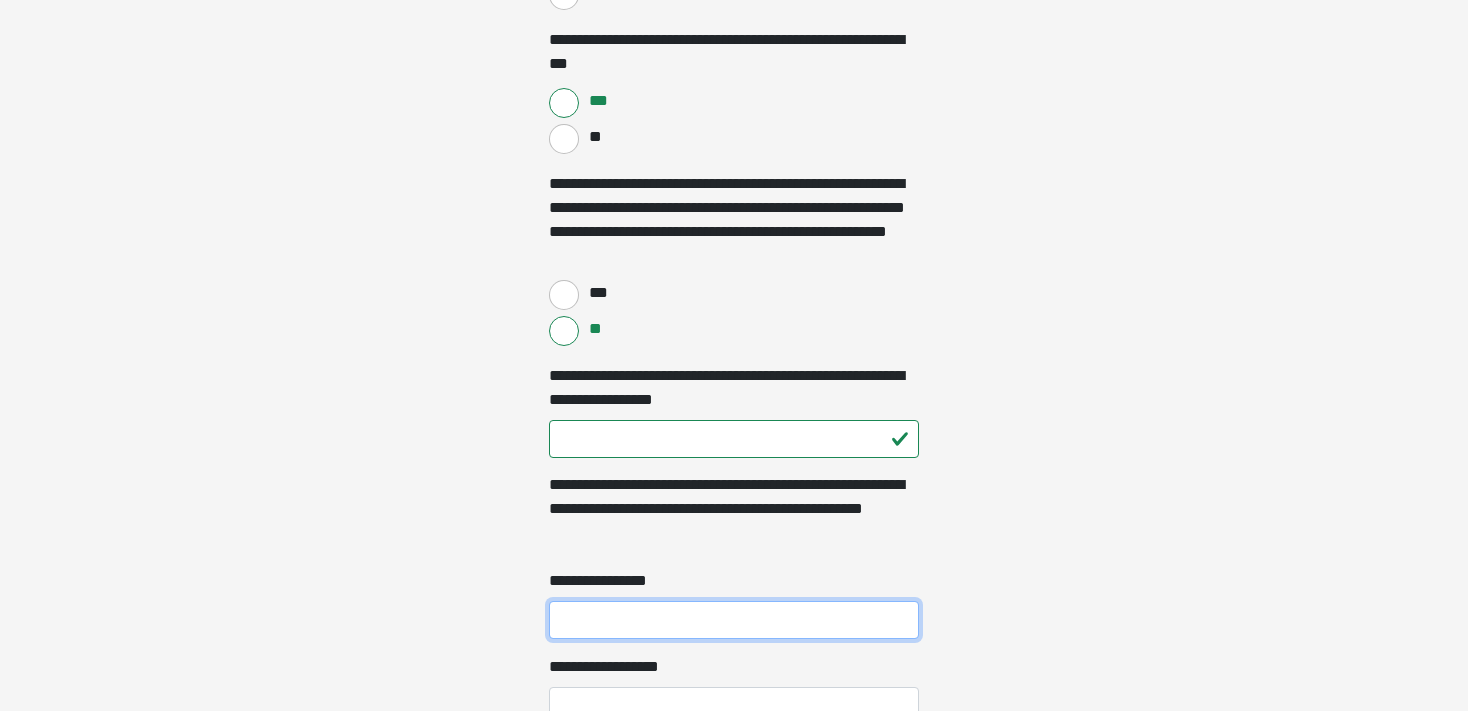 click on "**********" at bounding box center [734, 620] 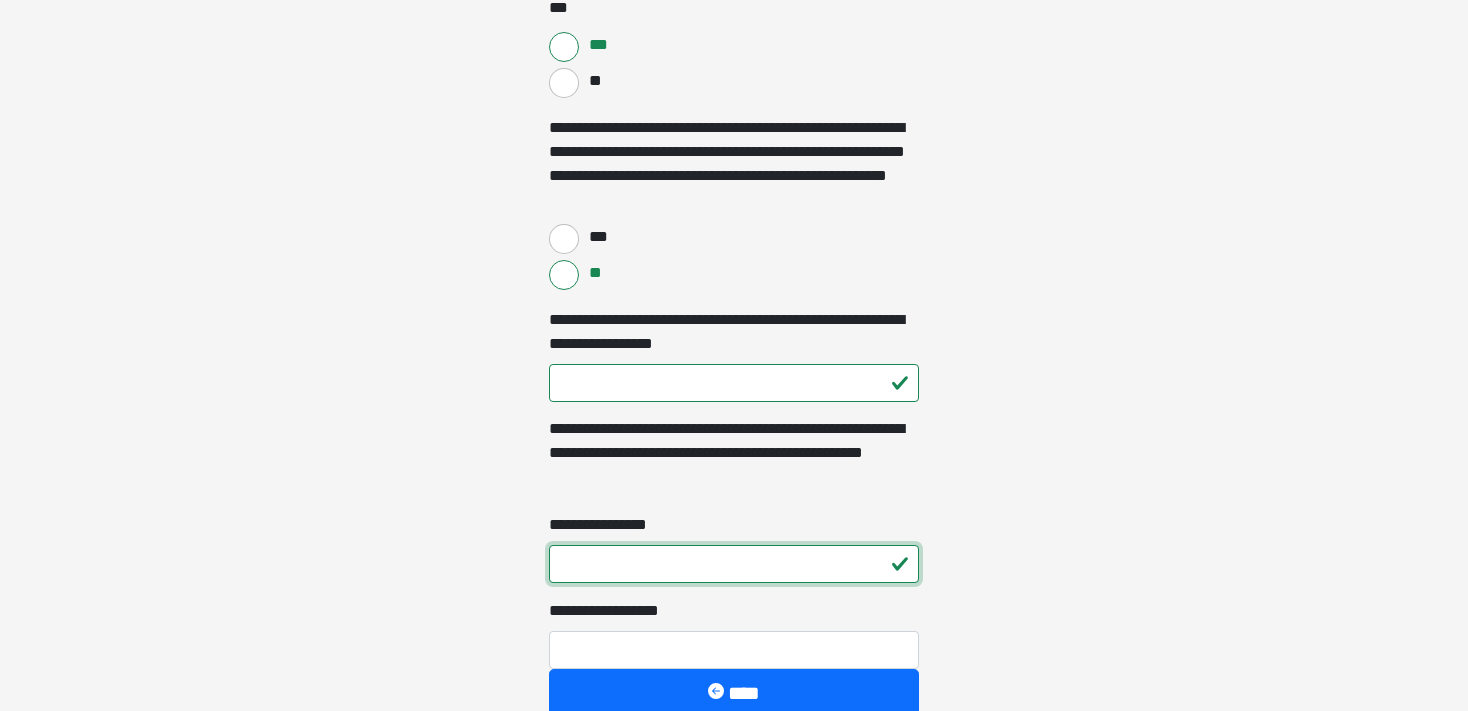 scroll, scrollTop: 4568, scrollLeft: 0, axis: vertical 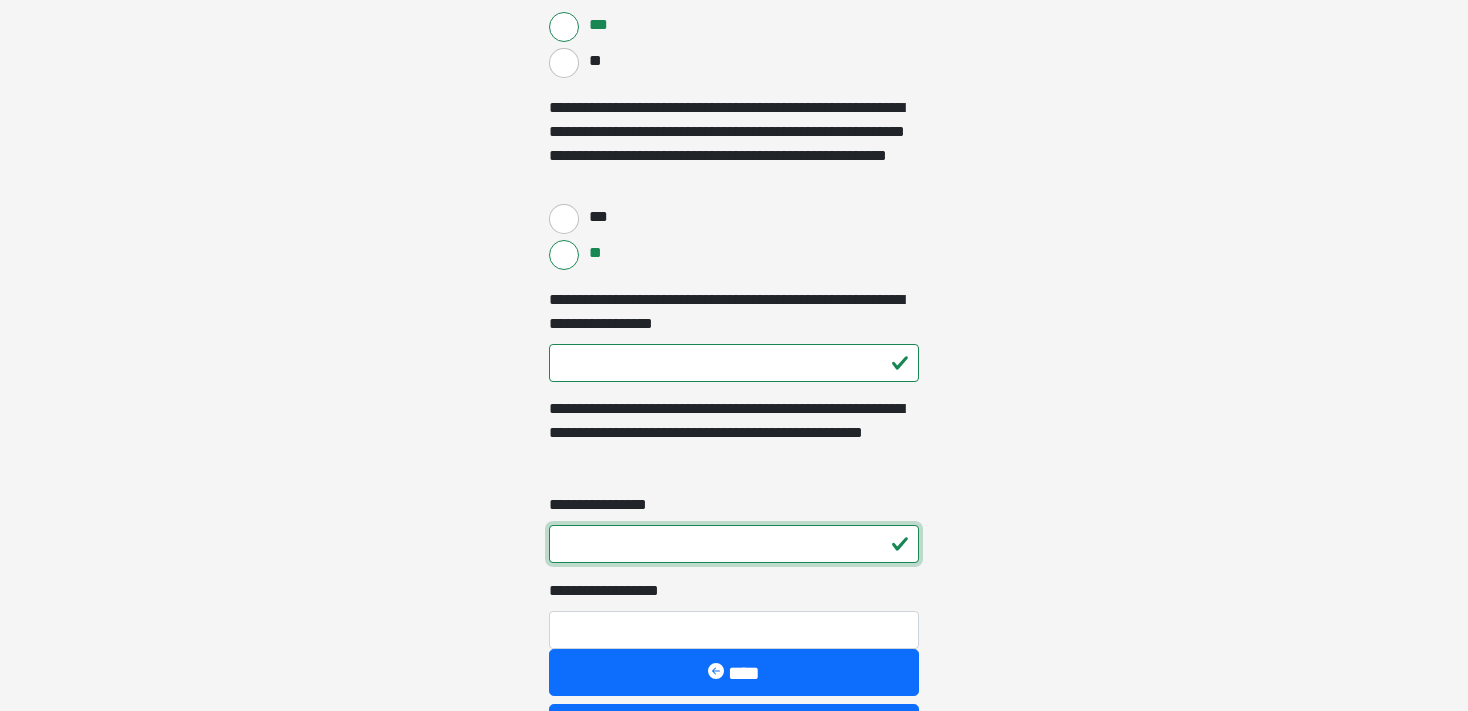 type on "*" 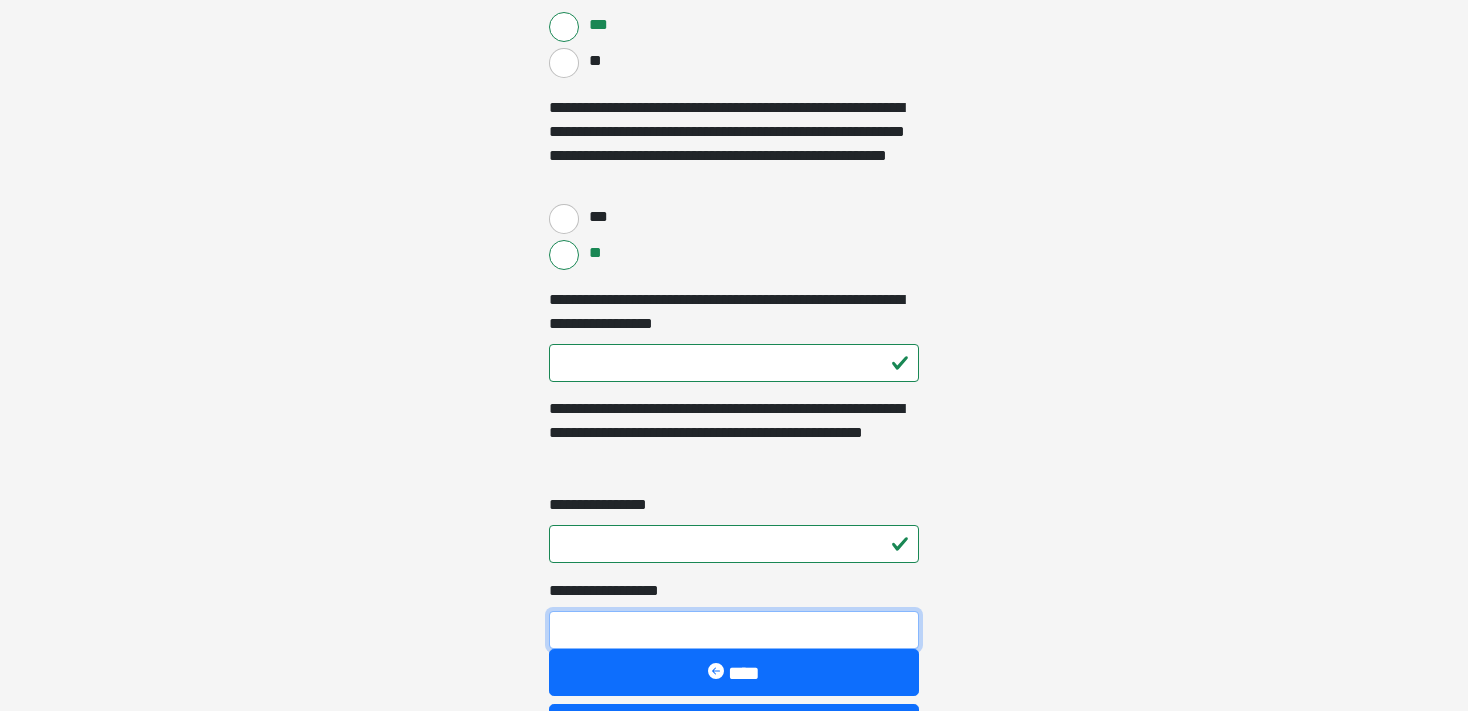 click on "**********" at bounding box center (734, 630) 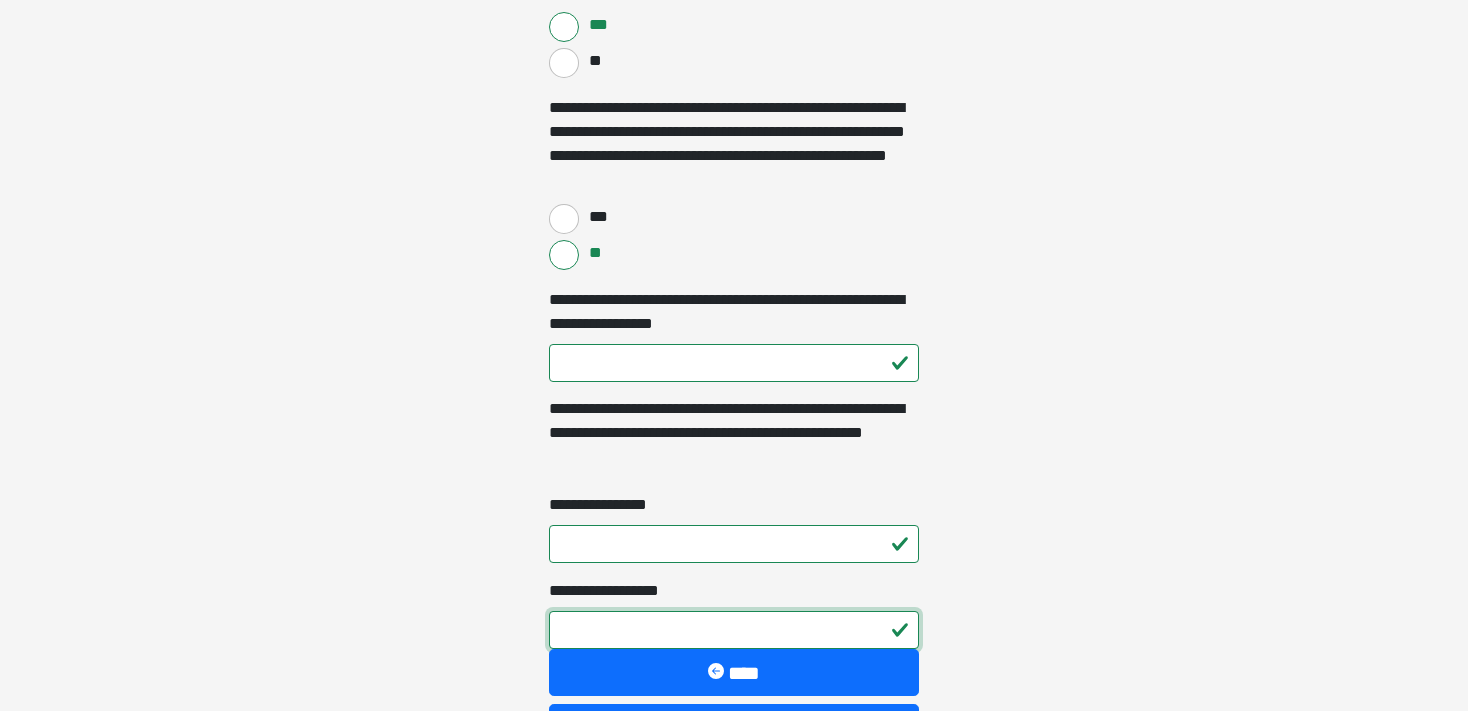 scroll, scrollTop: 4727, scrollLeft: 0, axis: vertical 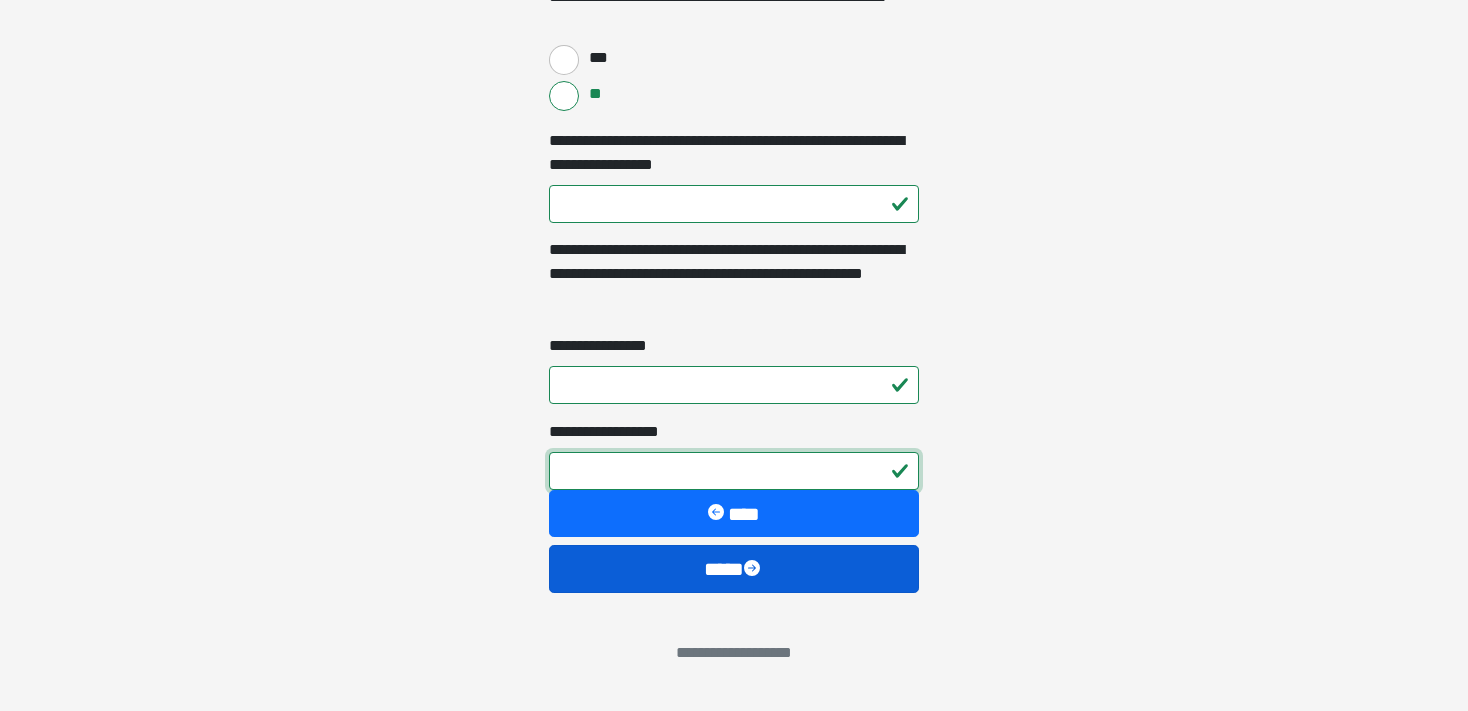 type on "*" 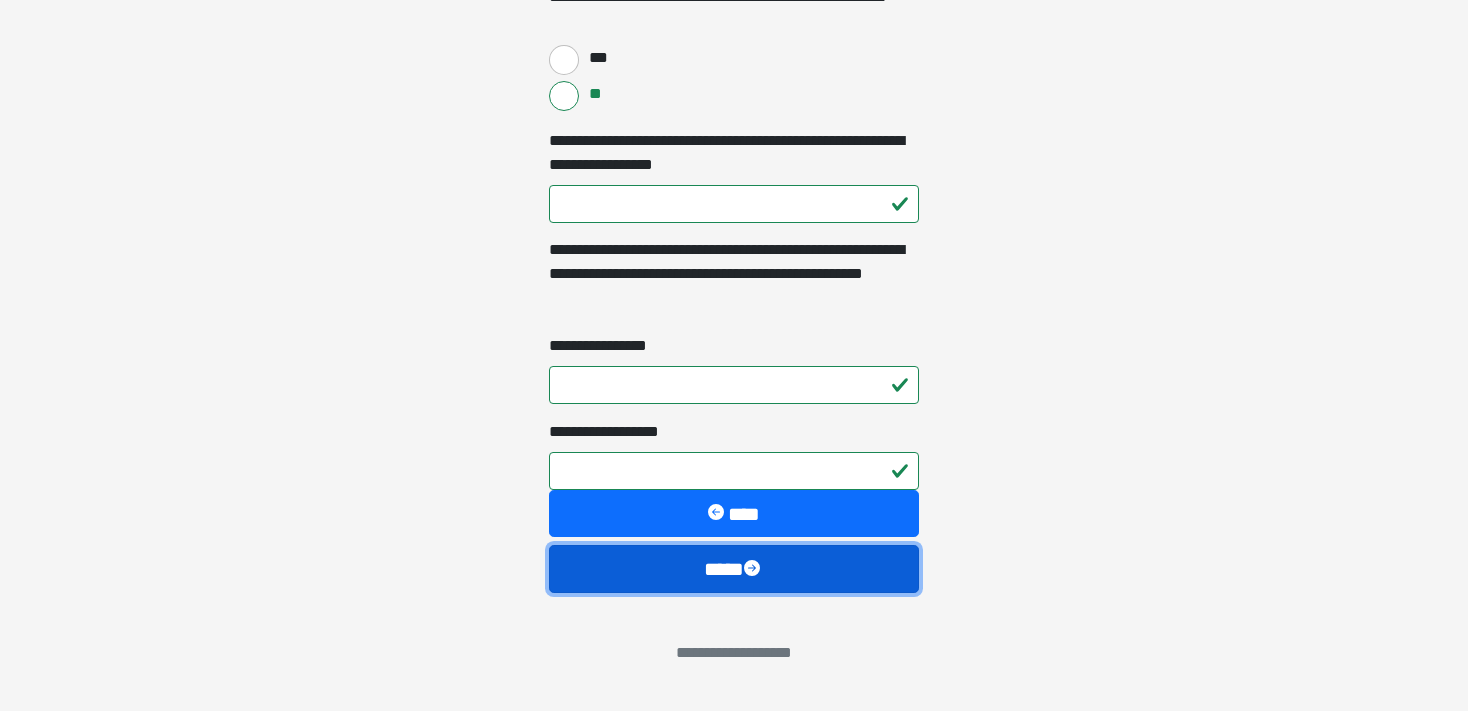 click on "****" at bounding box center (734, 569) 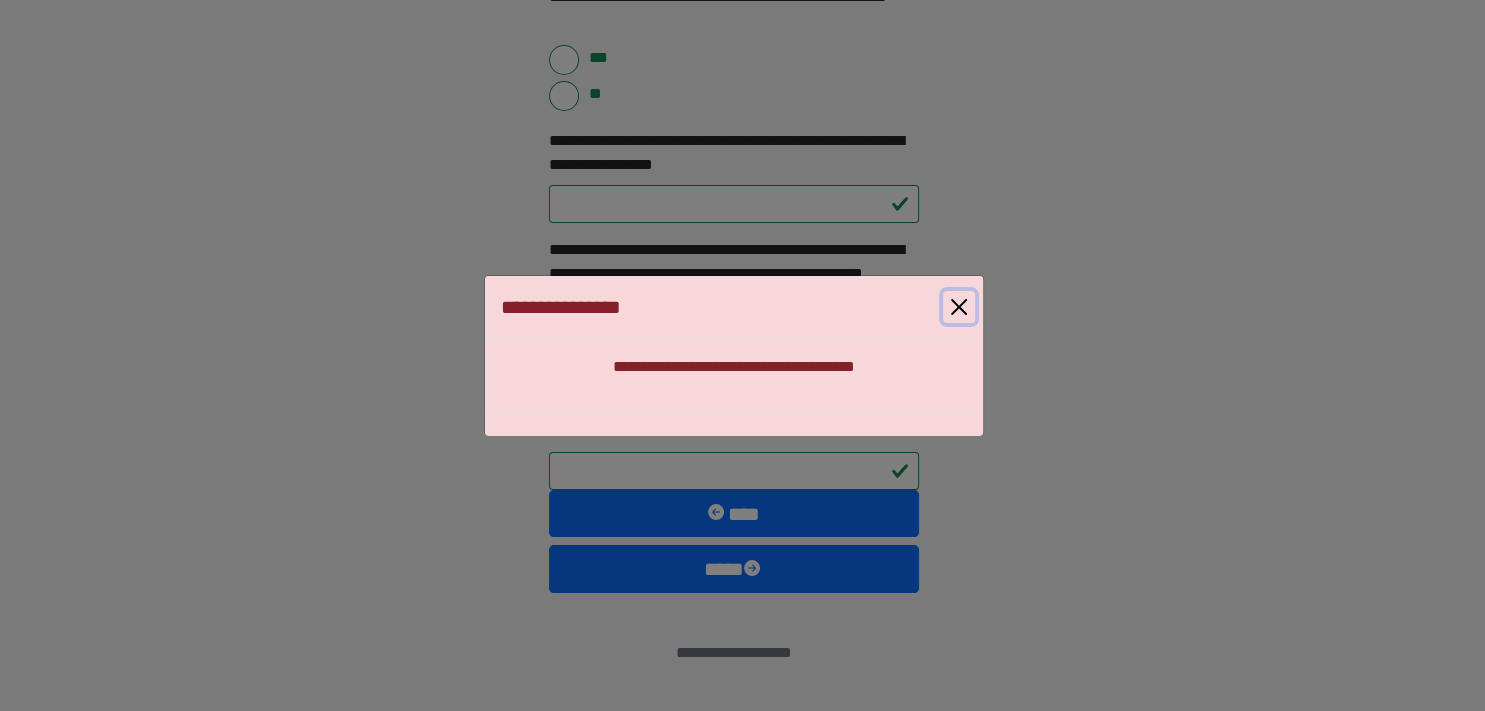 click at bounding box center (959, 307) 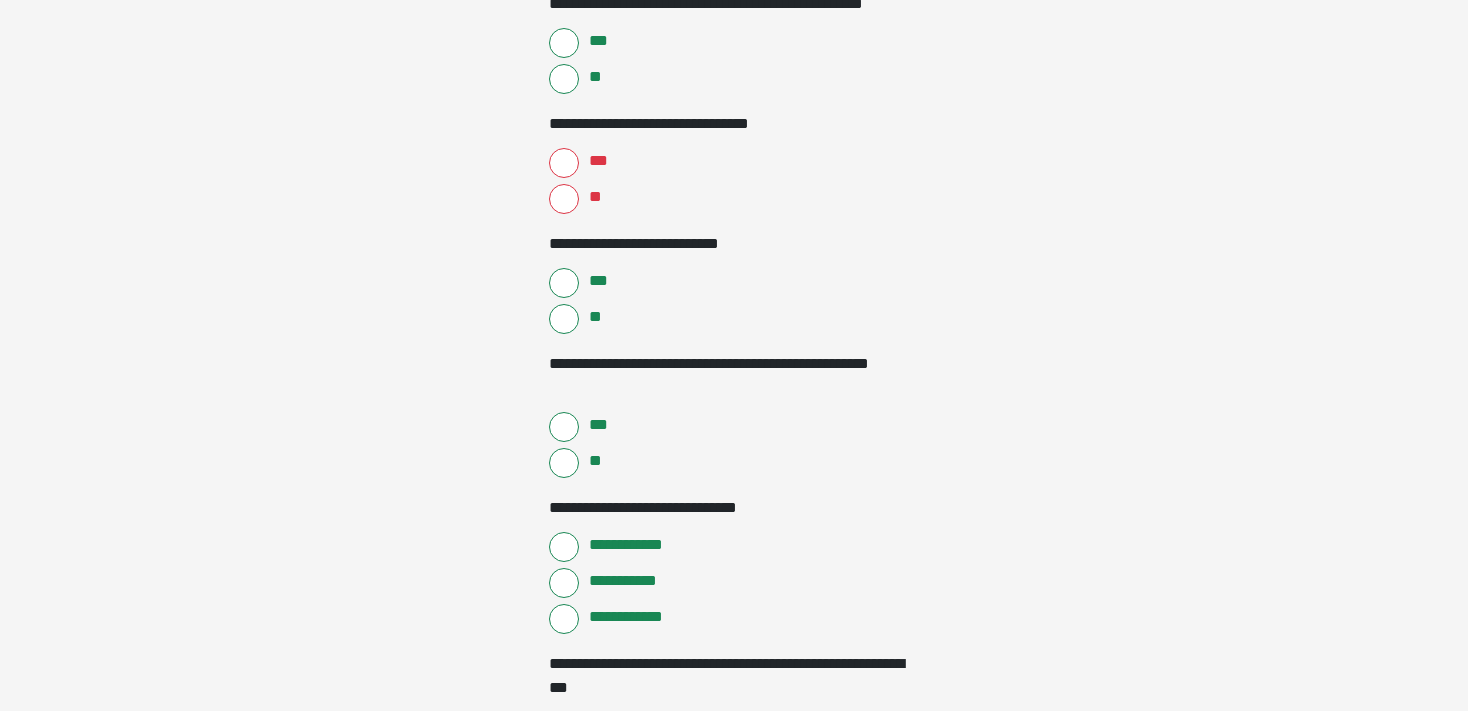 scroll, scrollTop: 3848, scrollLeft: 0, axis: vertical 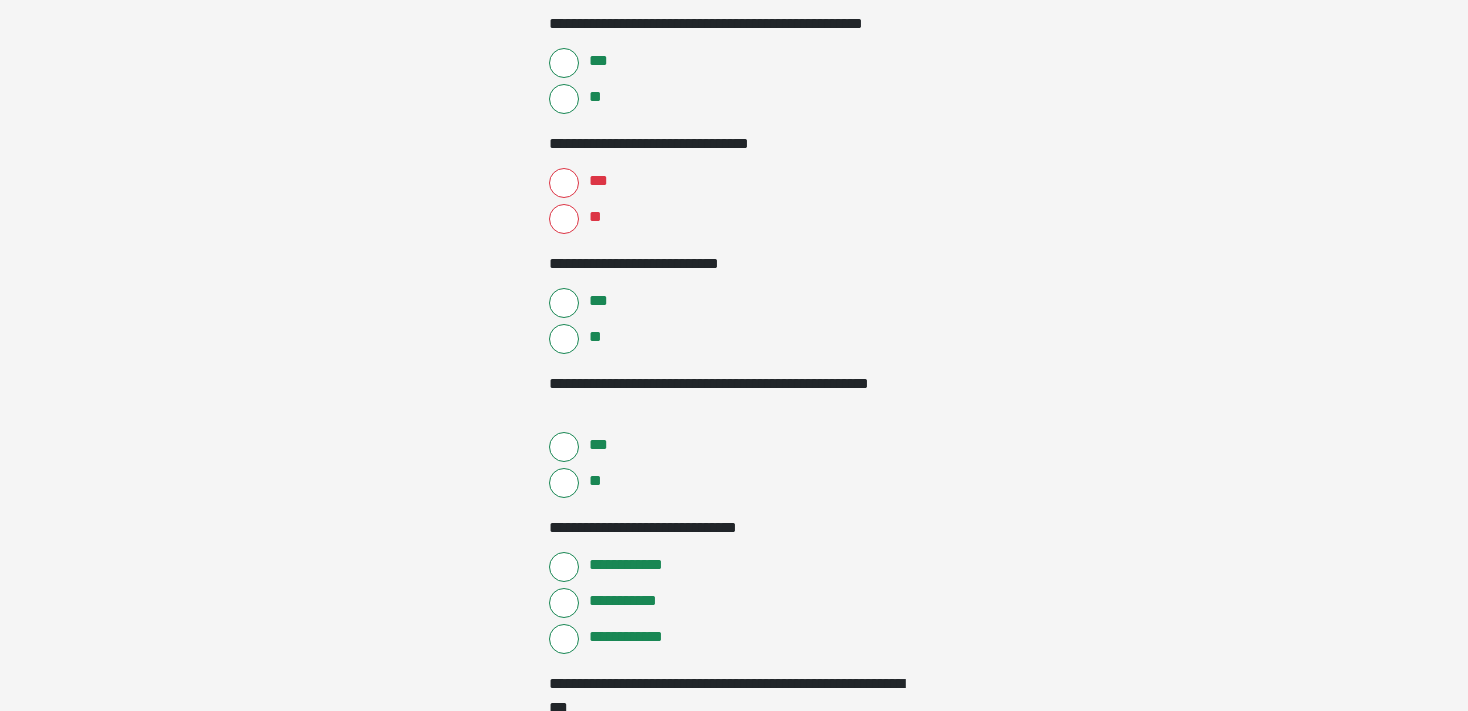 click on "**********" at bounding box center [734, -3493] 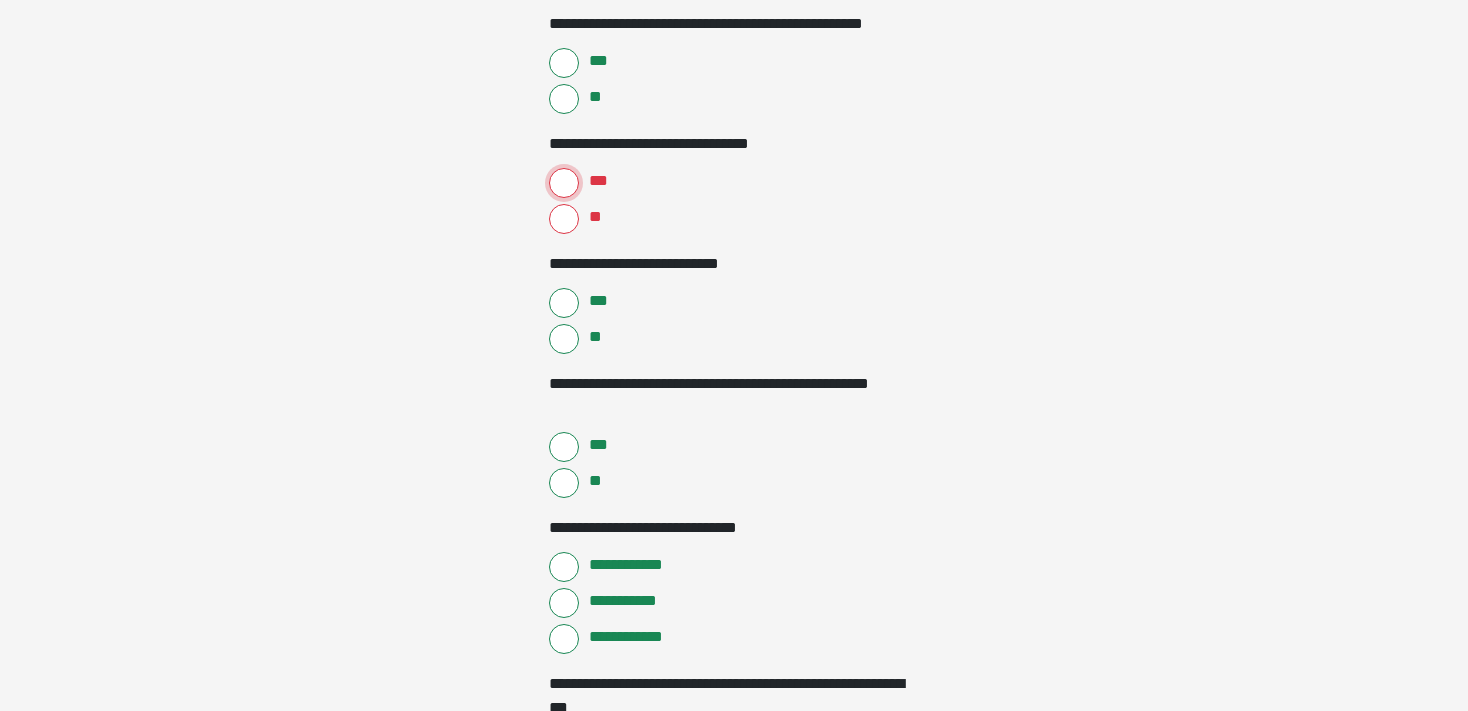 click on "***" at bounding box center (564, 183) 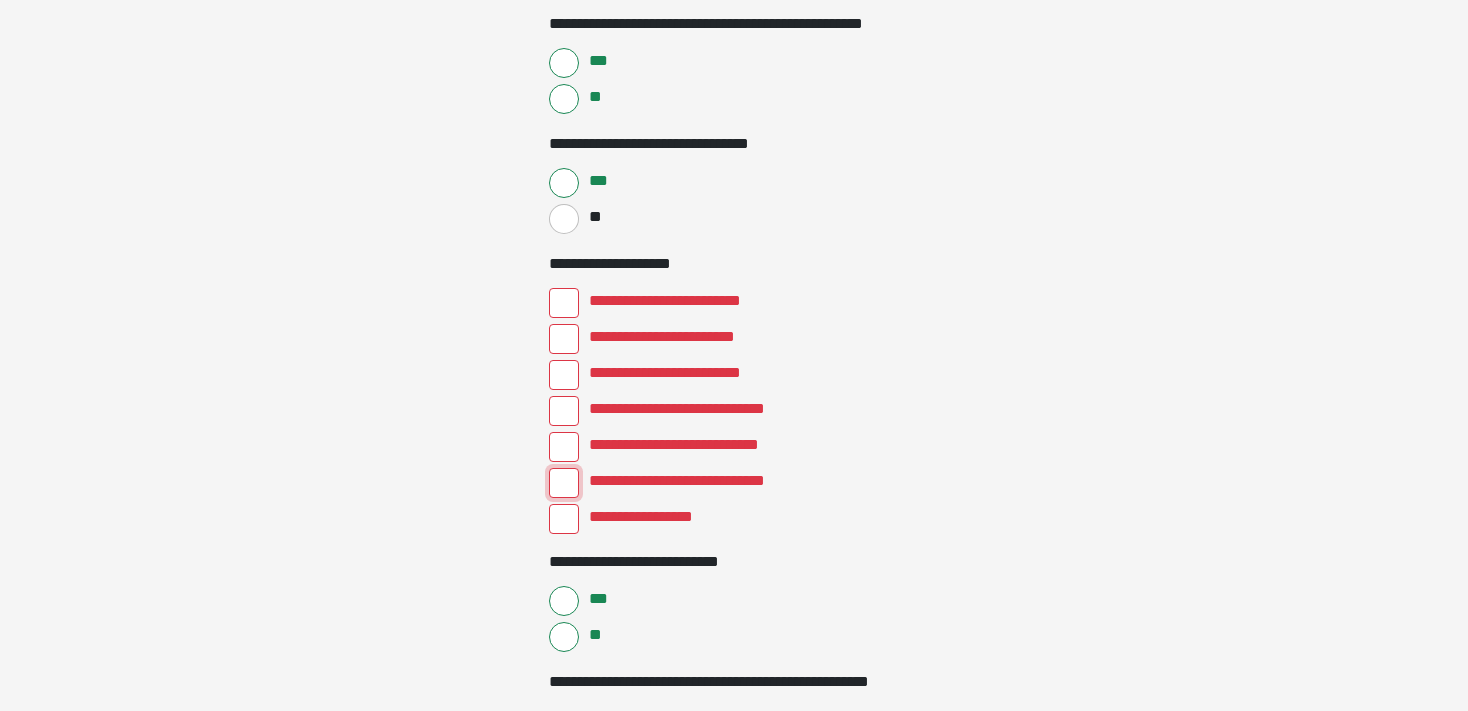 scroll, scrollTop: 3849, scrollLeft: 0, axis: vertical 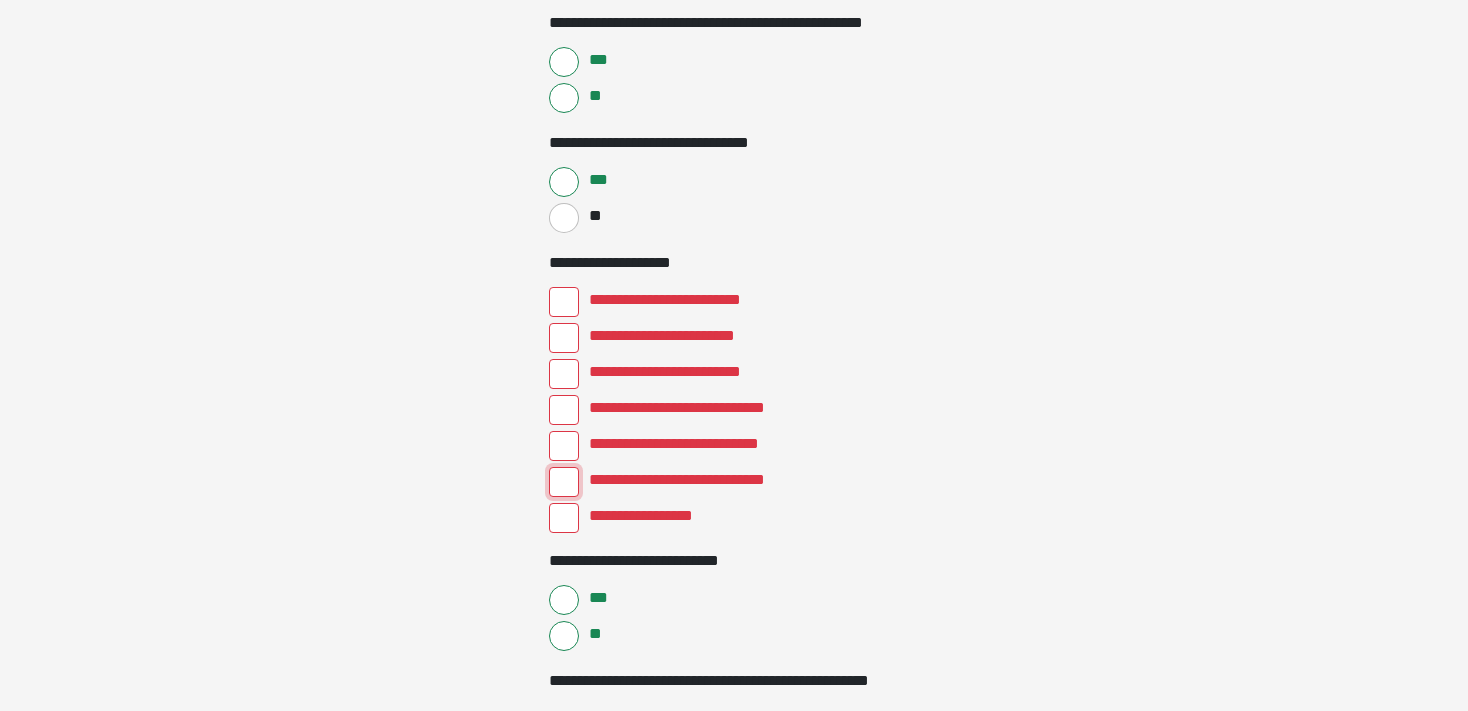 click on "**********" at bounding box center (564, 482) 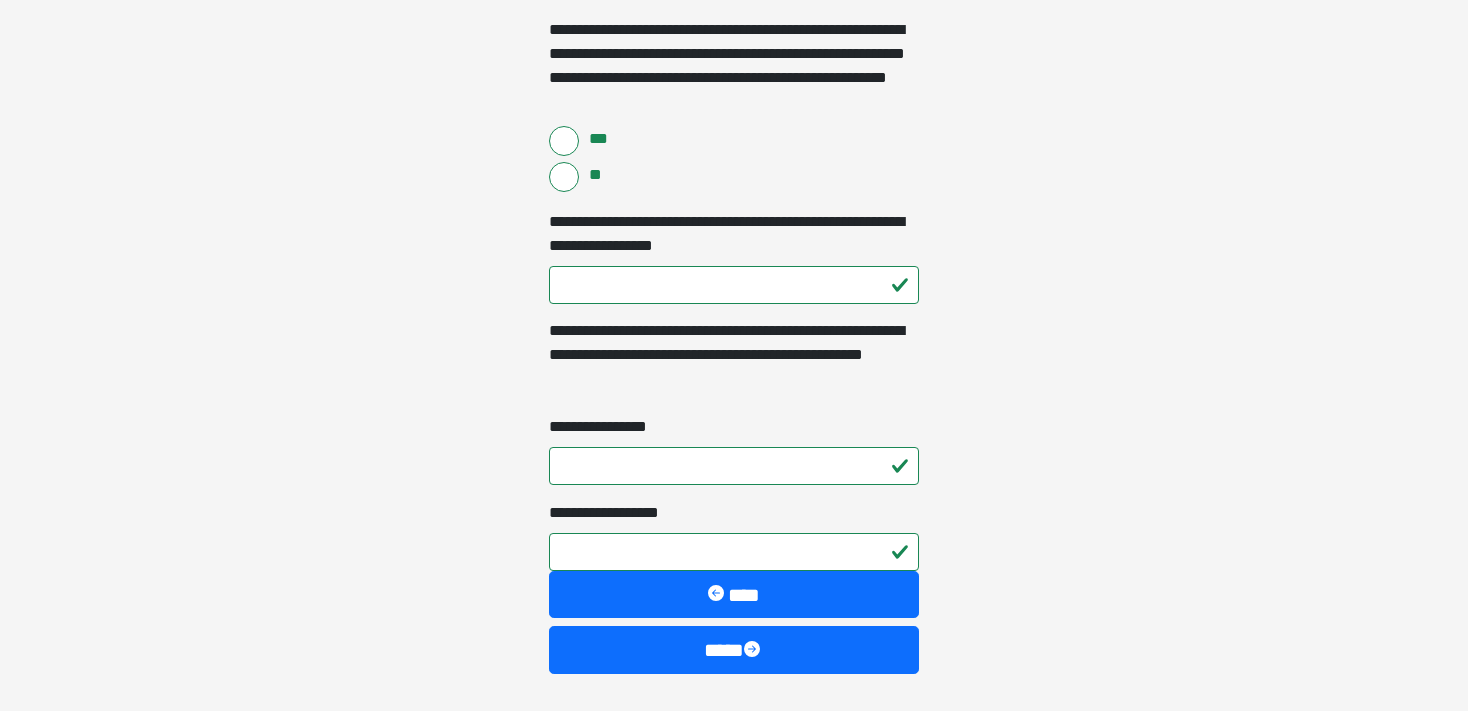 scroll, scrollTop: 5025, scrollLeft: 0, axis: vertical 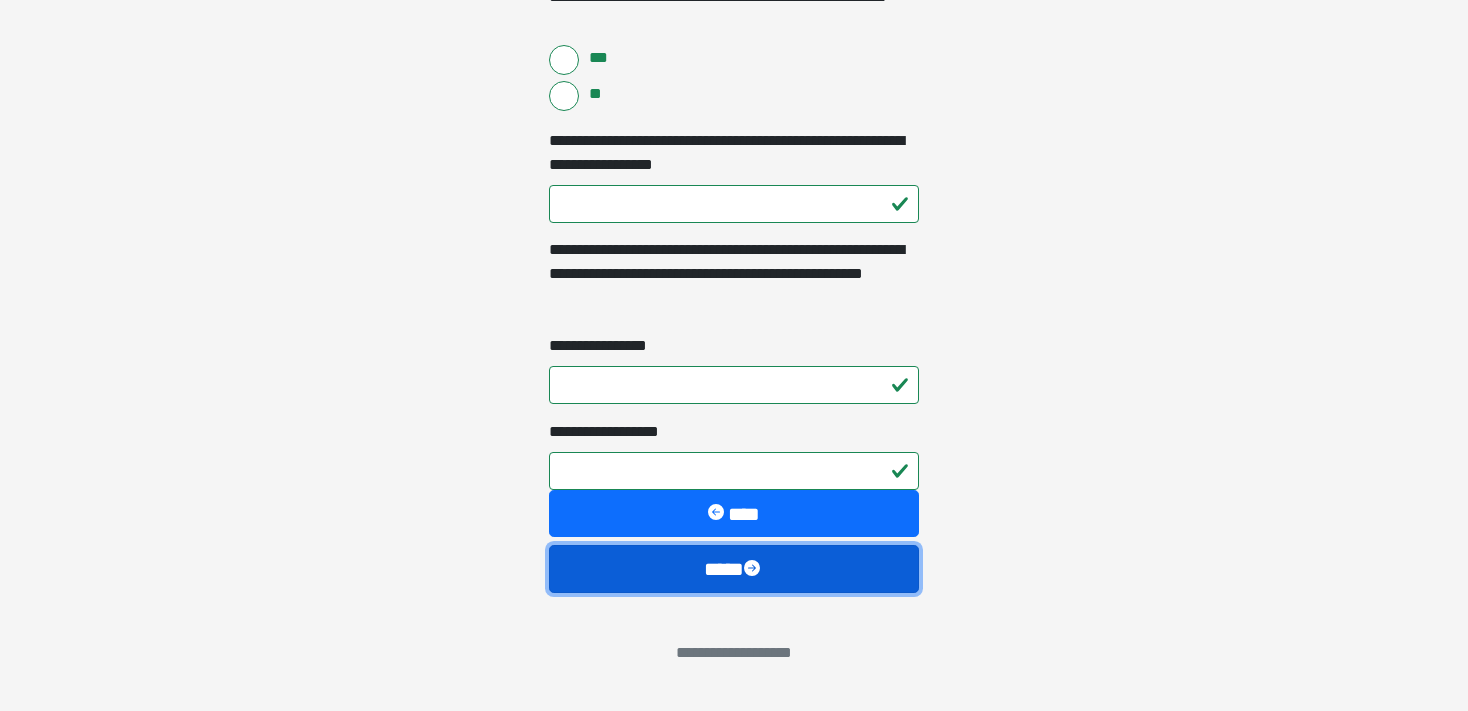 click on "****" at bounding box center [734, 569] 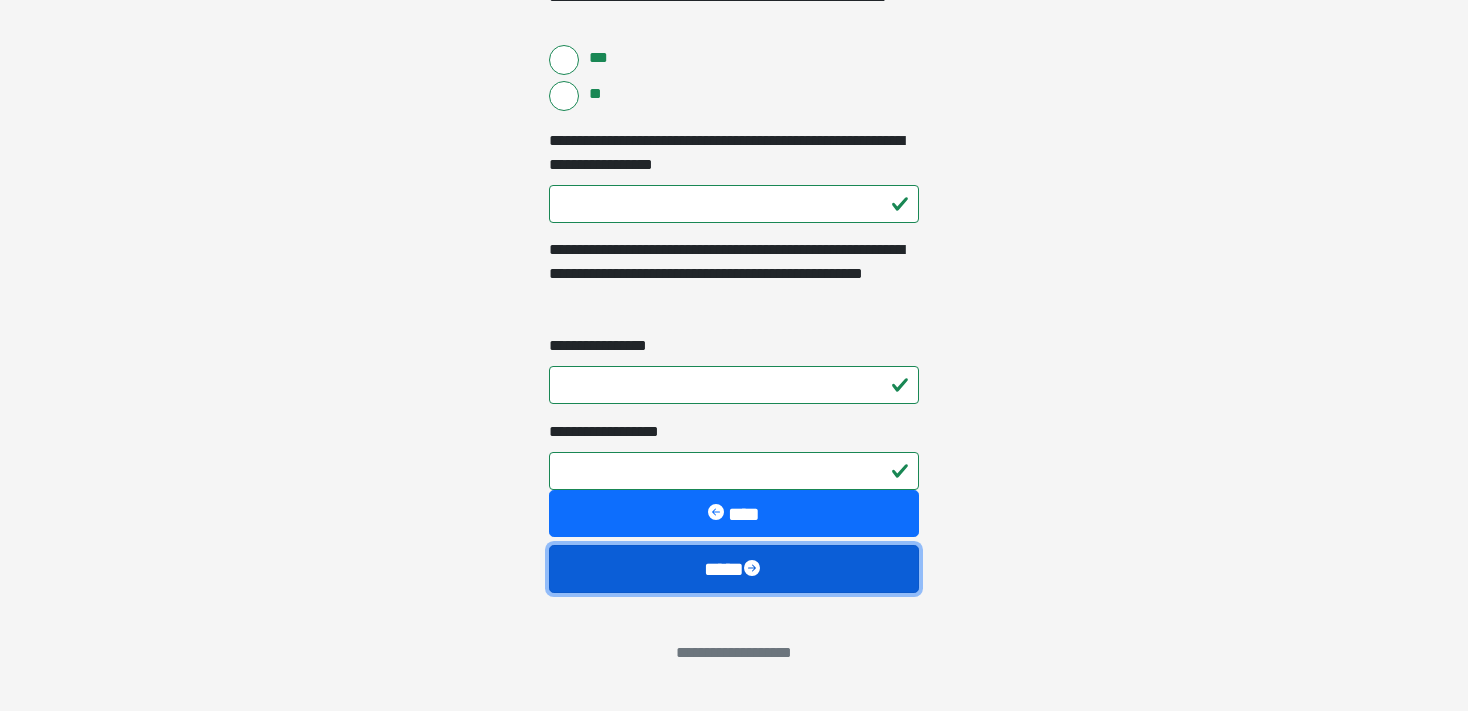 scroll, scrollTop: 148, scrollLeft: 0, axis: vertical 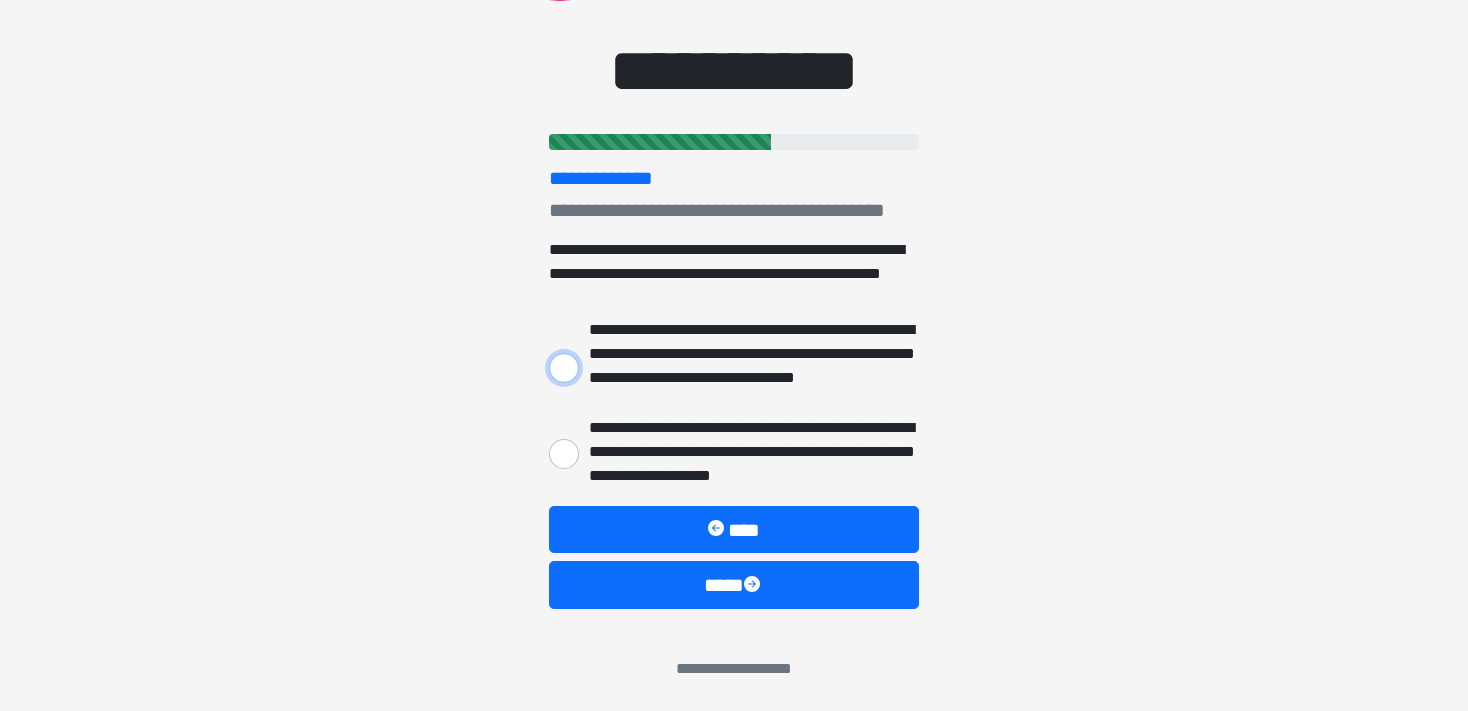 click on "**********" at bounding box center [564, 368] 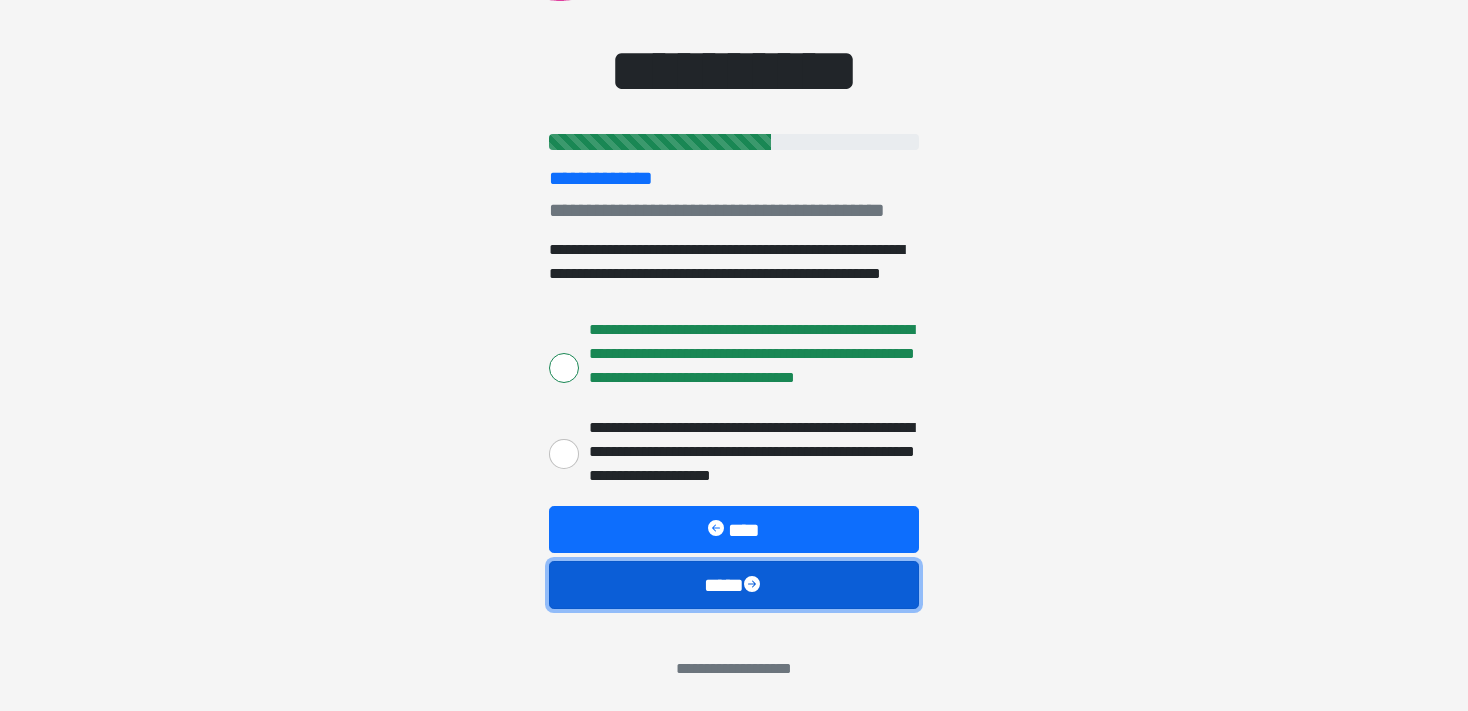 click on "****" at bounding box center (734, 585) 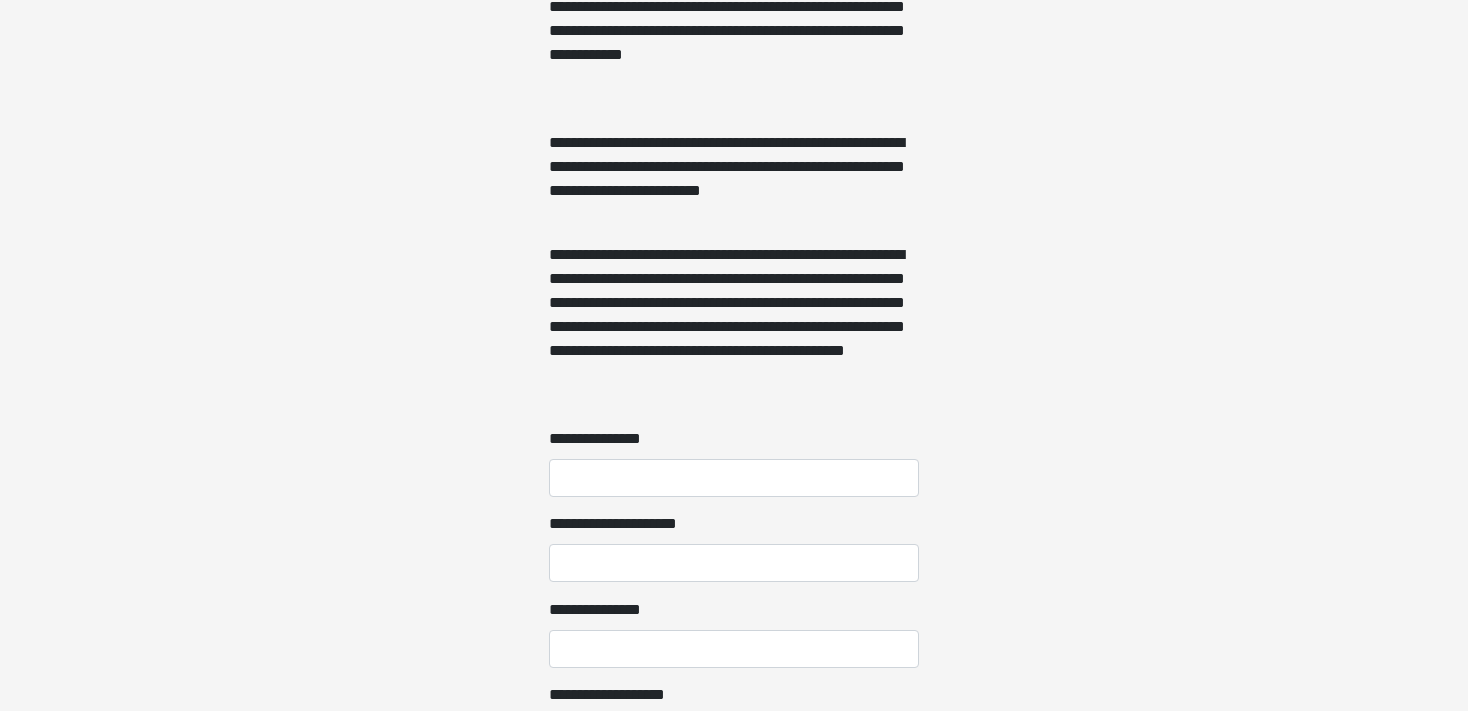 scroll, scrollTop: 1352, scrollLeft: 0, axis: vertical 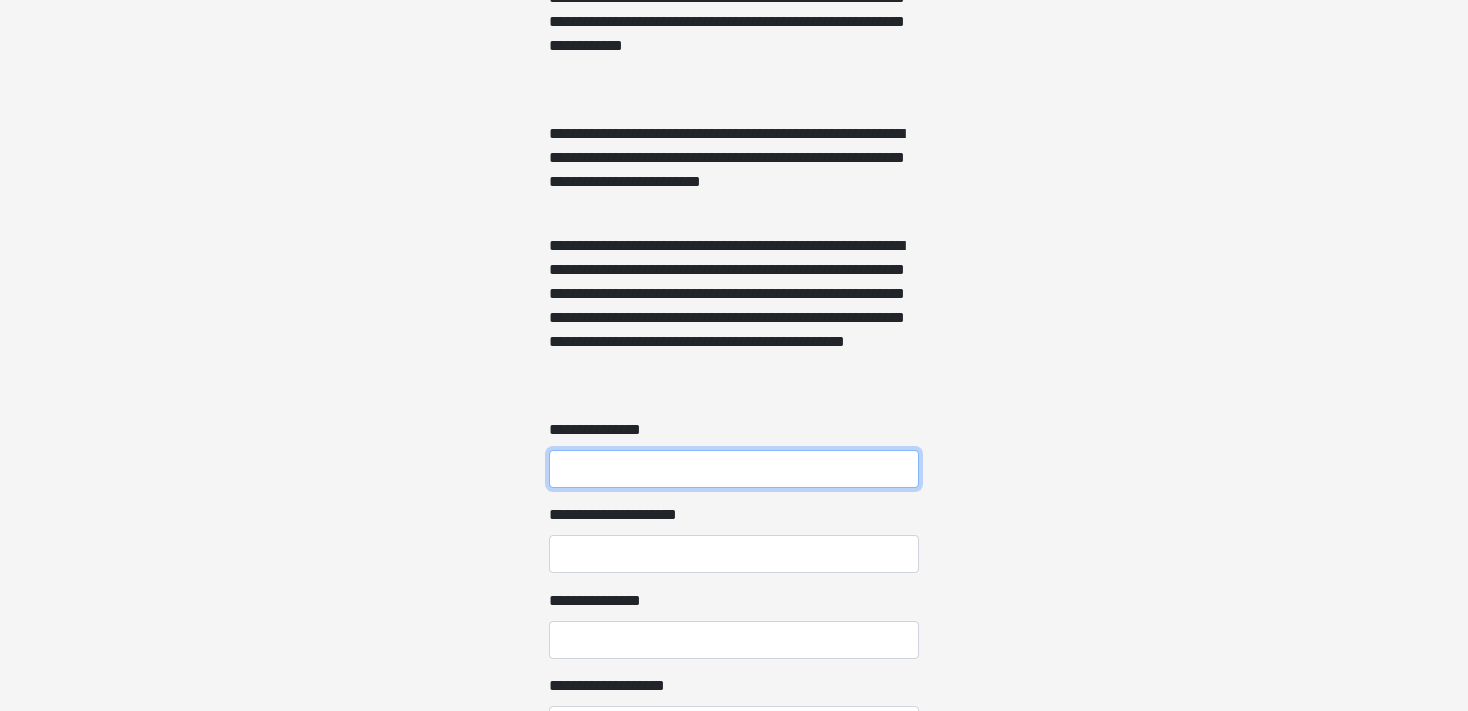 click on "**********" at bounding box center [734, 469] 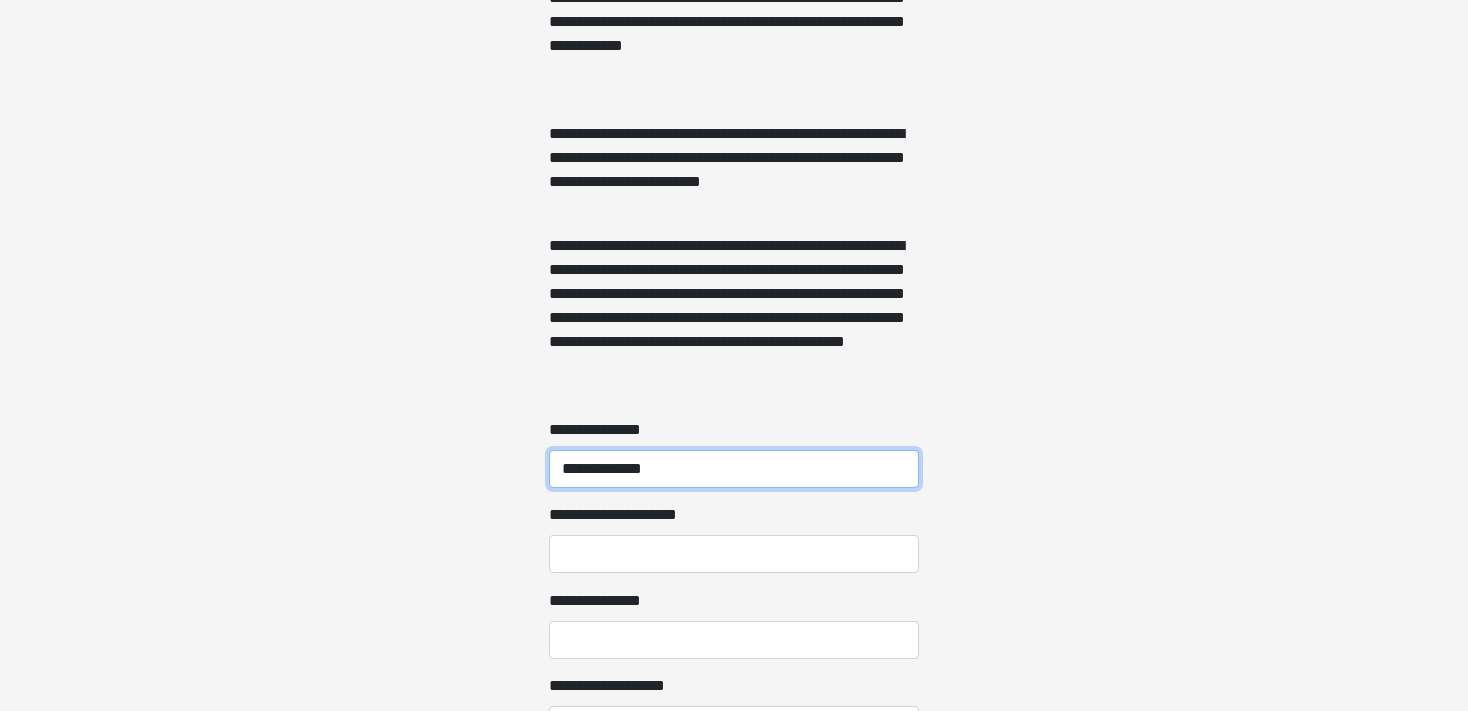 type on "**********" 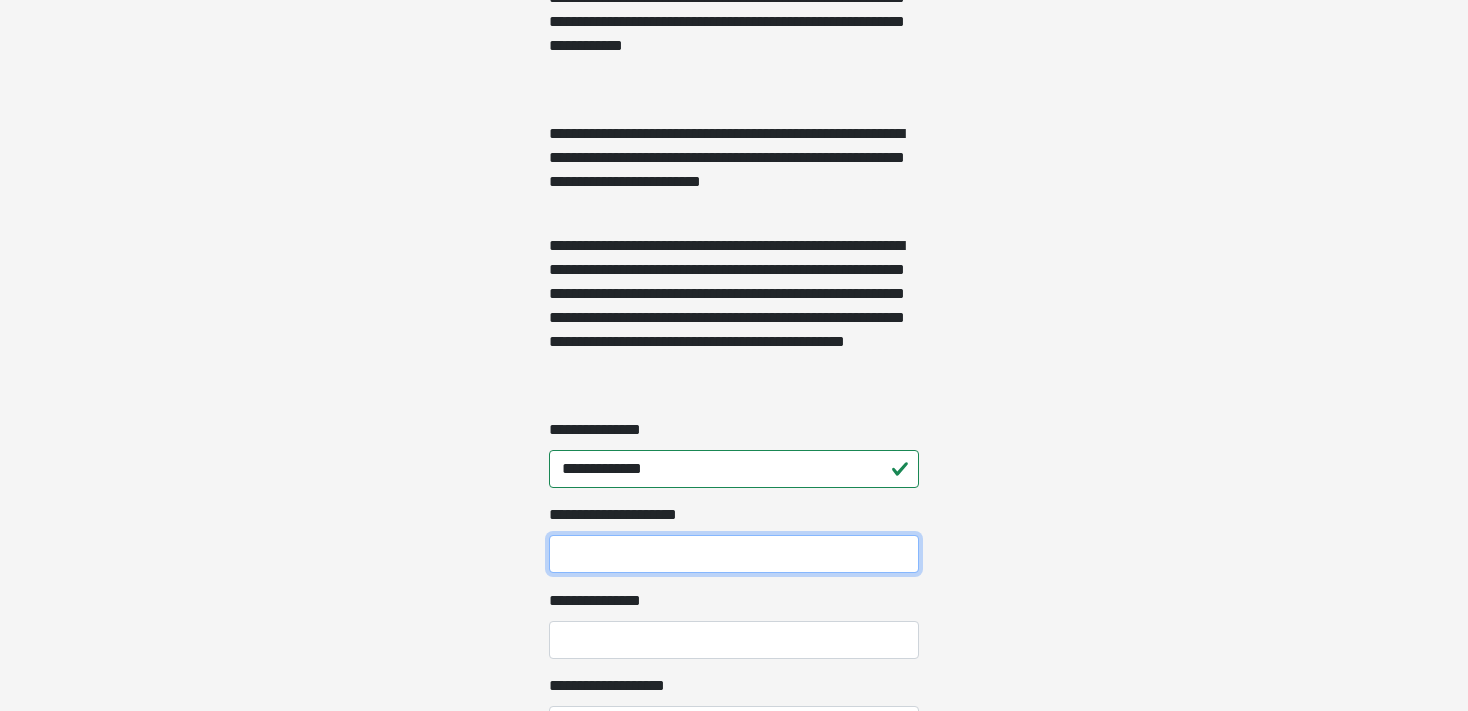 click on "**********" at bounding box center [734, 554] 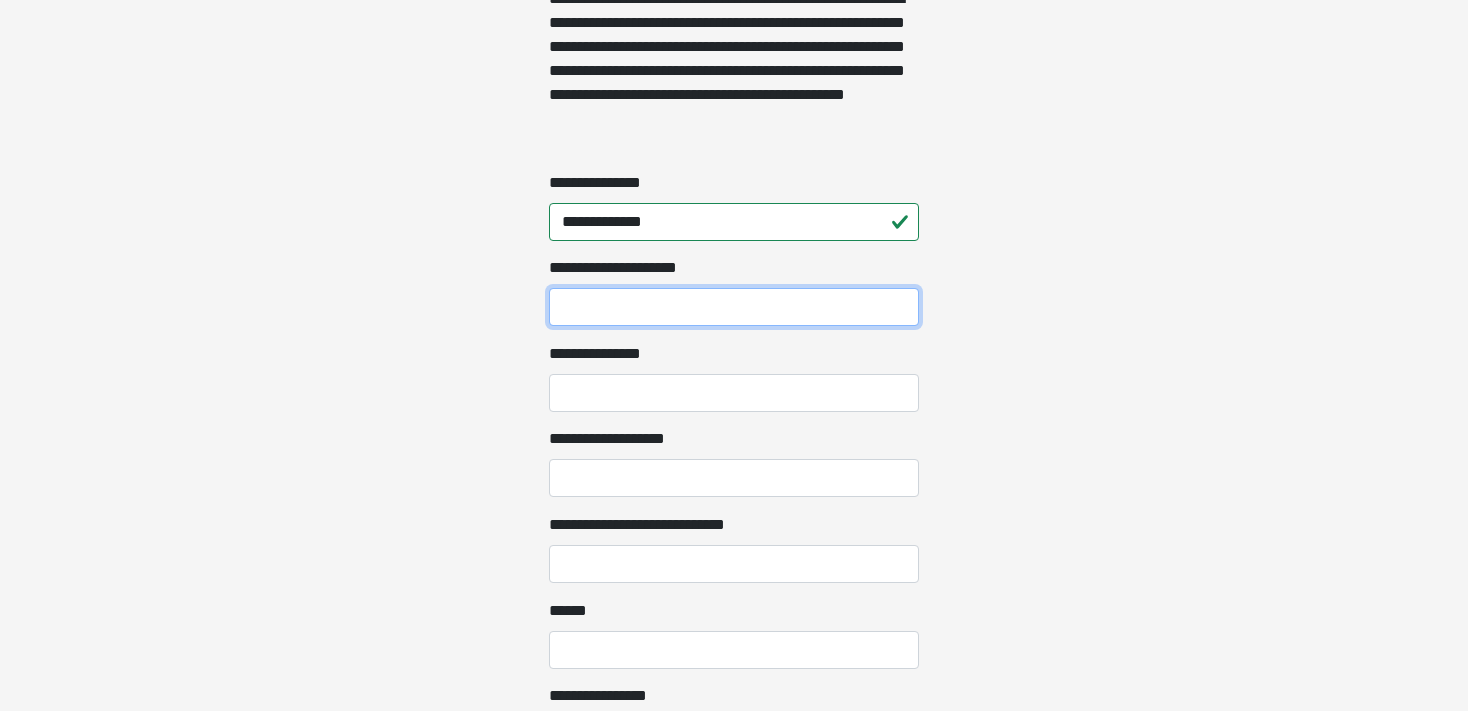 scroll, scrollTop: 1601, scrollLeft: 0, axis: vertical 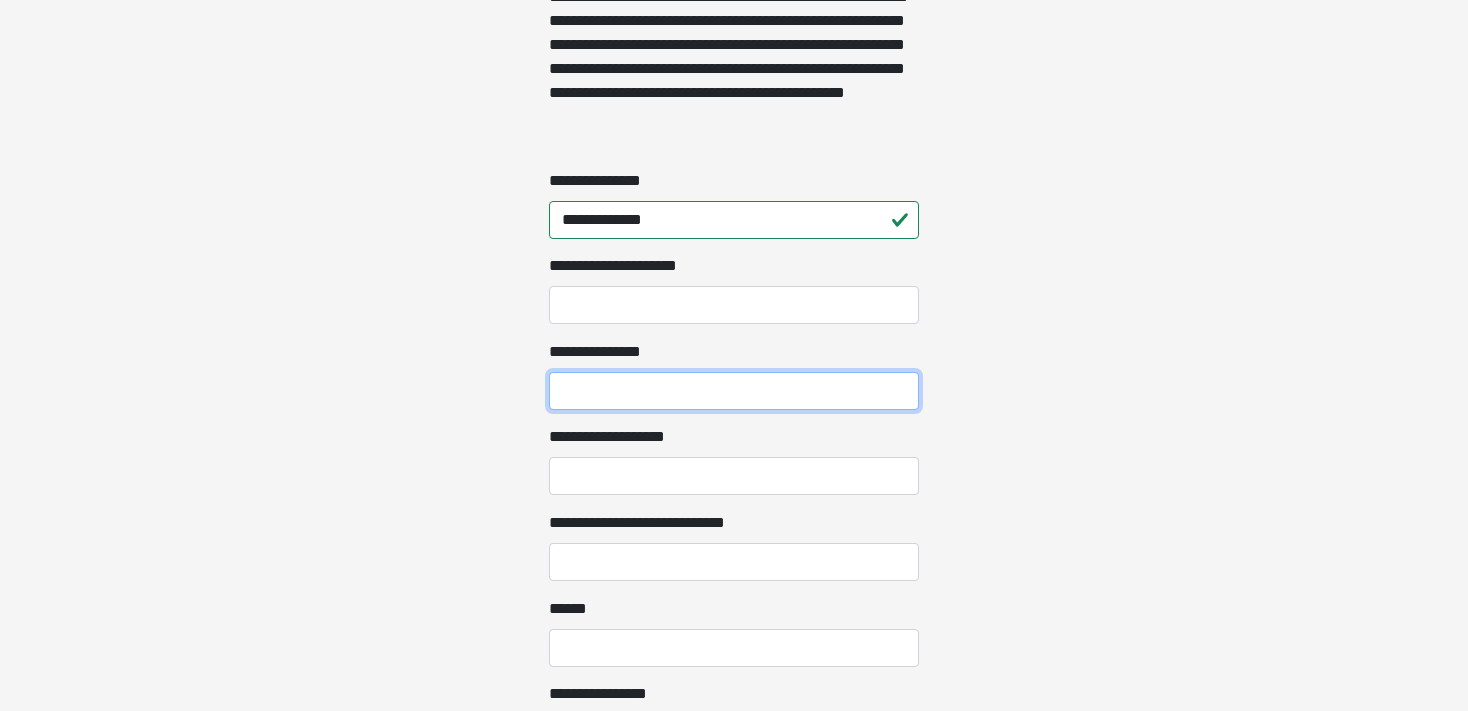 click on "**********" at bounding box center [734, 391] 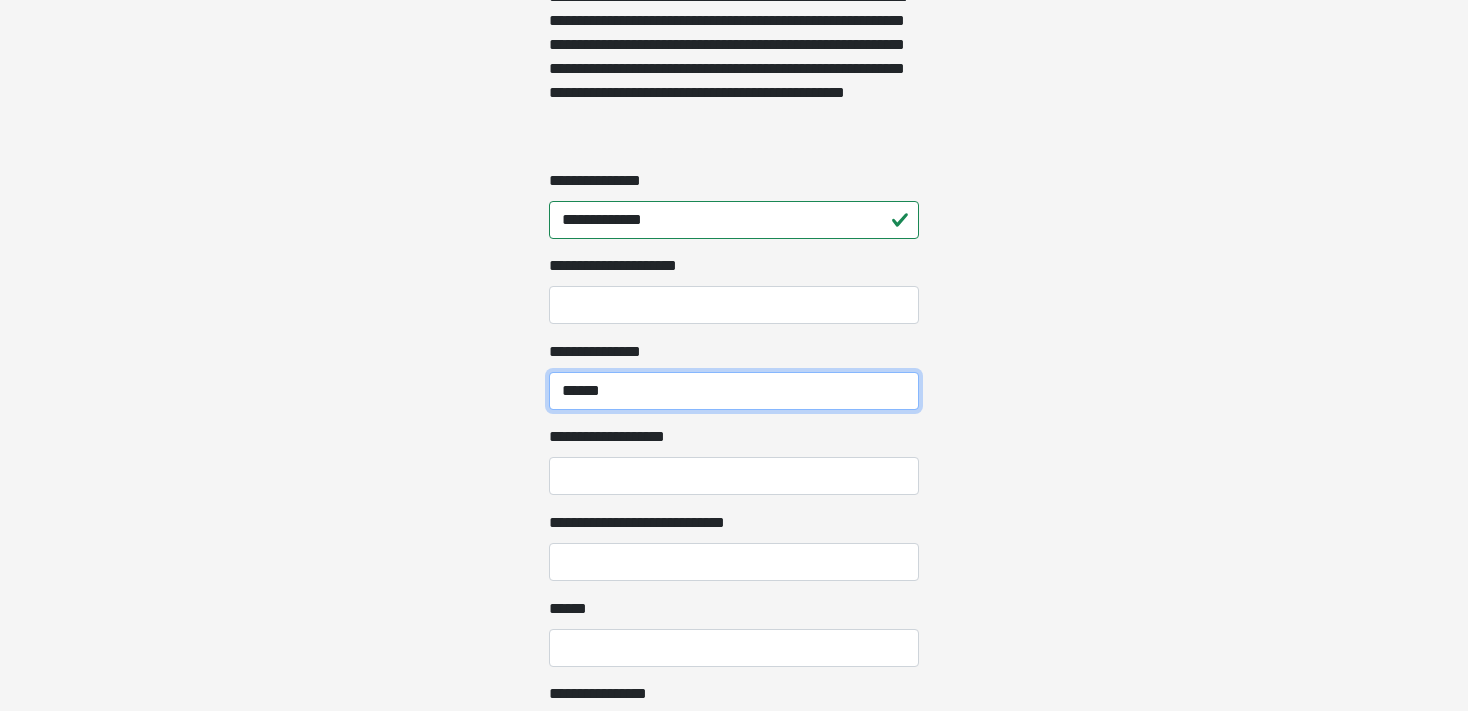click on "******" at bounding box center (734, 391) 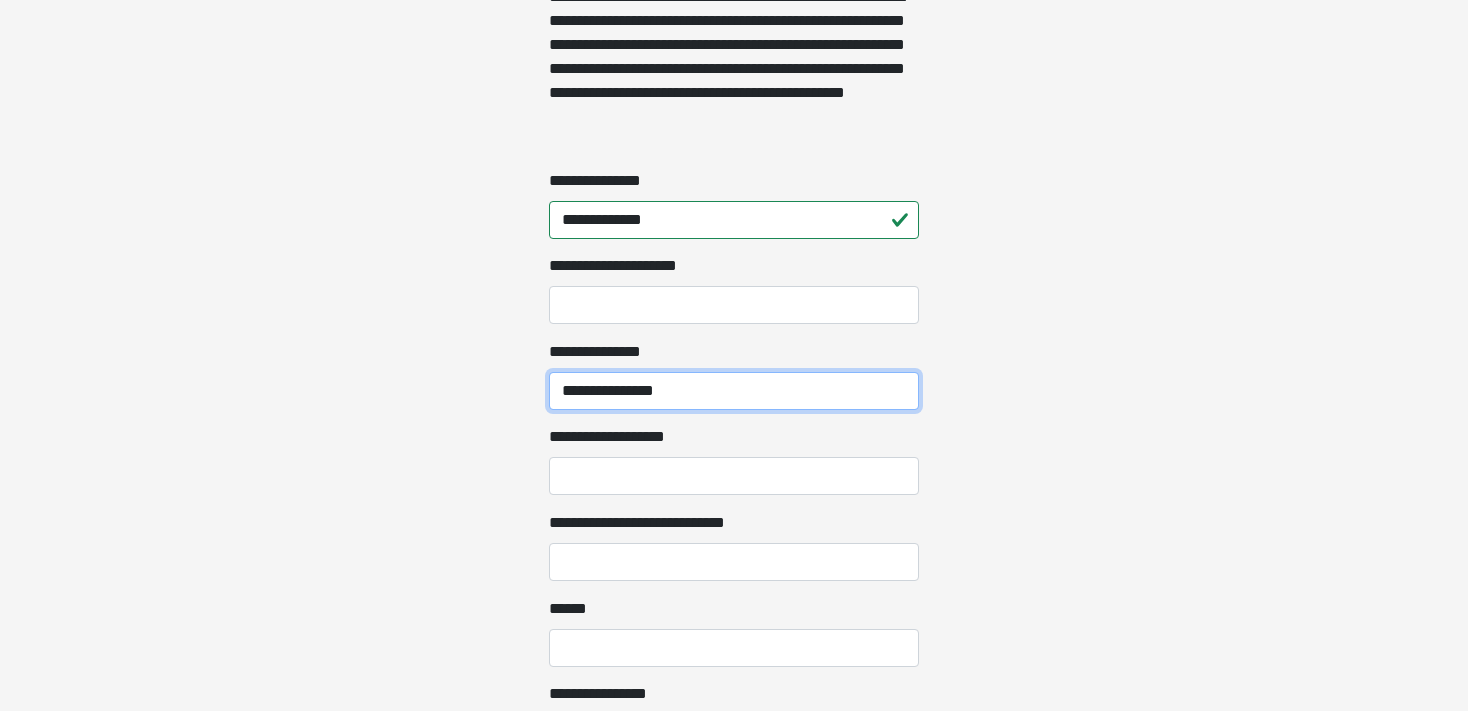 type on "**********" 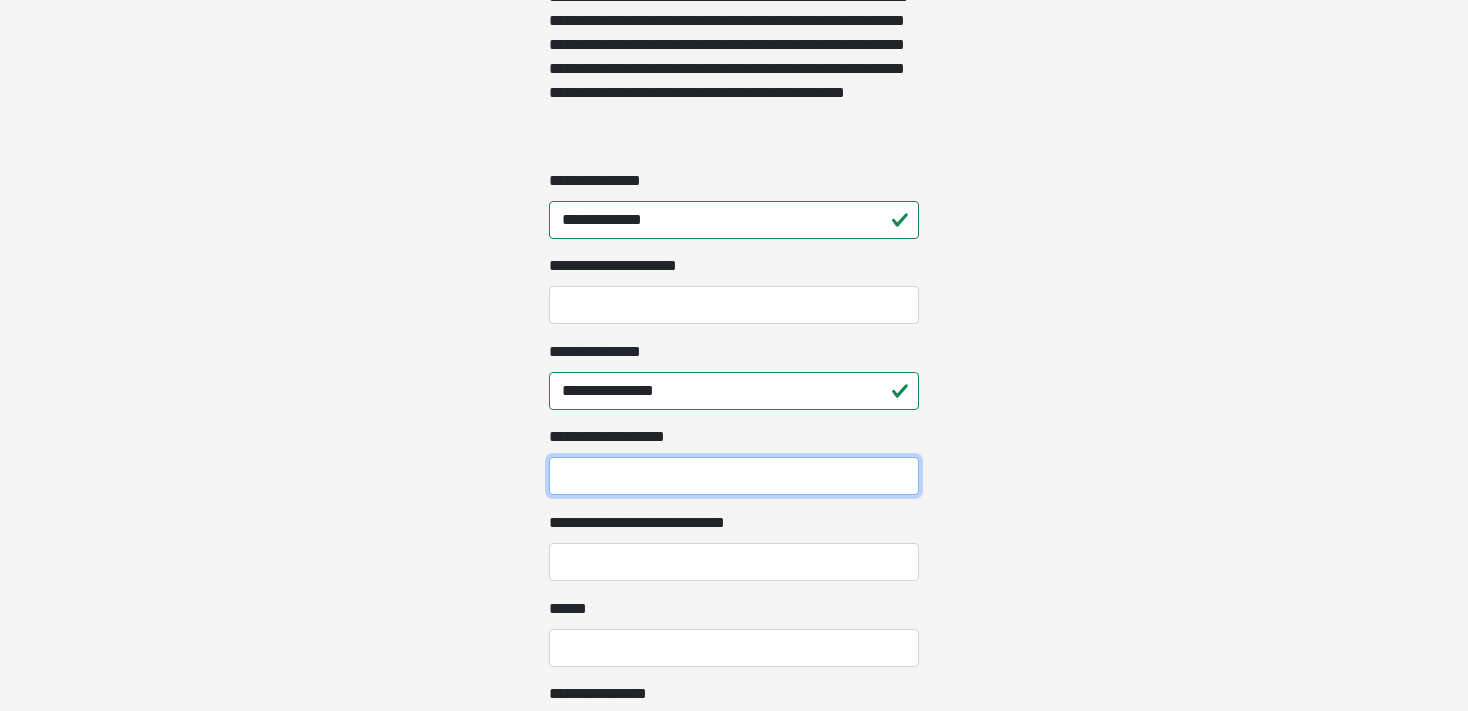click on "**********" at bounding box center [734, 476] 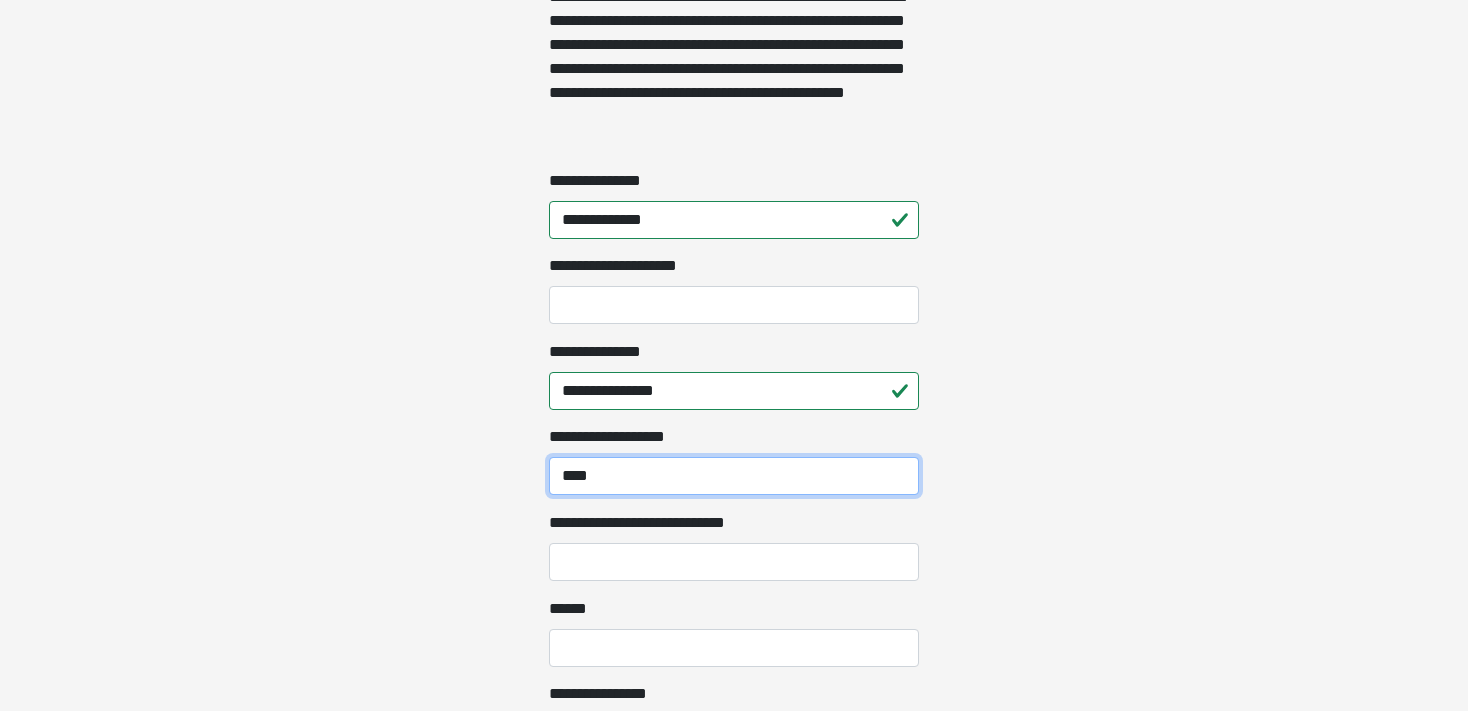 type on "****" 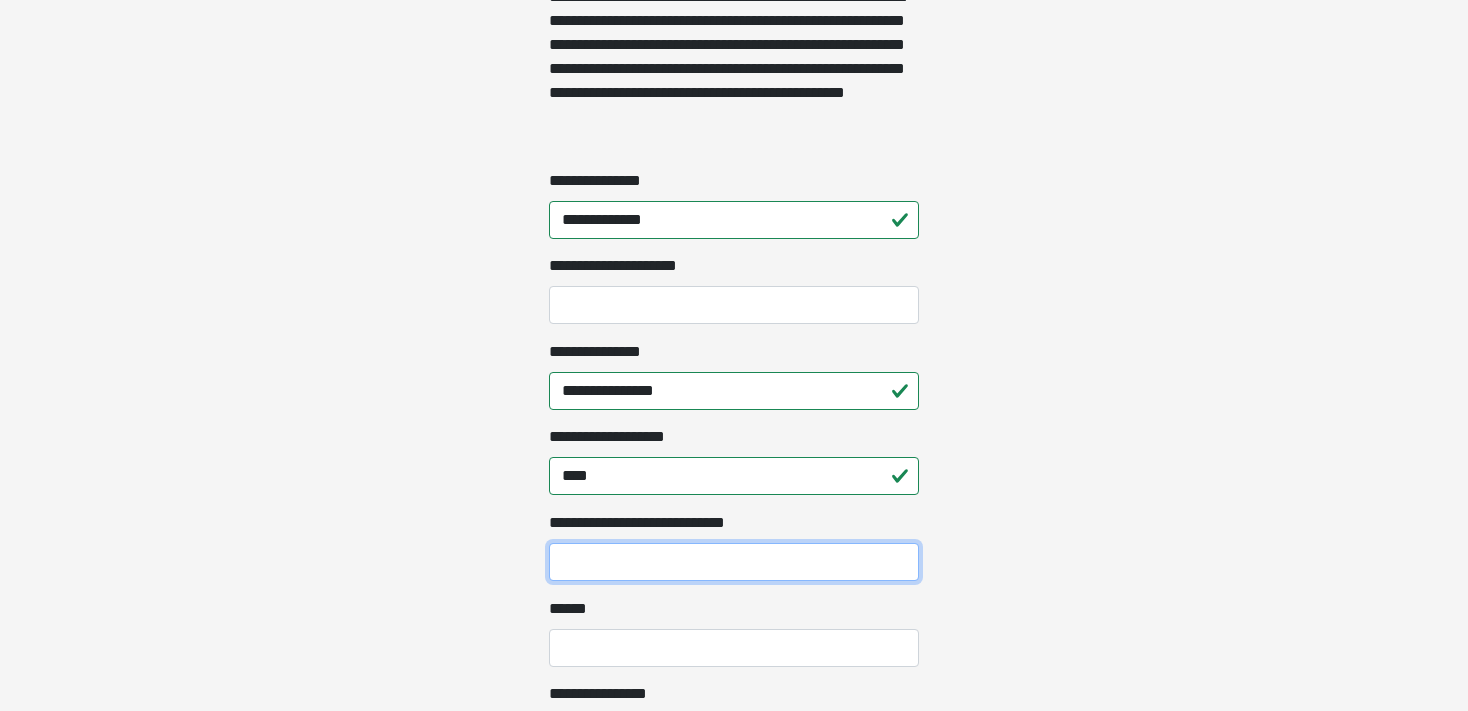 click on "**********" at bounding box center [734, 562] 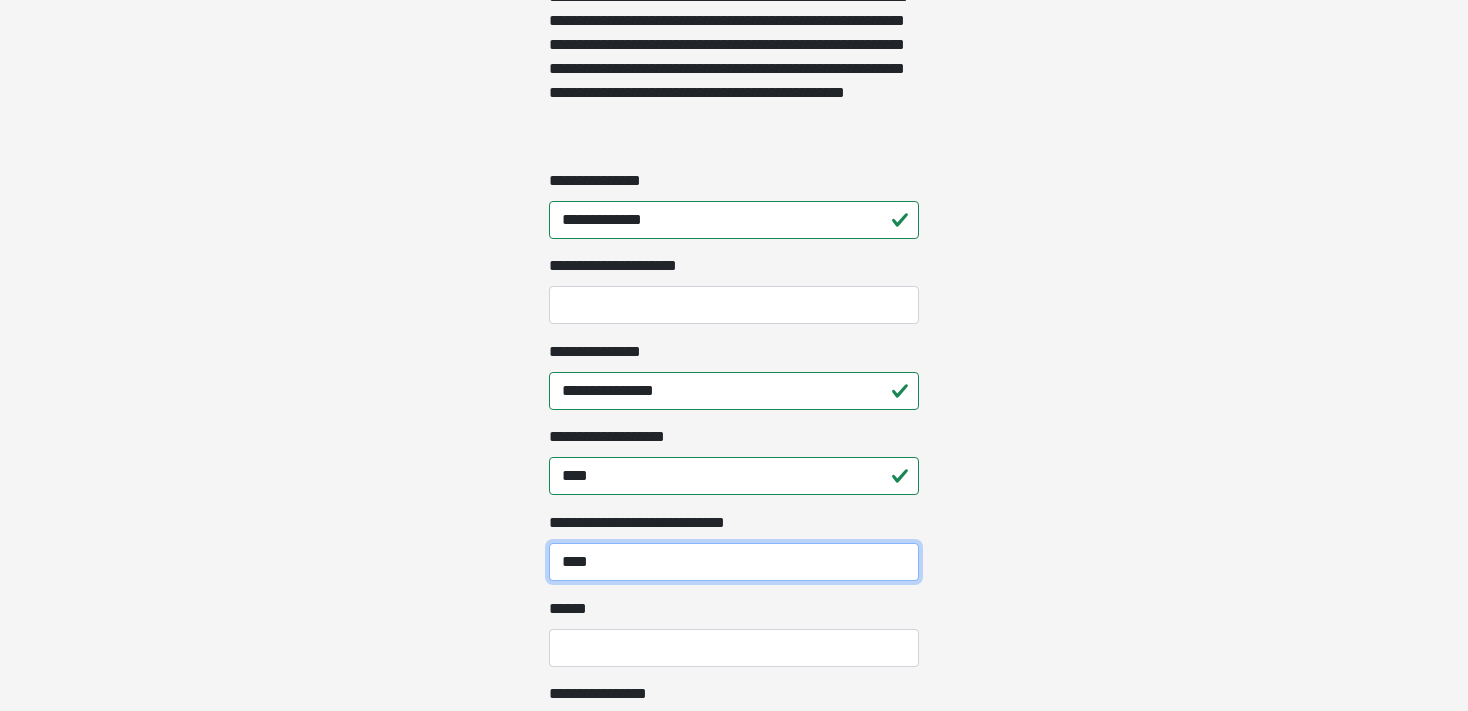 type on "****" 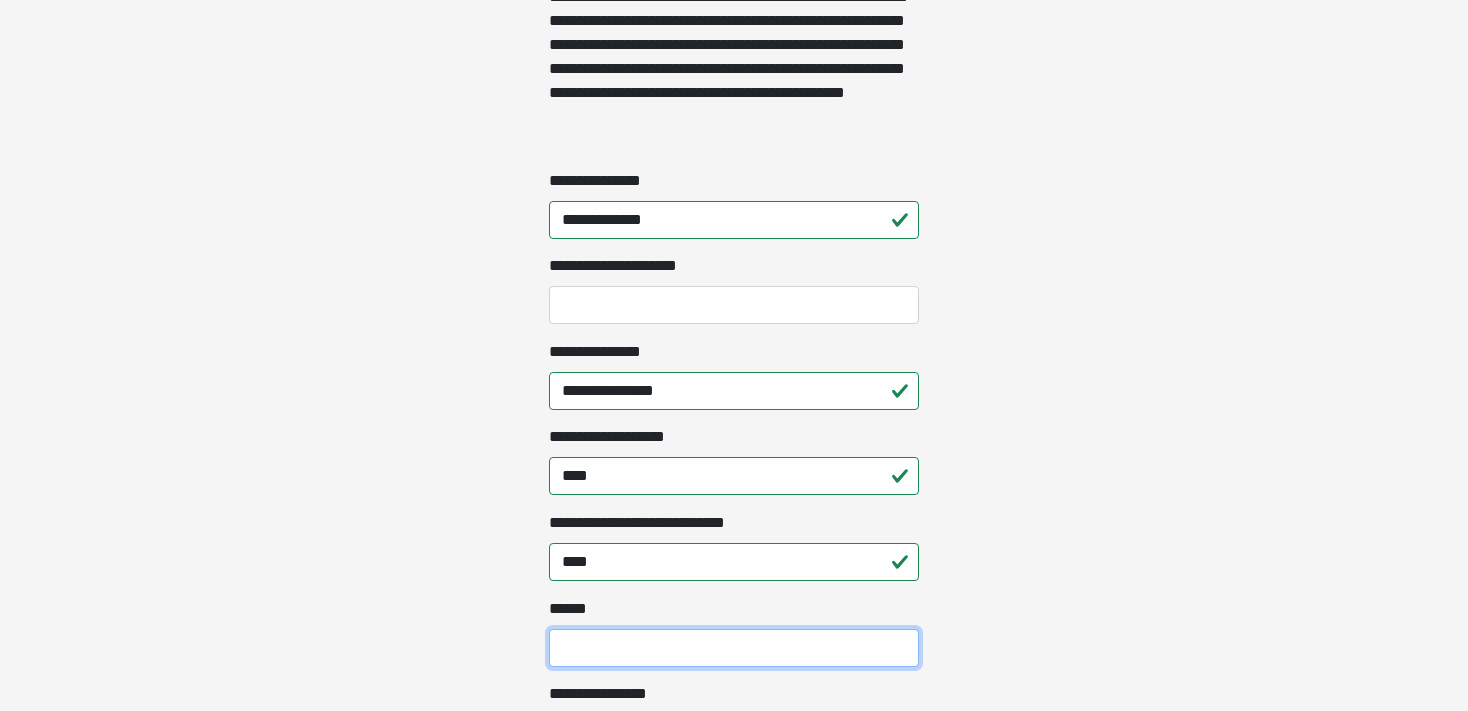 click on "**** *" at bounding box center [734, 648] 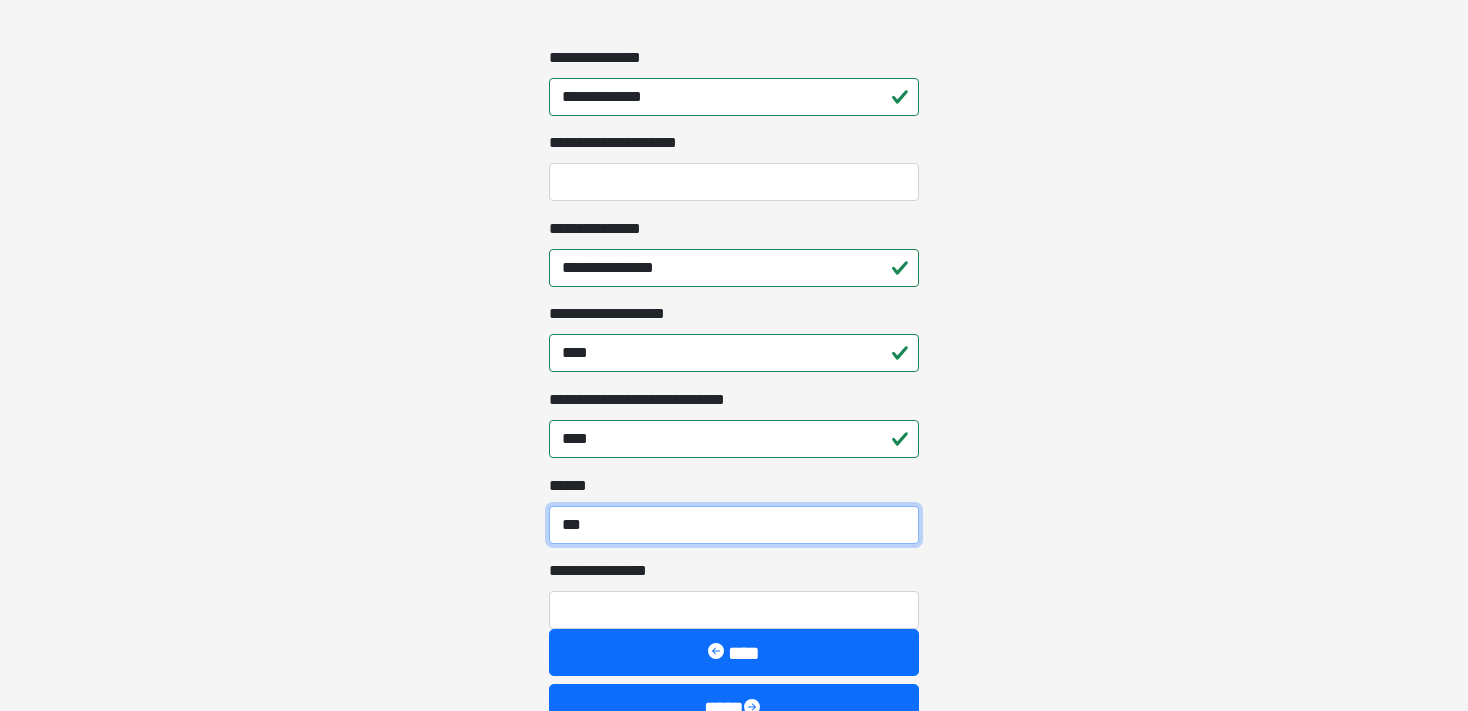 scroll, scrollTop: 1864, scrollLeft: 0, axis: vertical 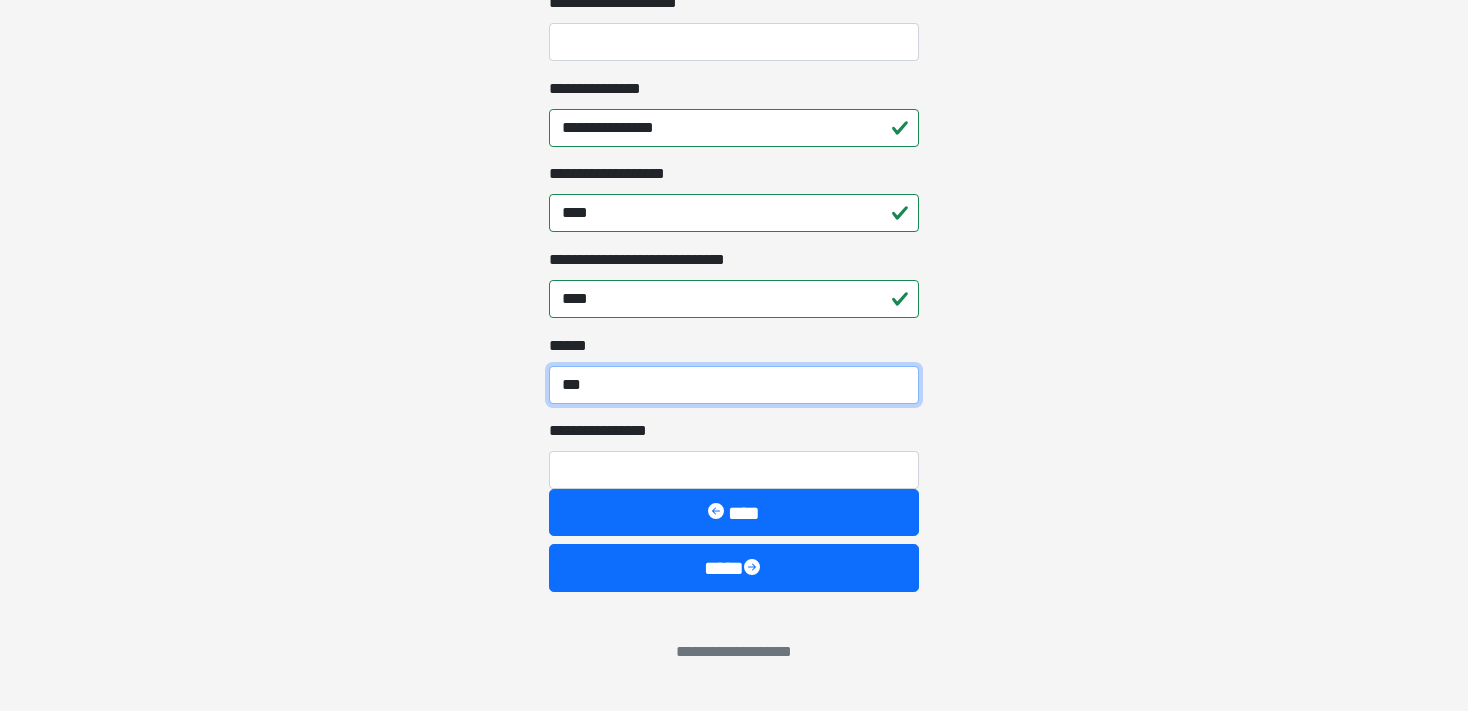 type on "***" 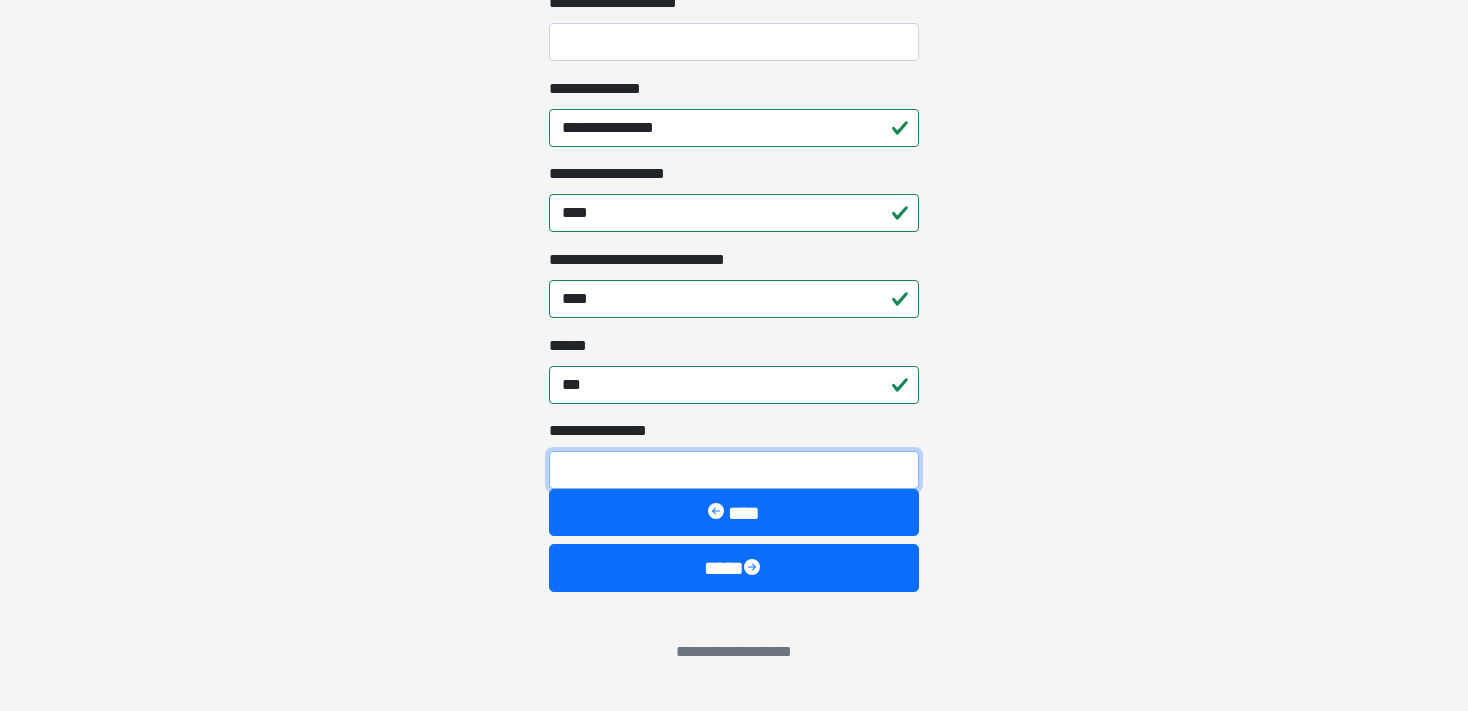 click on "**********" at bounding box center [734, 470] 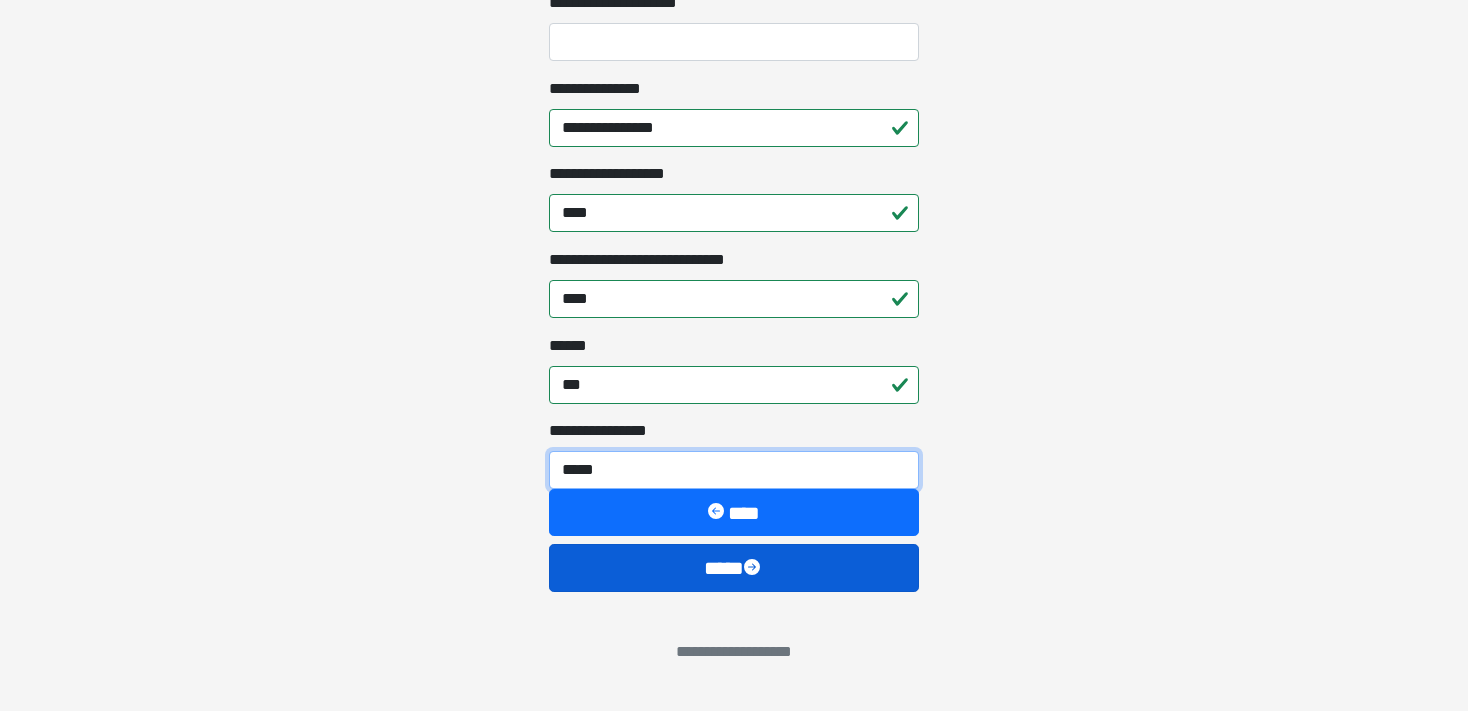 type on "*****" 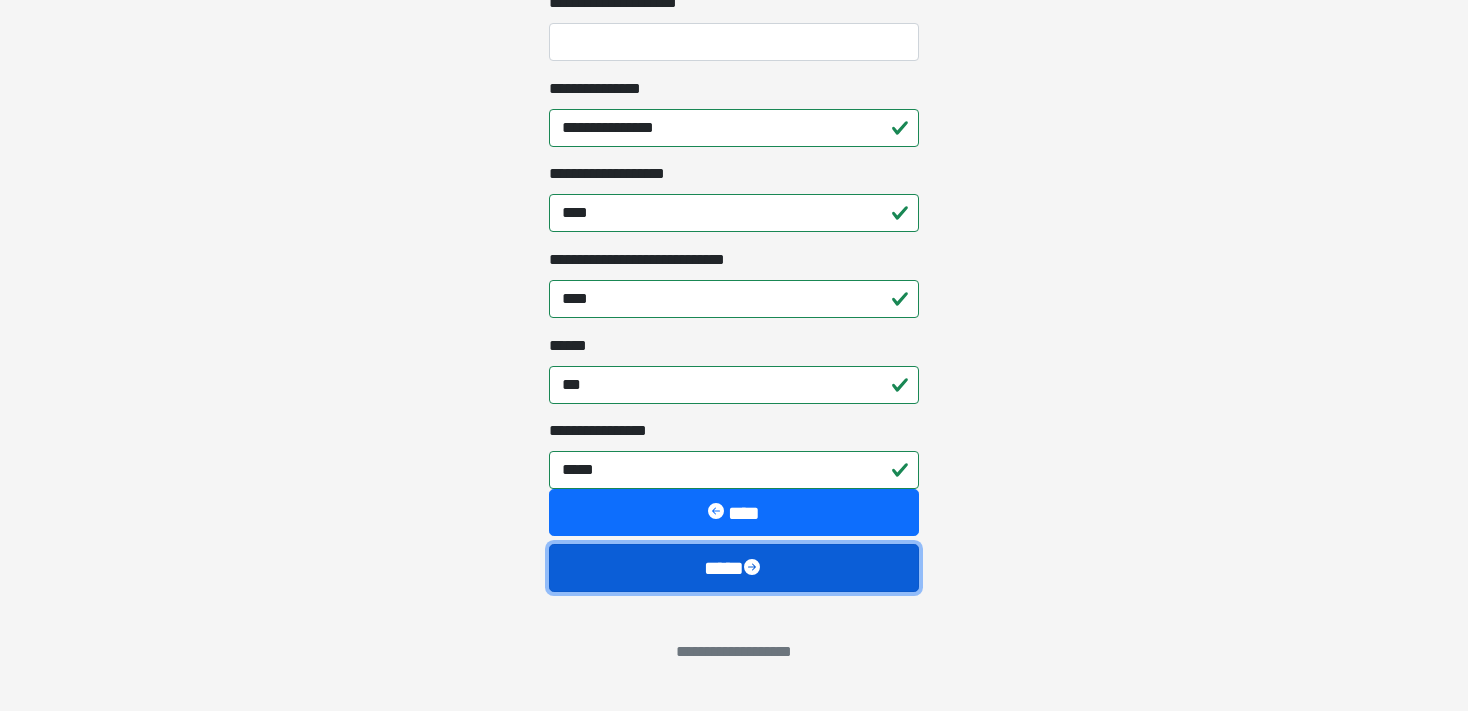 click on "****" at bounding box center (734, 568) 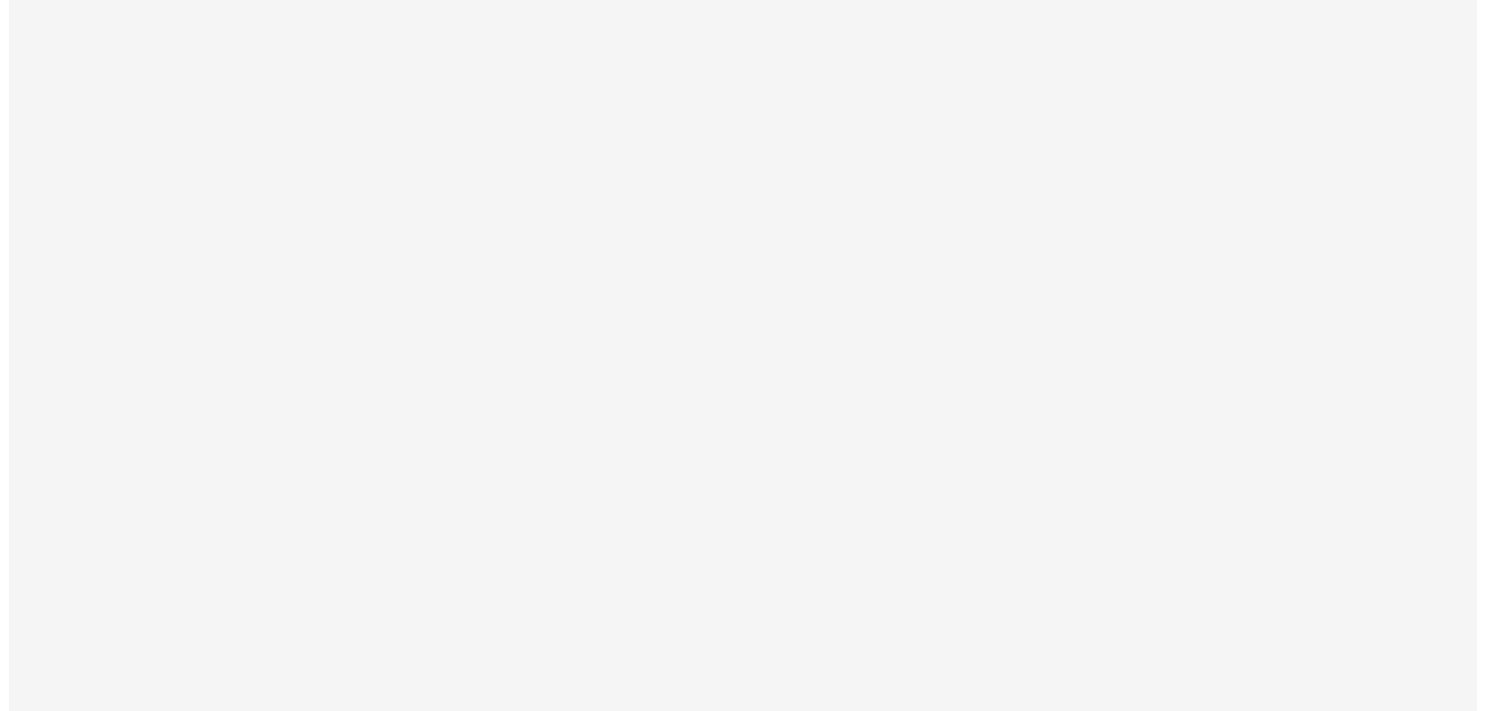 scroll, scrollTop: 0, scrollLeft: 0, axis: both 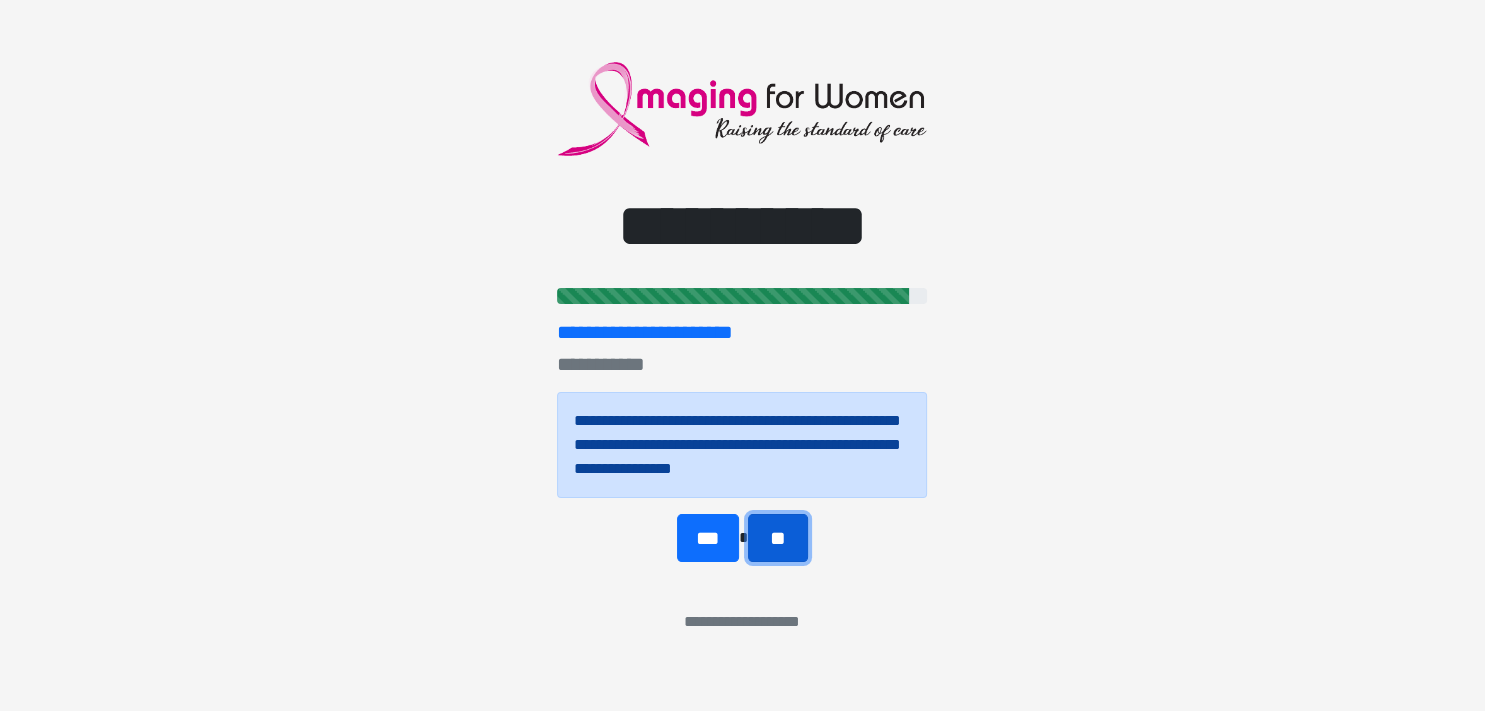click on "**" at bounding box center (778, 538) 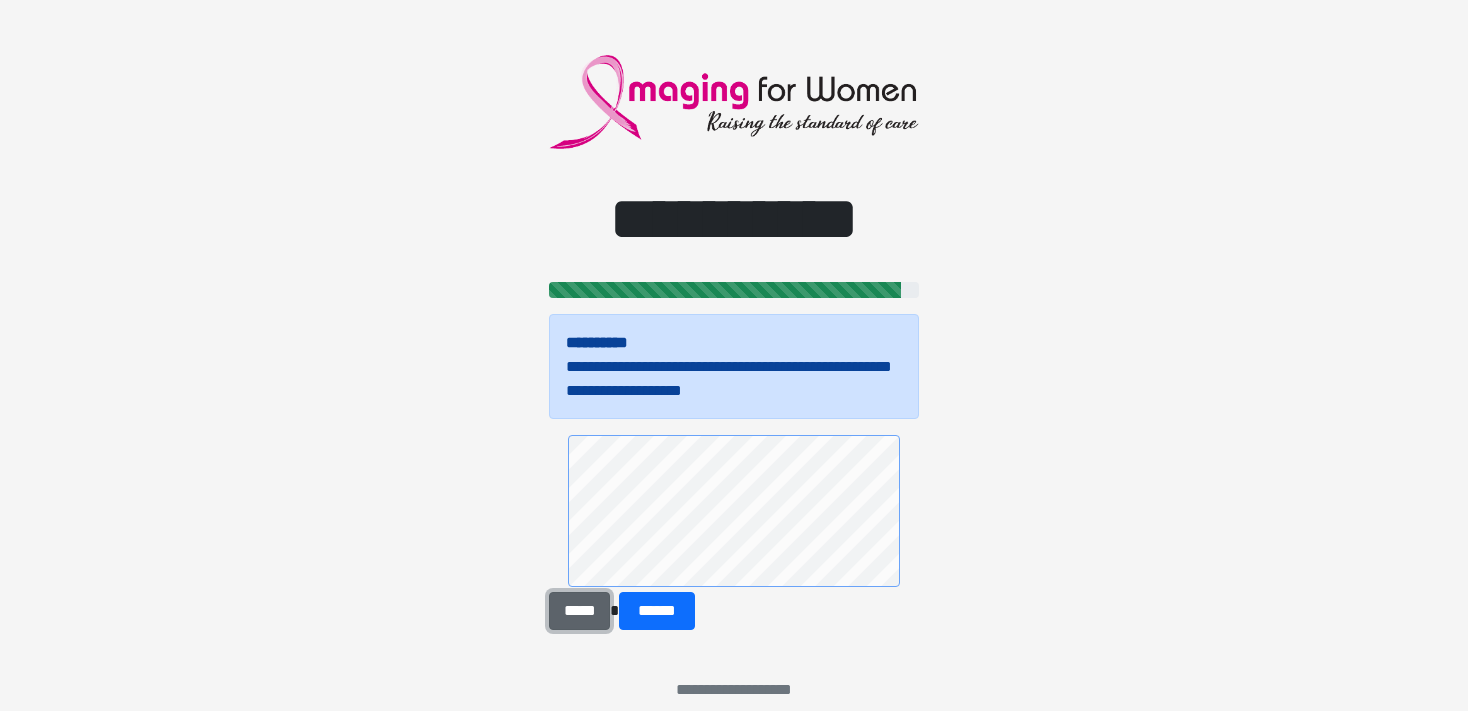 click on "*****" at bounding box center [579, 611] 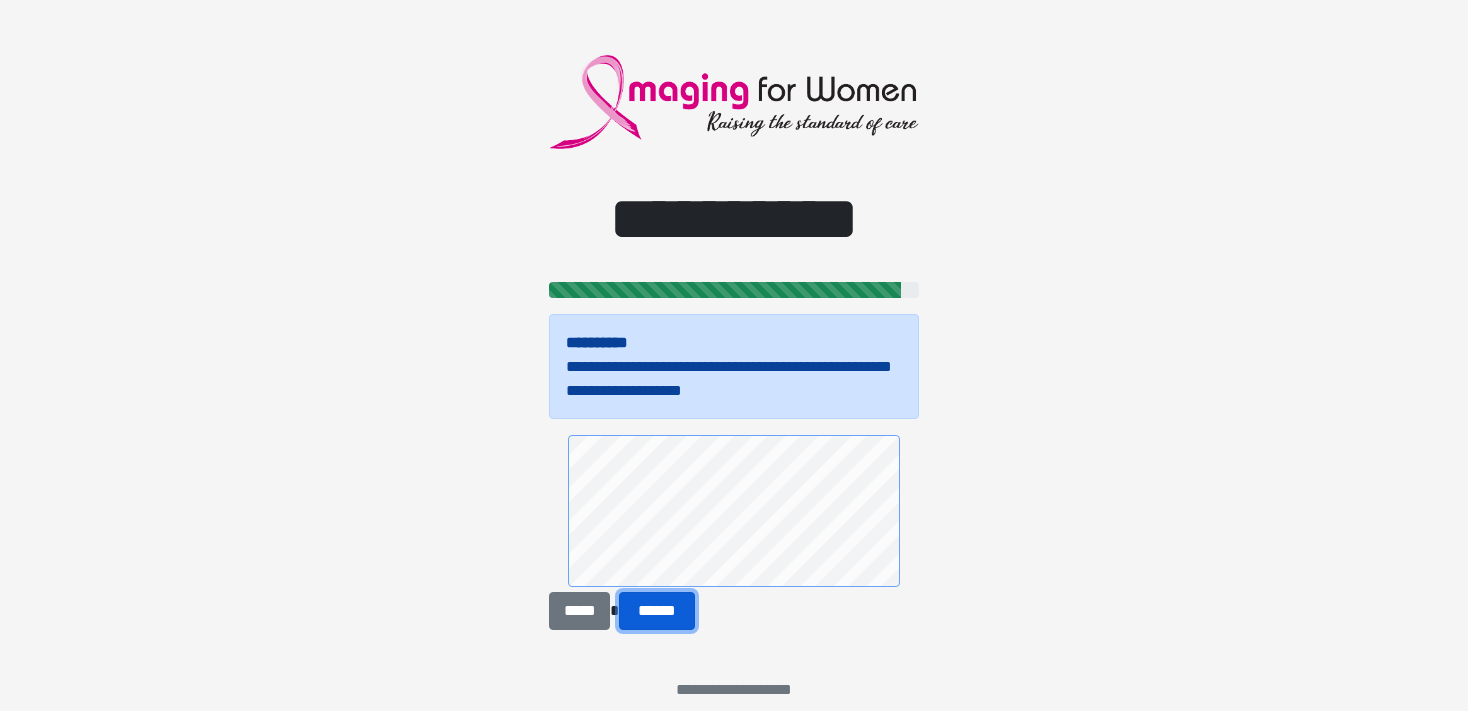 click on "******" at bounding box center (657, 611) 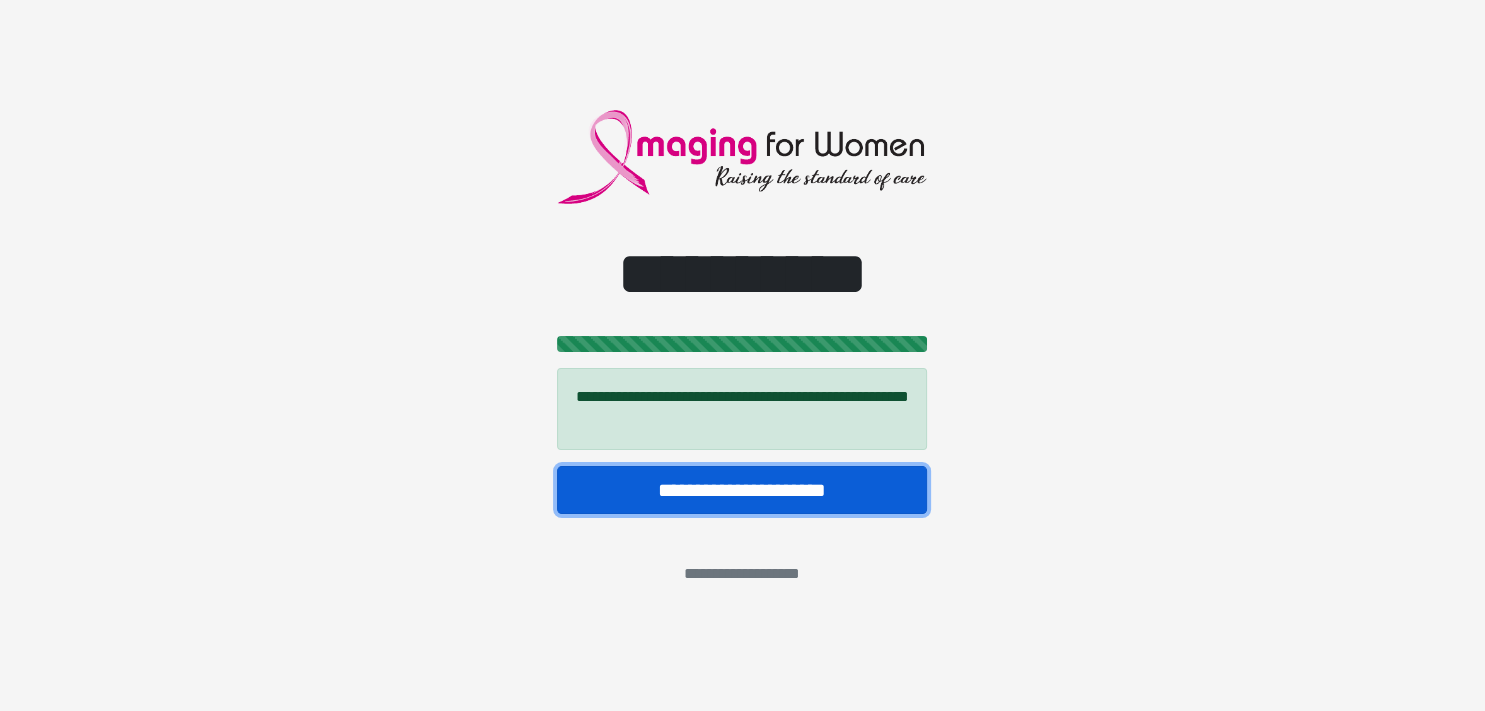 click on "**********" at bounding box center (742, 490) 